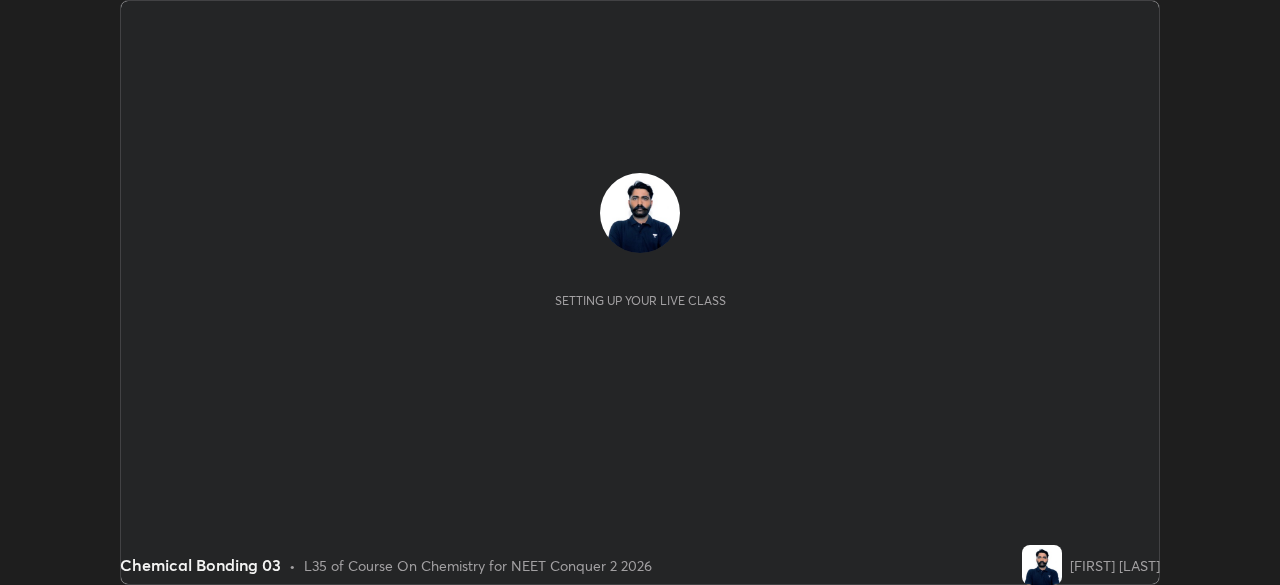 scroll, scrollTop: 0, scrollLeft: 0, axis: both 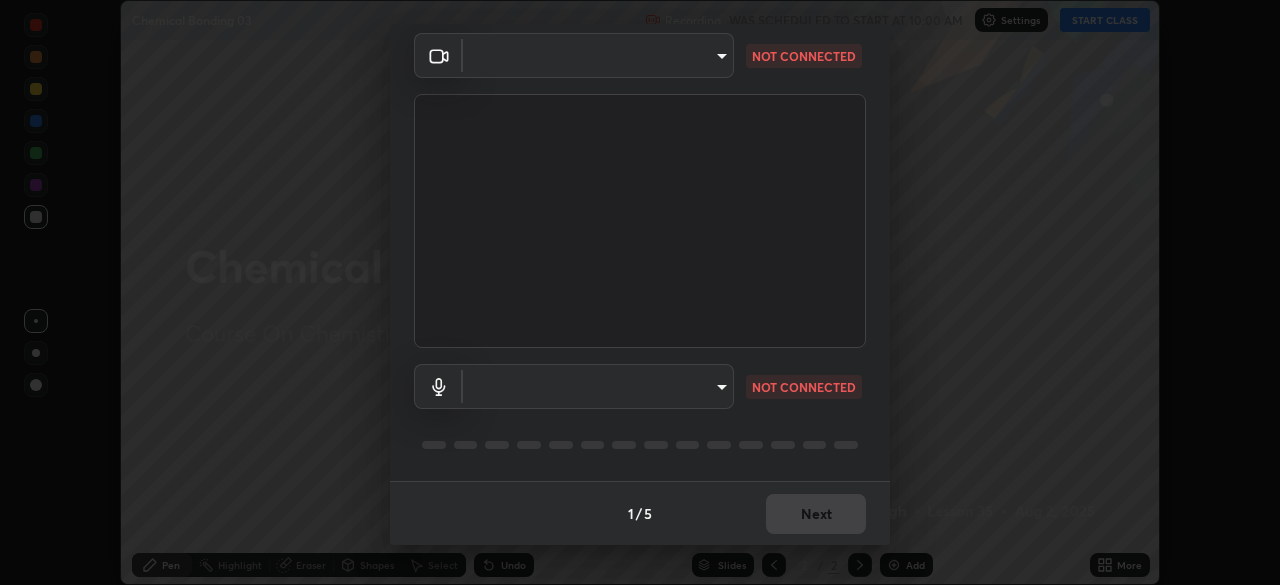 type on "646e766041115afe775193d65f058929323c5316c5d1d13a2c8912e529581f74" 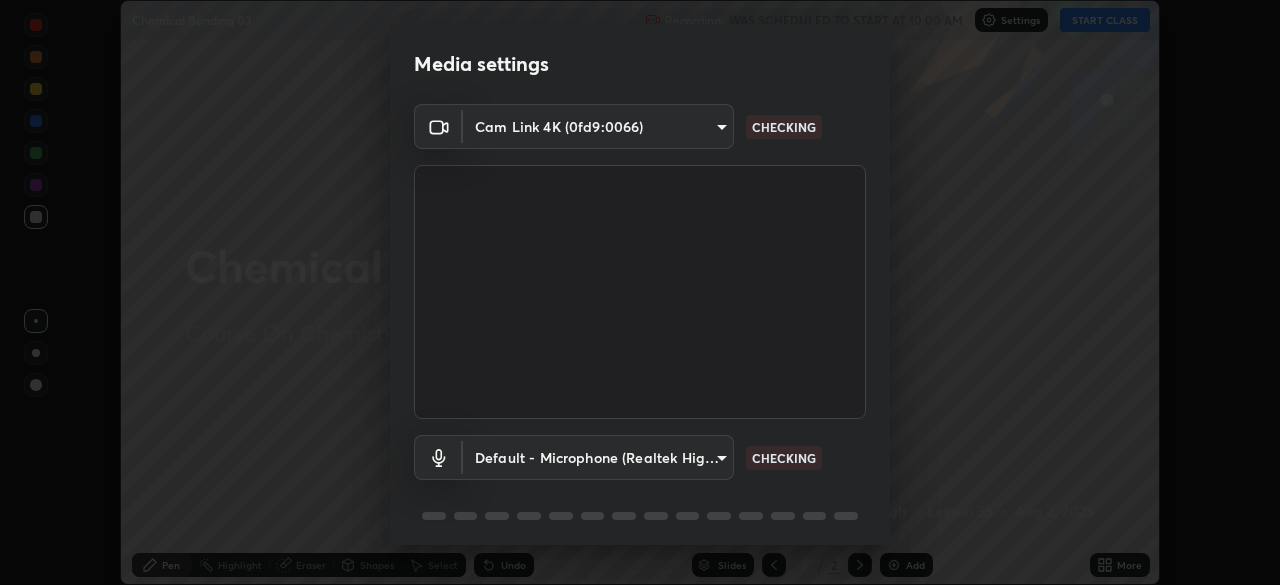 scroll, scrollTop: 71, scrollLeft: 0, axis: vertical 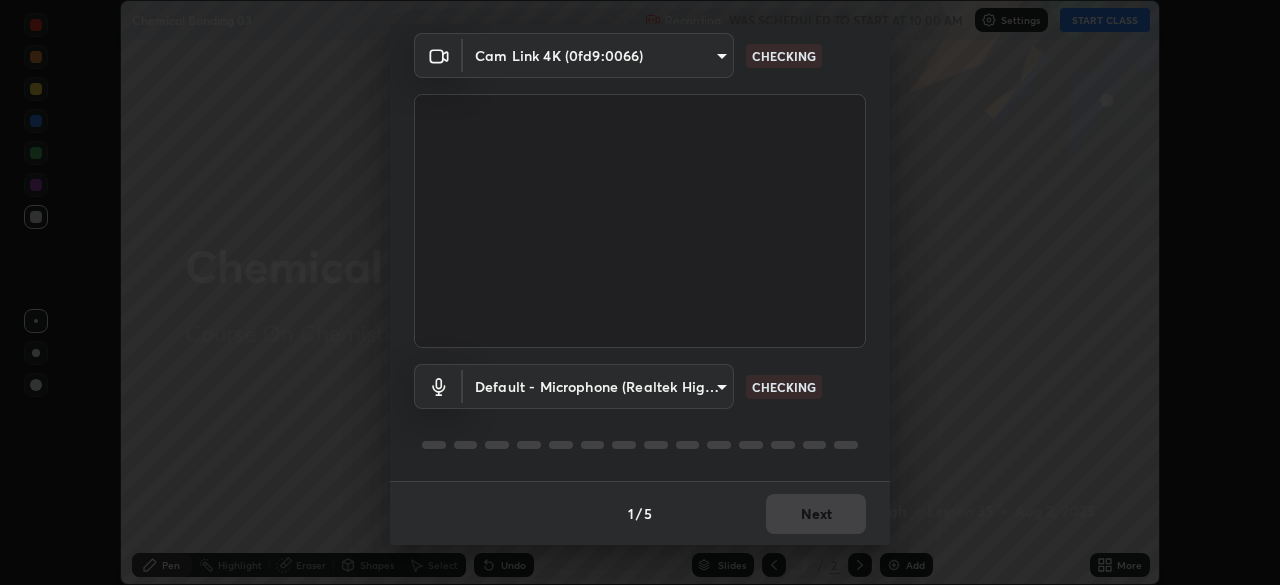 click on "Erase all Chemical Bonding 03 Recording WAS SCHEDULED TO START AT  10:00 AM Settings START CLASS Setting up your live class Chemical Bonding 03 • L35 of Course On Chemistry for NEET Conquer 2 2026 [FIRST] [LAST] Pen Highlight Eraser Shapes Select Undo Slides 2 / 2 Add More No doubts shared Encourage your learners to ask a doubt for better clarity Report an issue Reason for reporting Buffering Chat not working Audio - Video sync issue Educator video quality low ​ Attach an image Report Media settings Cam Link 4K (0fd9:0066) 646e766041115afe775193d65f058929323c5316c5d1d13a2c8912e529581f74 CHECKING Default - Microphone (Realtek High Definition Audio) default CHECKING 1 / 5 Next" at bounding box center (640, 292) 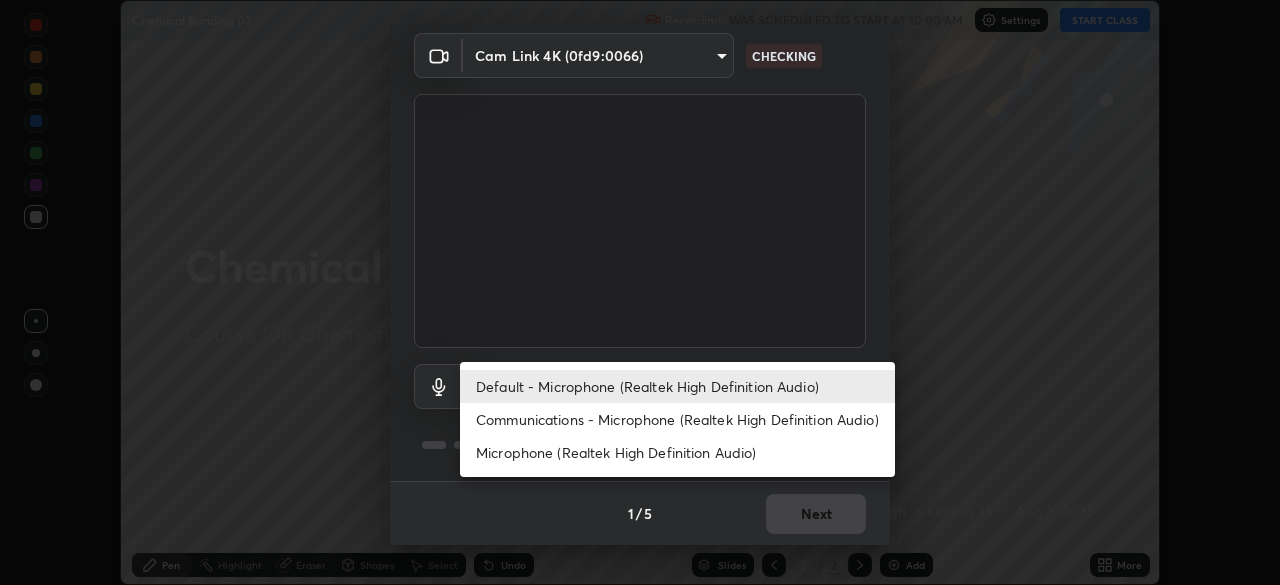 click on "Communications - Microphone (Realtek High Definition Audio)" at bounding box center (677, 419) 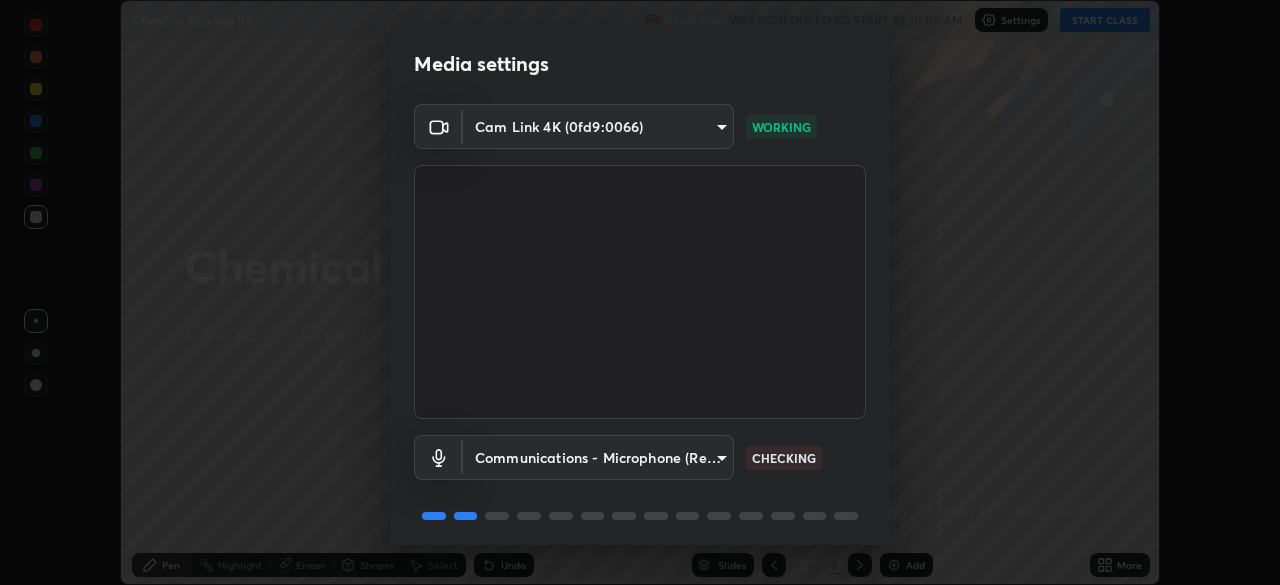 scroll, scrollTop: 71, scrollLeft: 0, axis: vertical 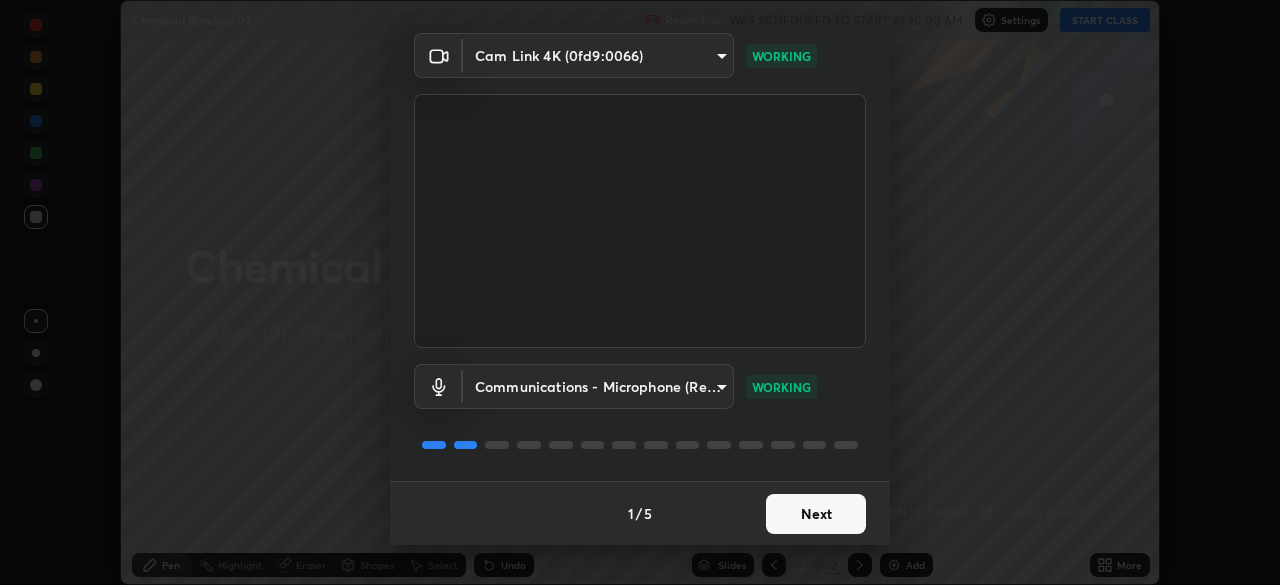 click on "Next" at bounding box center [816, 514] 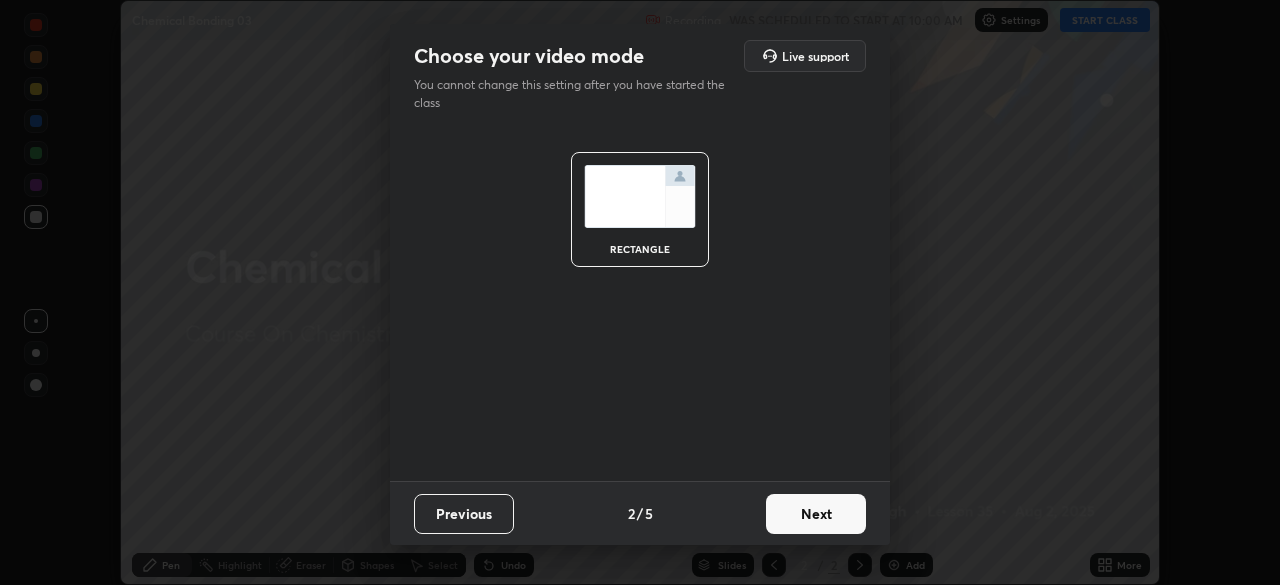 scroll, scrollTop: 0, scrollLeft: 0, axis: both 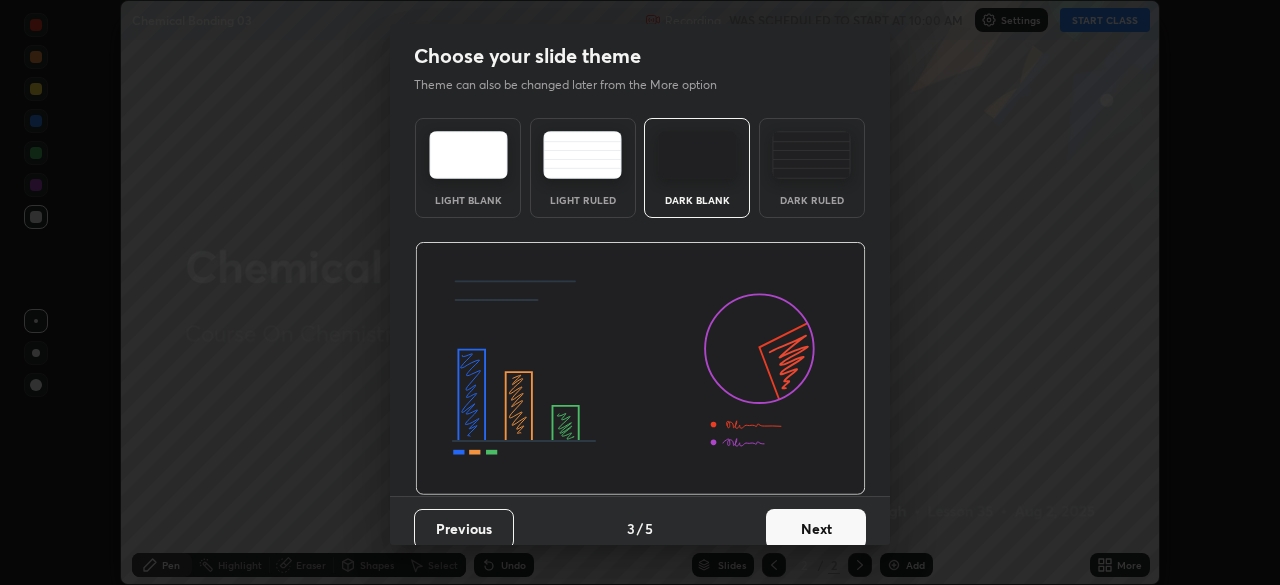 click on "Next" at bounding box center (816, 529) 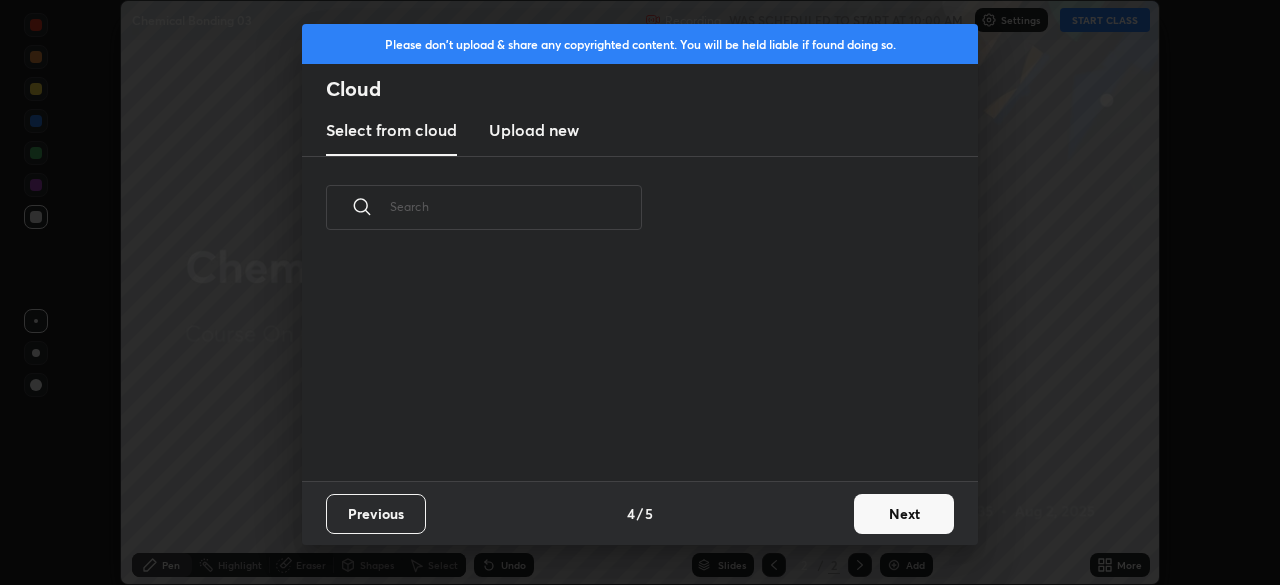 click on "Previous 4 / 5 Next" at bounding box center (640, 513) 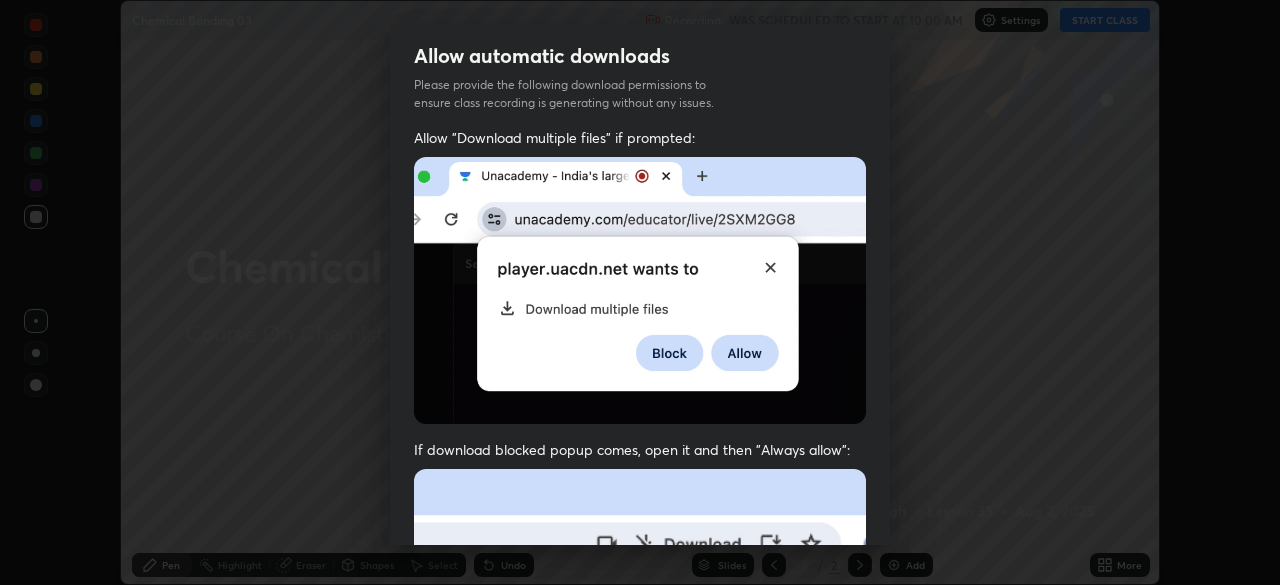 click on "Allow "Download multiple files" if prompted: If download blocked popup comes, open it and then "Always allow": I agree that if I don't provide required permissions, class recording will not be generated" at bounding box center [640, 549] 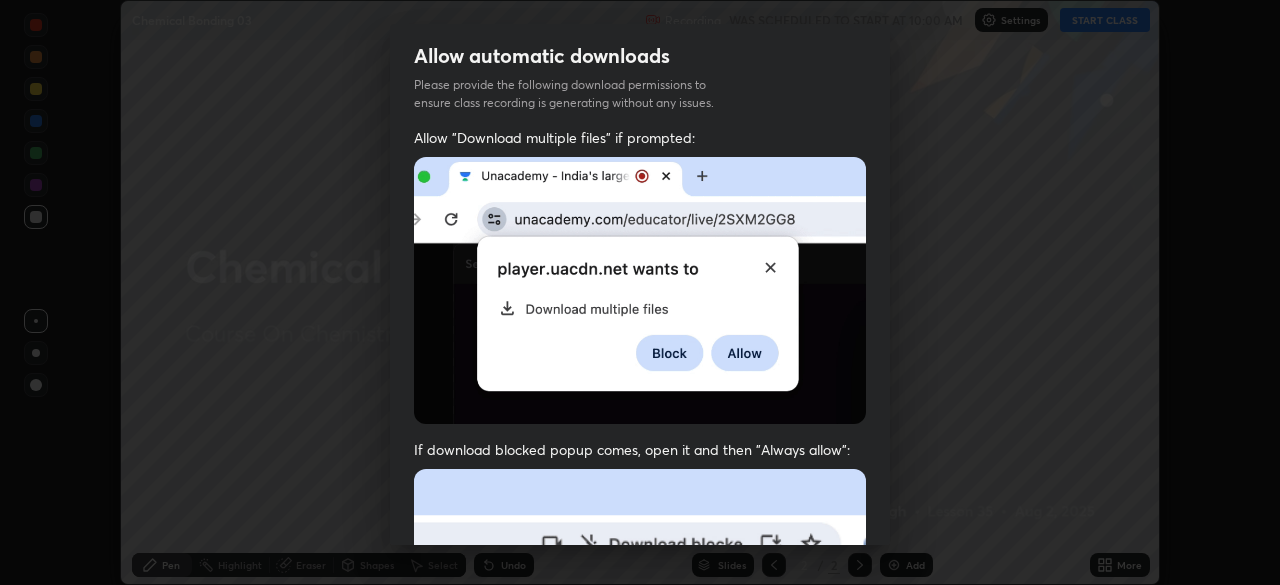 click on "Allow "Download multiple files" if prompted: If download blocked popup comes, open it and then "Always allow": I agree that if I don't provide required permissions, class recording will not be generated" at bounding box center [640, 549] 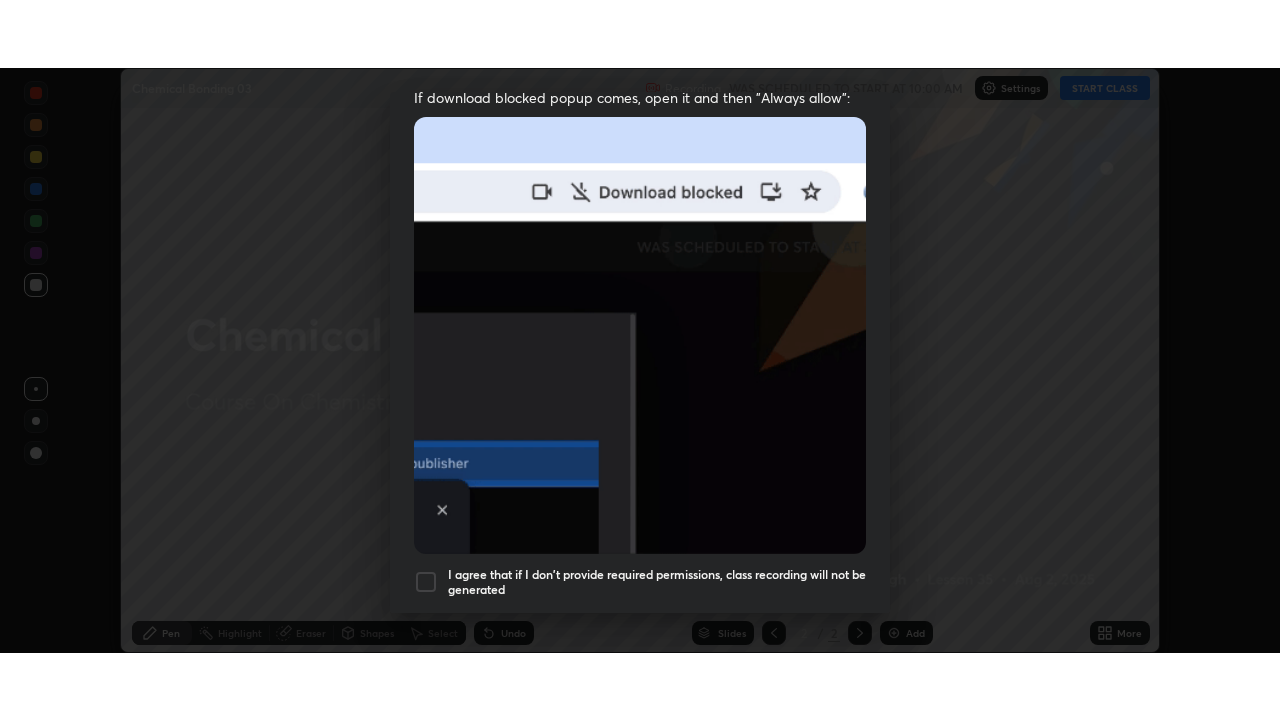 scroll, scrollTop: 479, scrollLeft: 0, axis: vertical 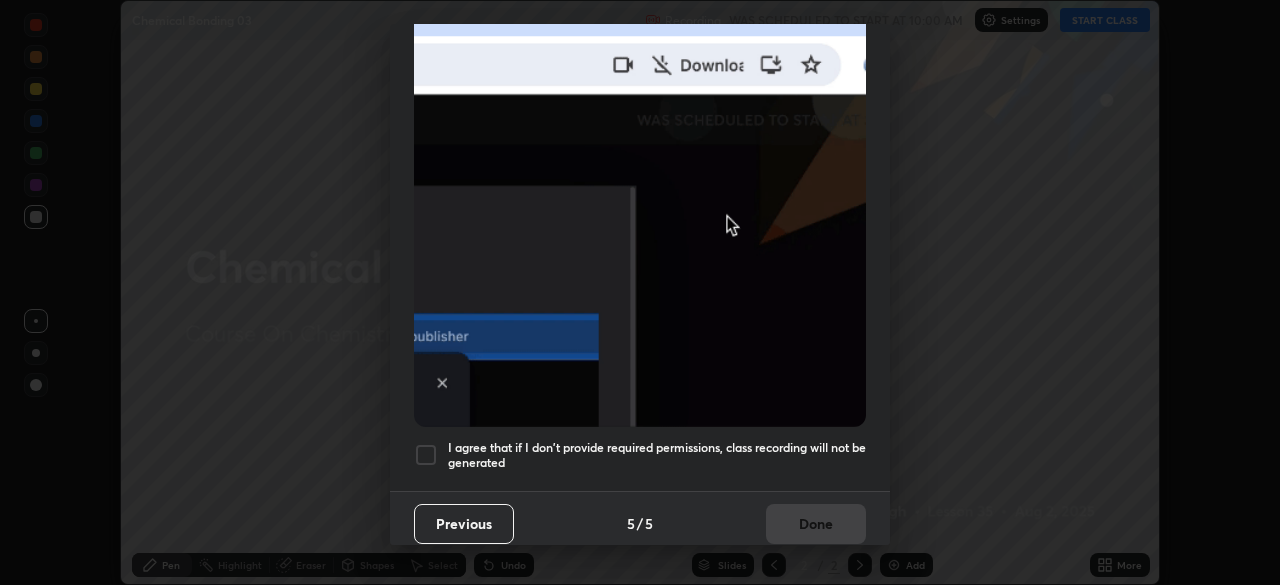 click at bounding box center (426, 455) 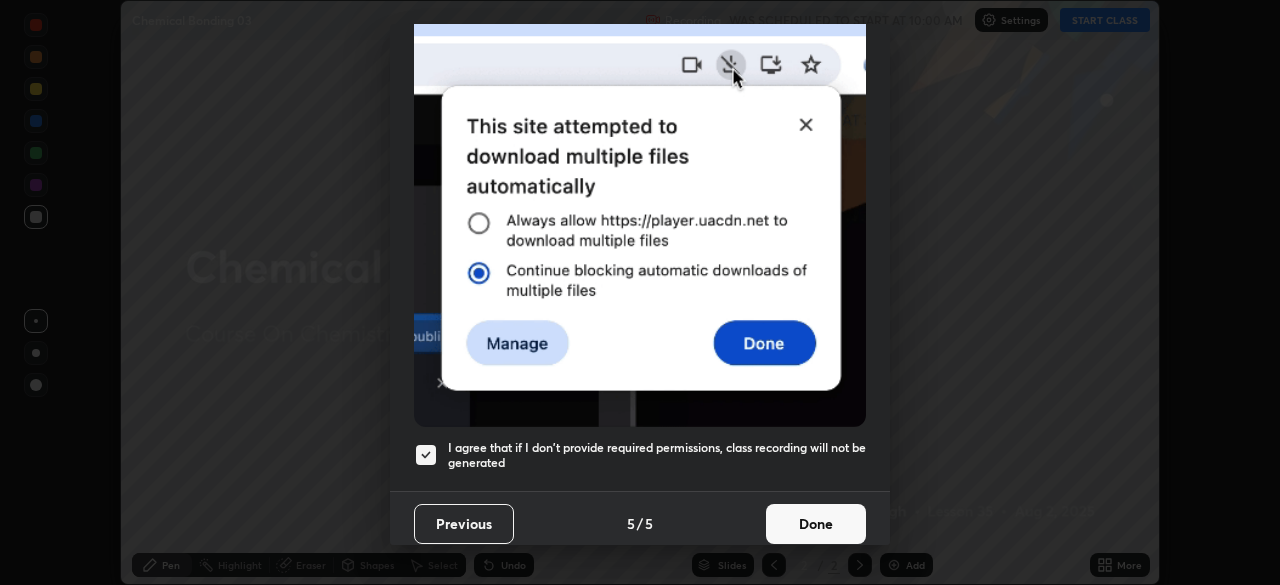 click on "Done" at bounding box center (816, 524) 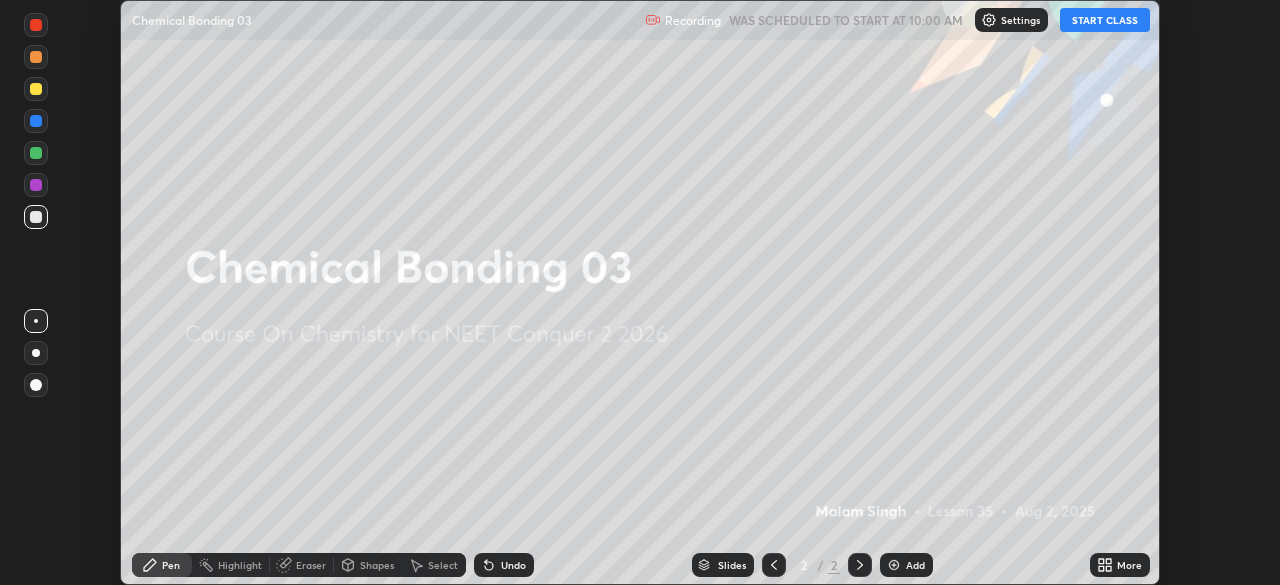 click on "START CLASS" at bounding box center (1105, 20) 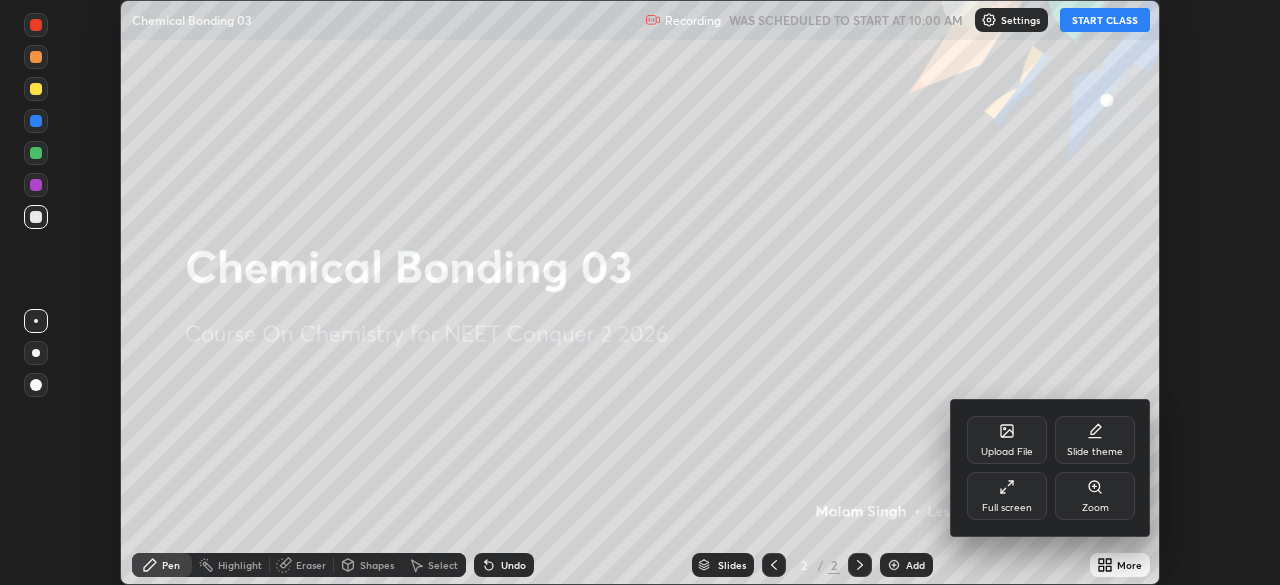 click on "Full screen" at bounding box center [1007, 496] 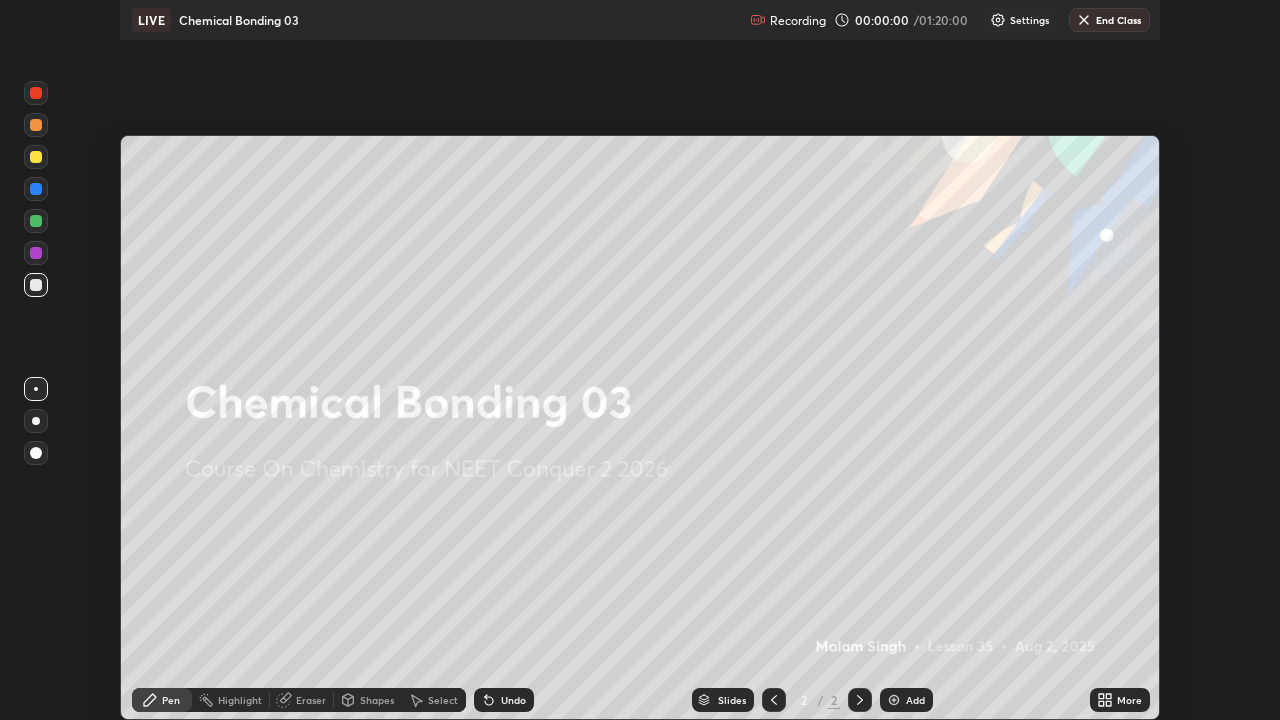 scroll, scrollTop: 99280, scrollLeft: 98720, axis: both 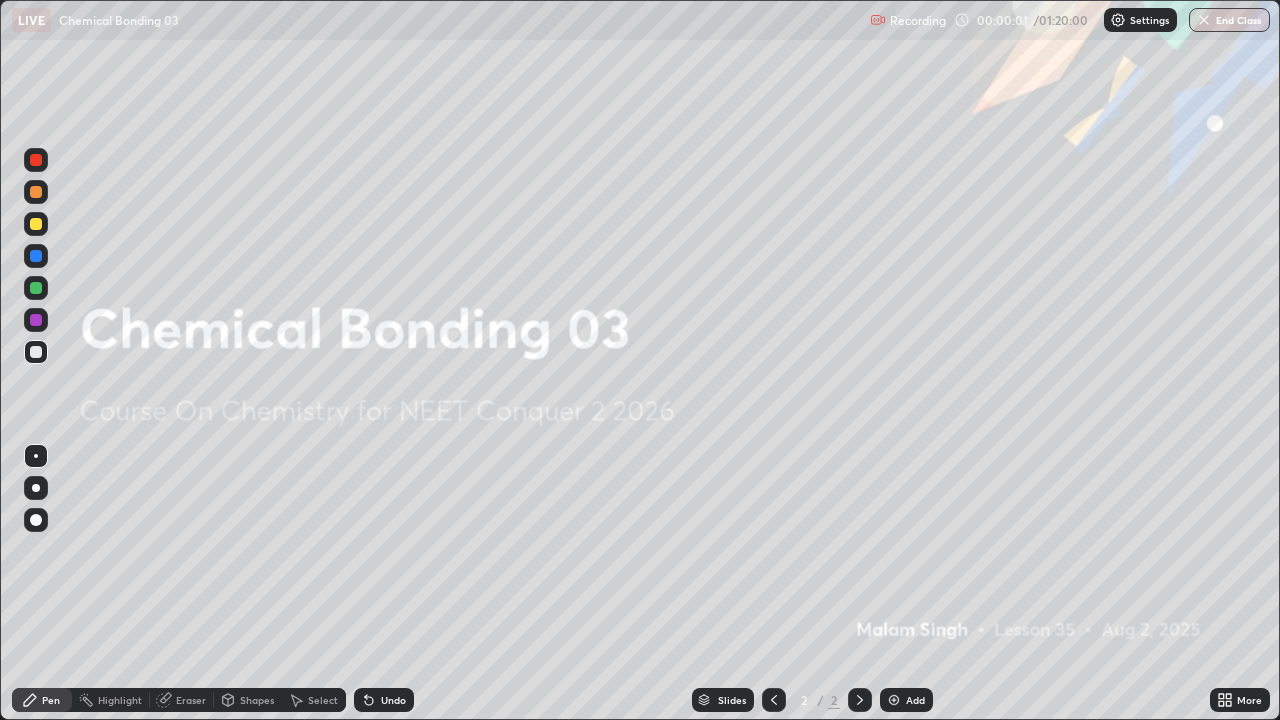 click at bounding box center [894, 700] 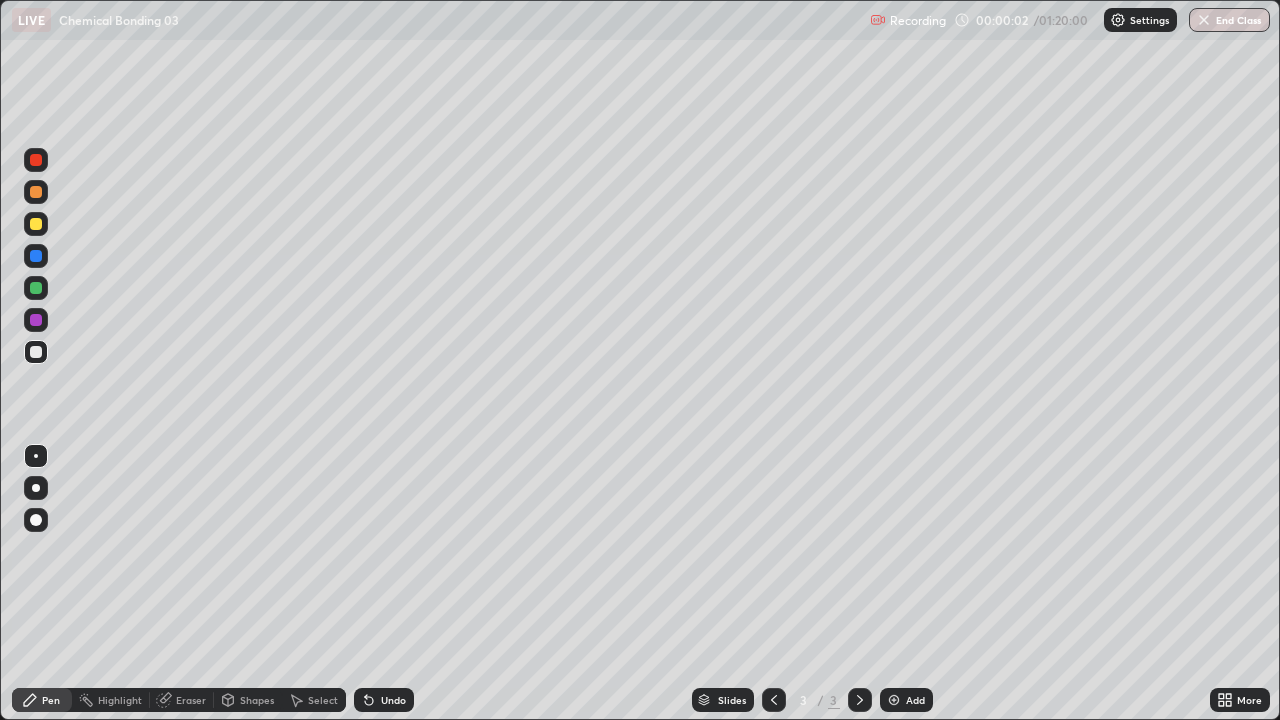 click at bounding box center [36, 488] 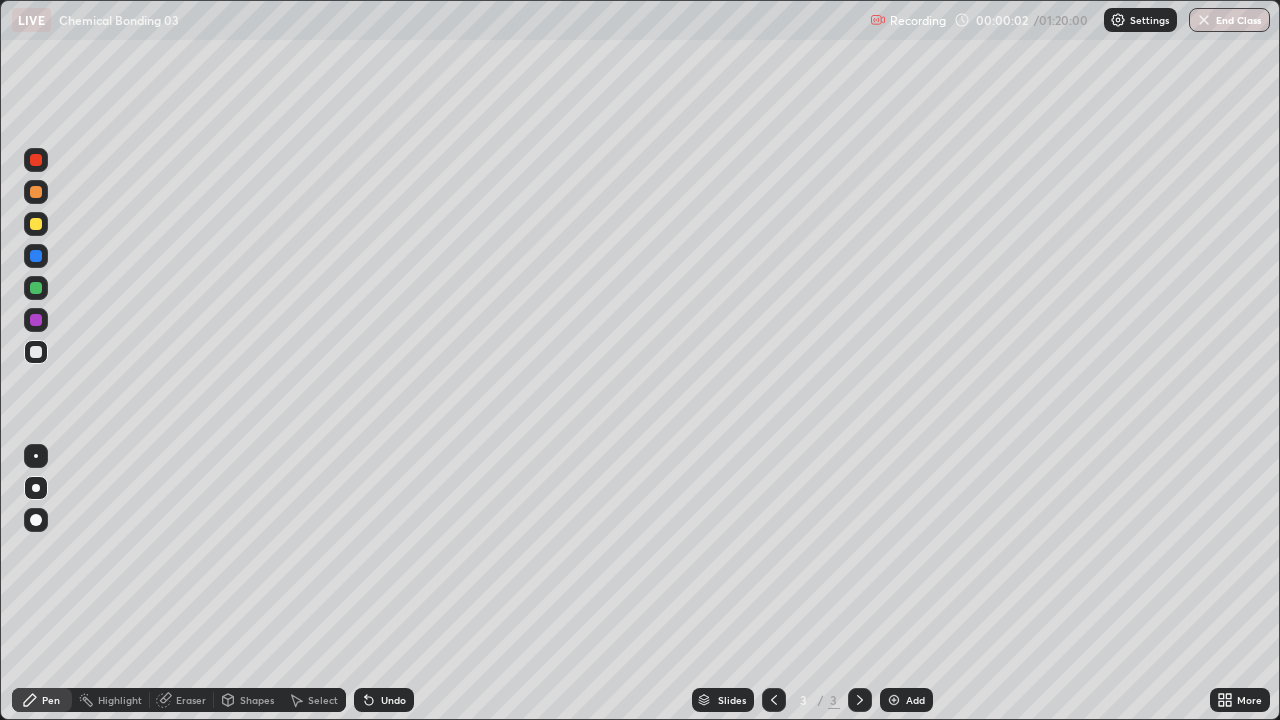 click at bounding box center (36, 192) 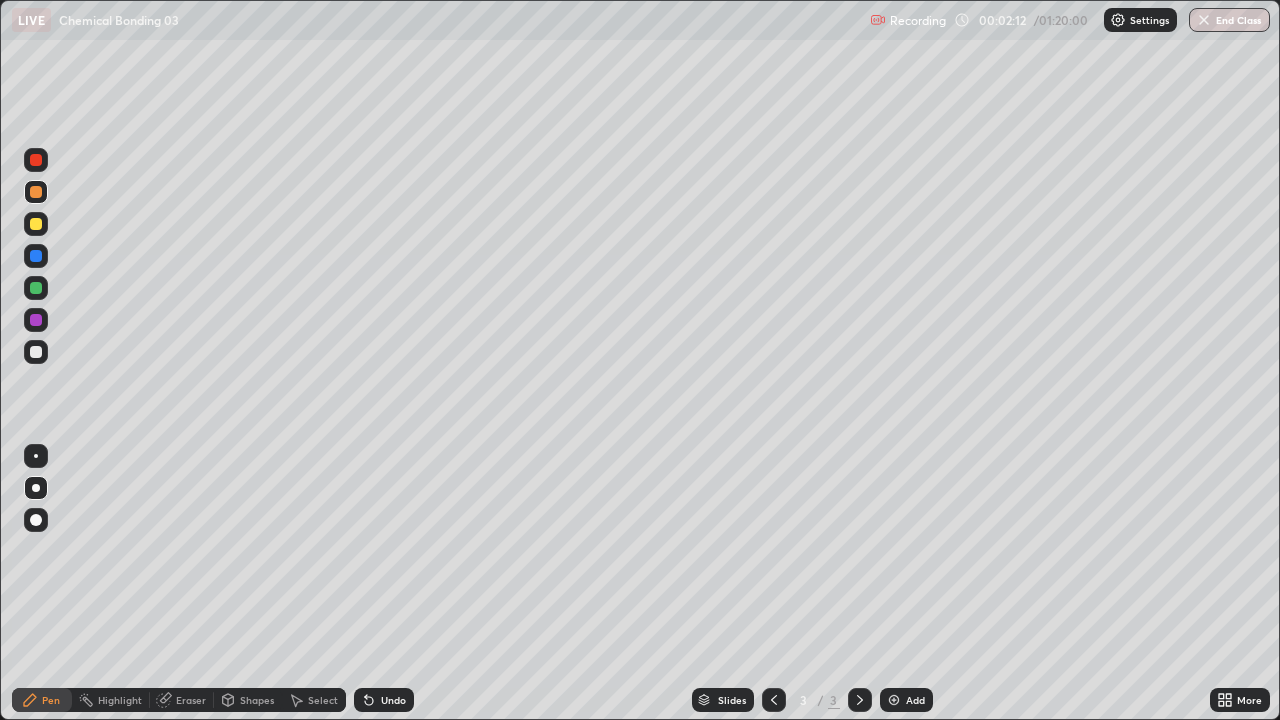 click at bounding box center (36, 352) 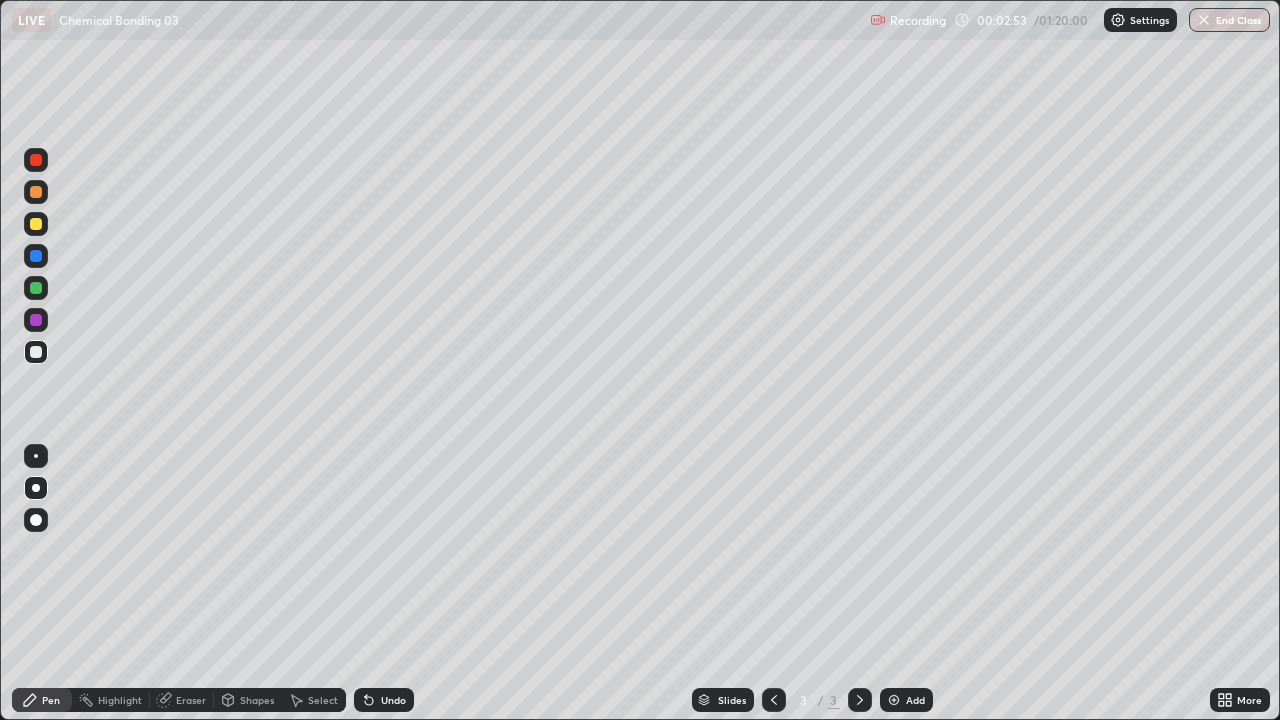 click at bounding box center (36, 192) 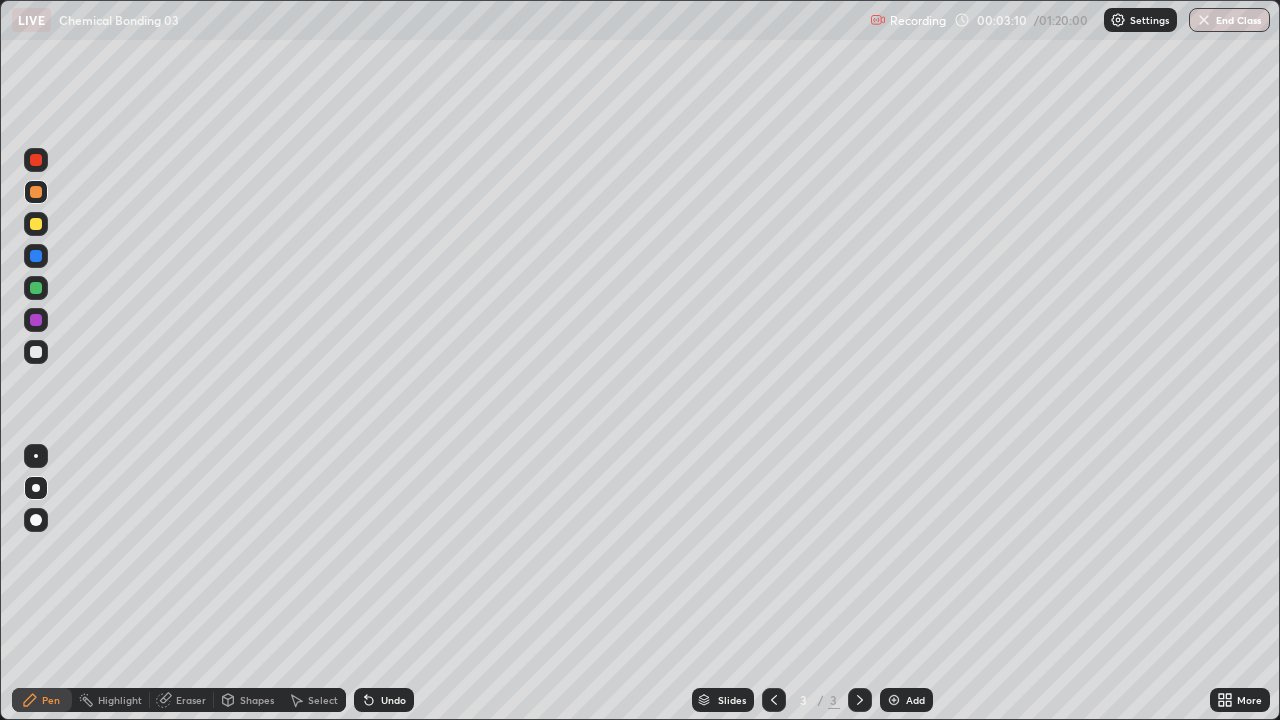 click at bounding box center (36, 224) 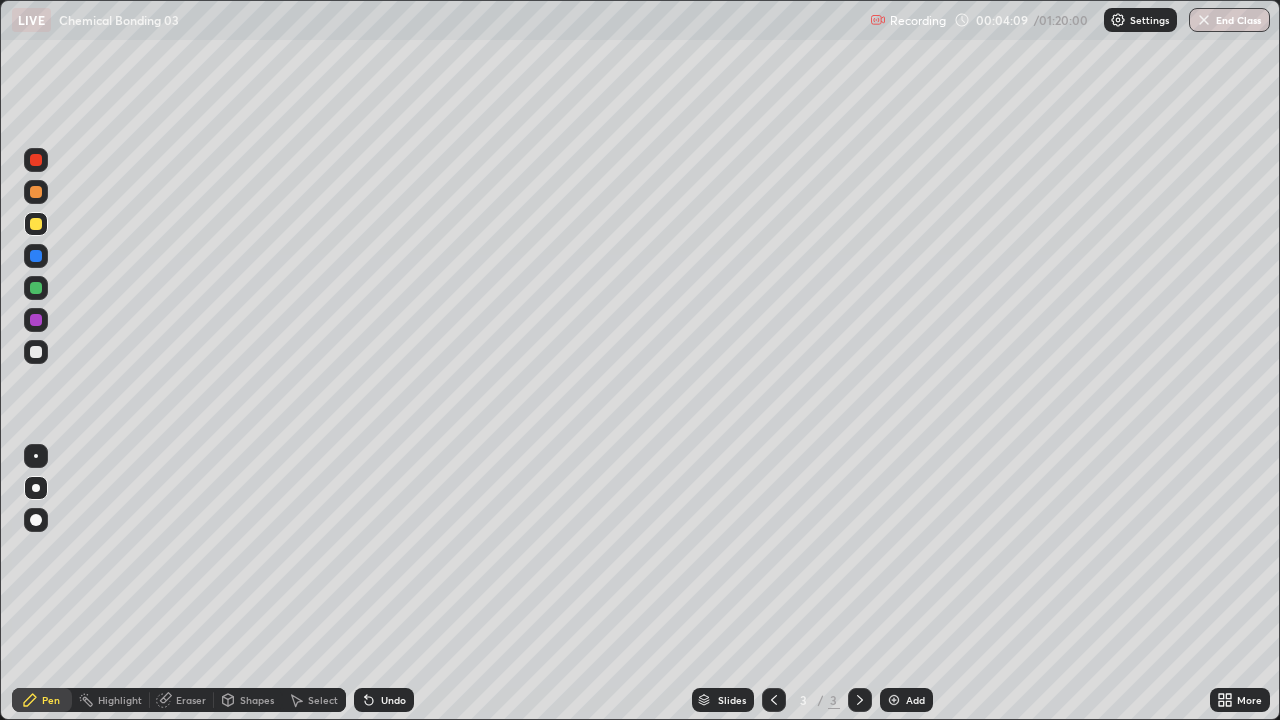 click at bounding box center (36, 192) 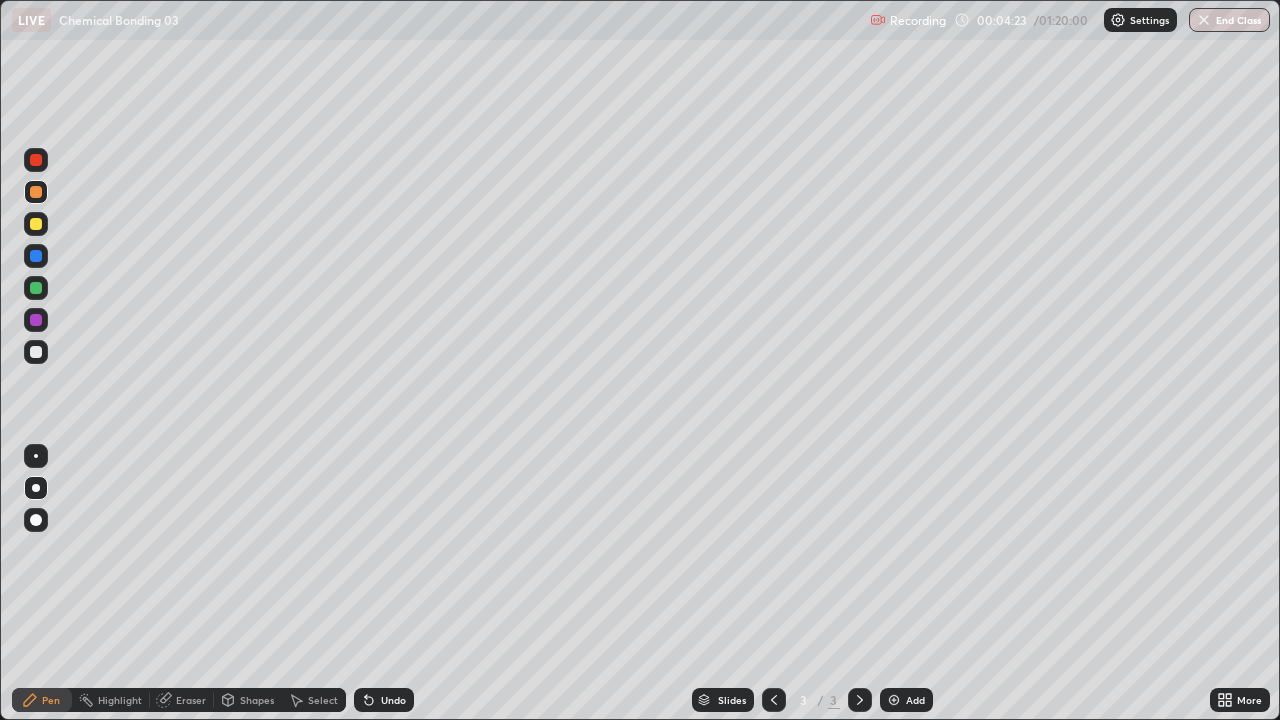 click on "Add" at bounding box center [906, 700] 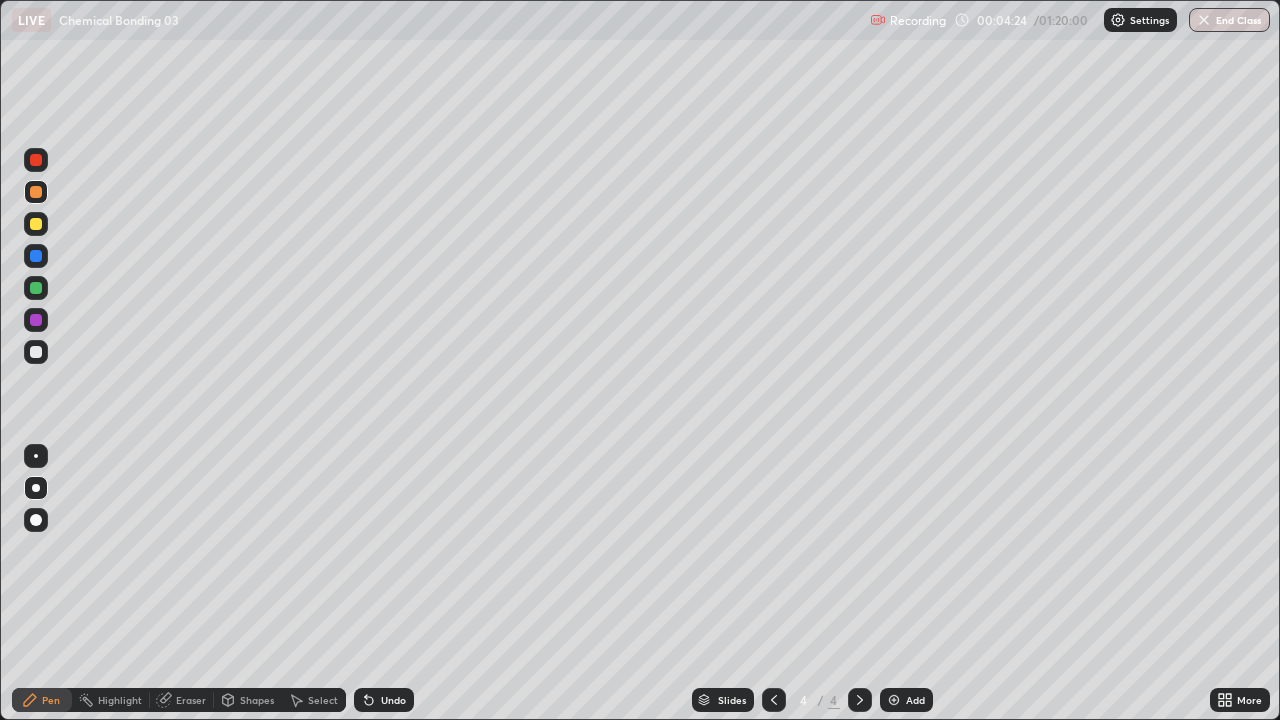 click at bounding box center [36, 224] 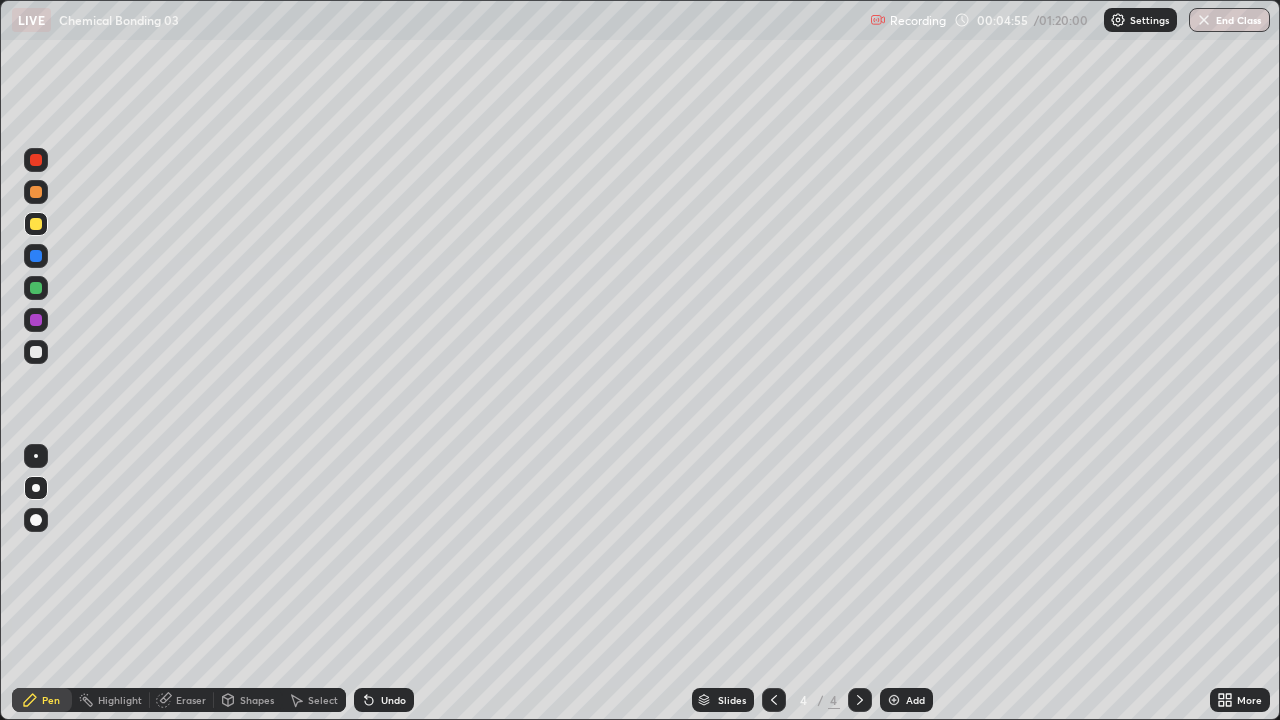 click at bounding box center [36, 352] 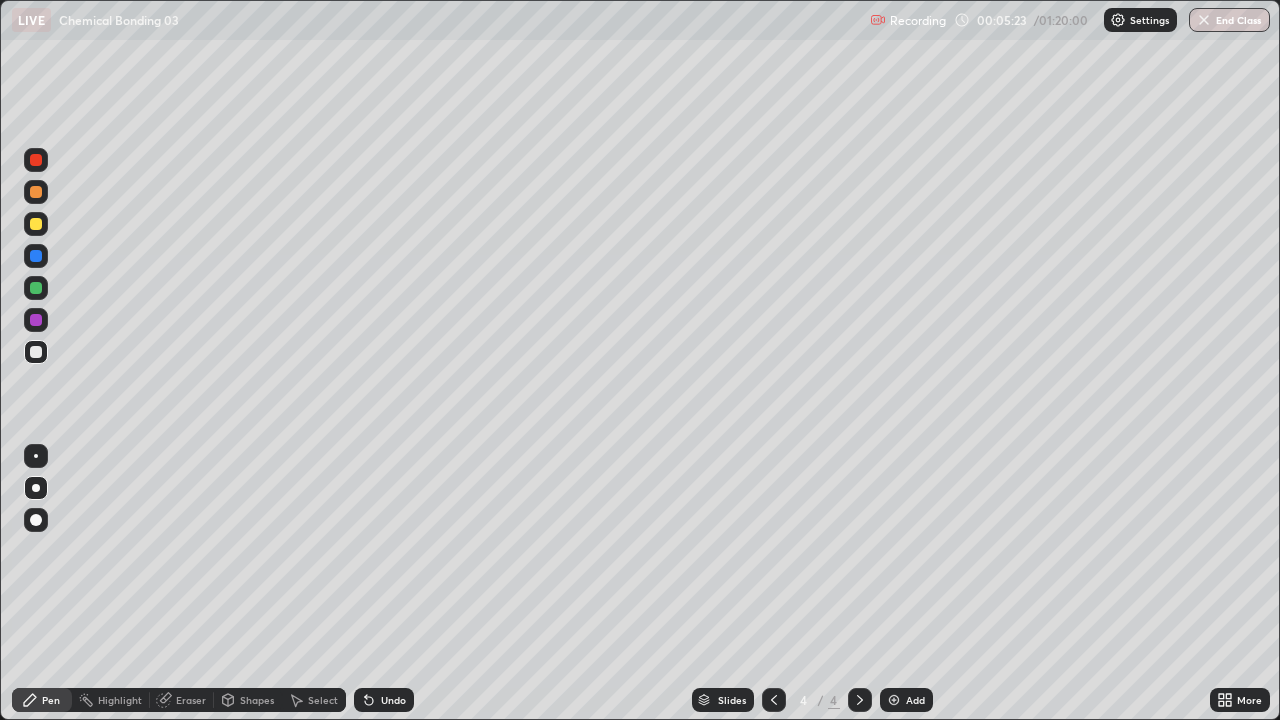 click at bounding box center (36, 224) 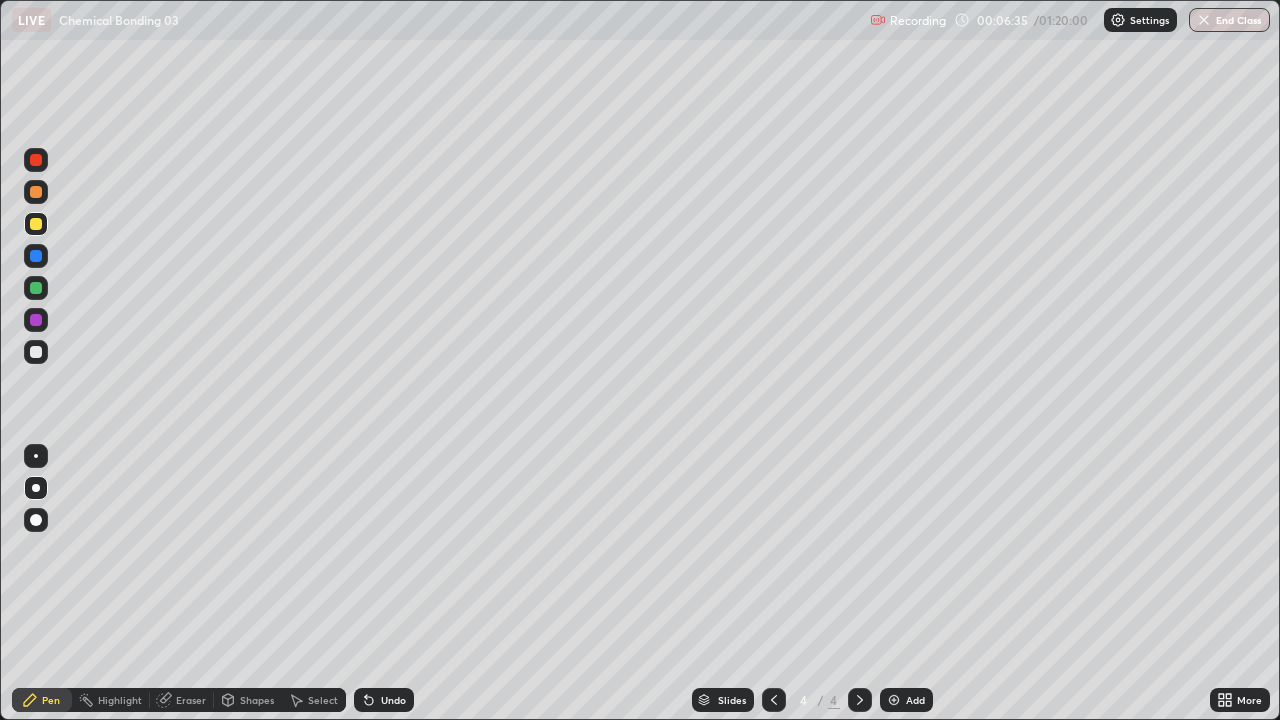 click on "Eraser" at bounding box center (191, 700) 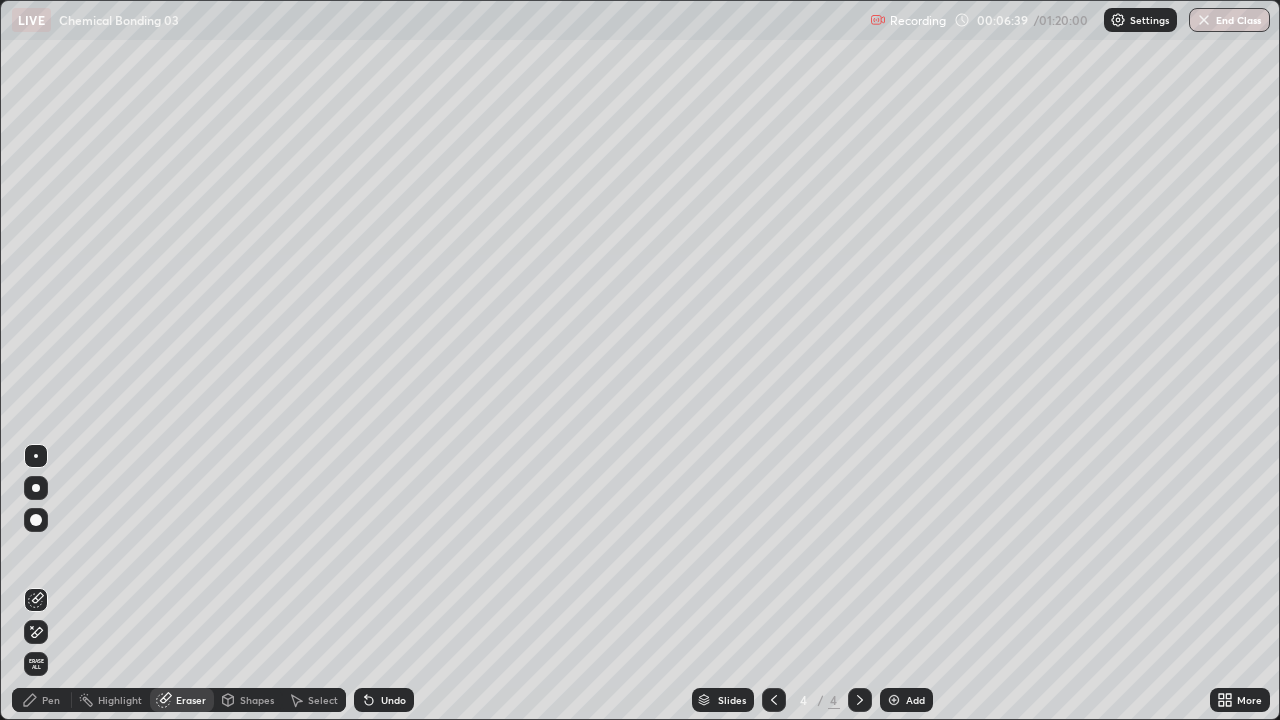 click on "Pen" at bounding box center [42, 700] 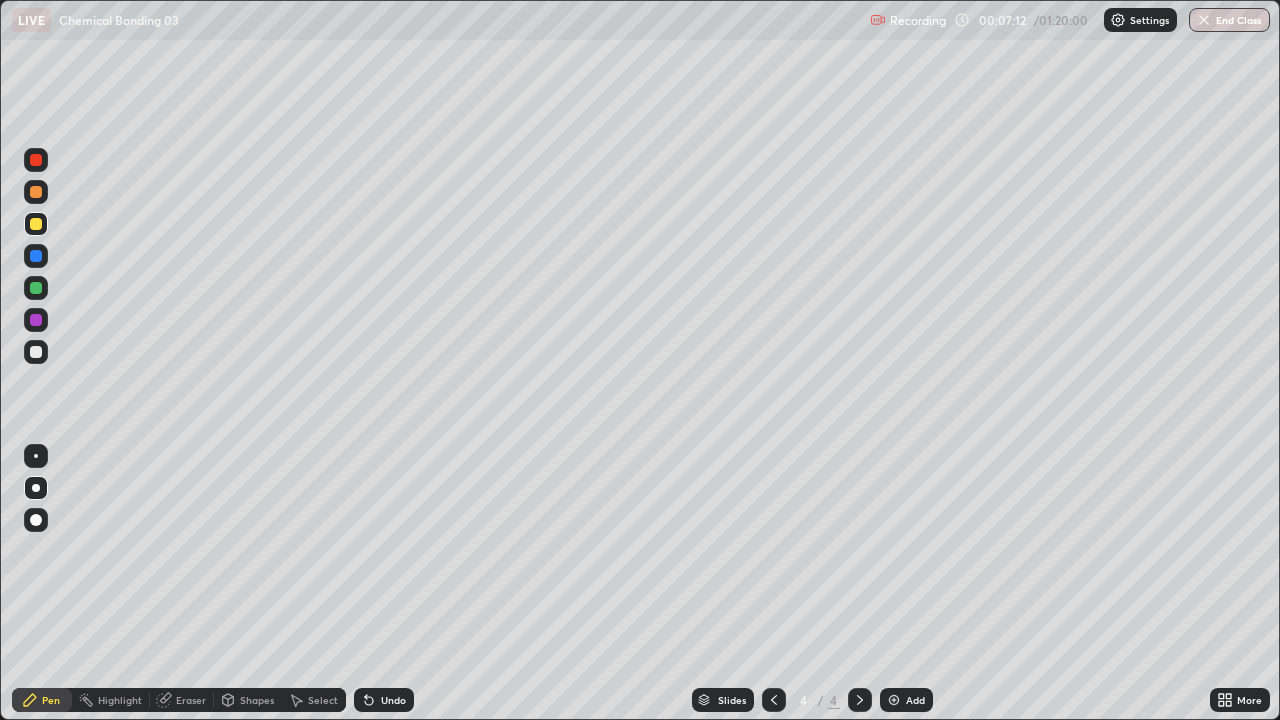 click at bounding box center (36, 288) 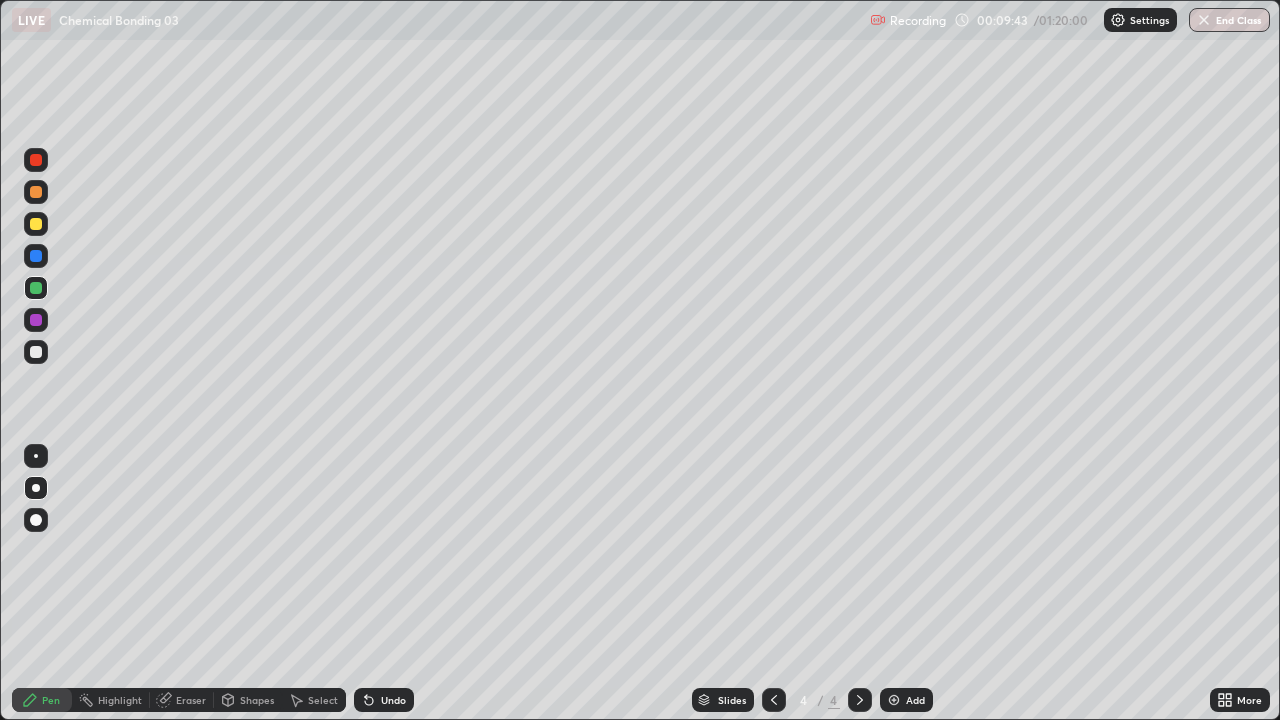click at bounding box center (894, 700) 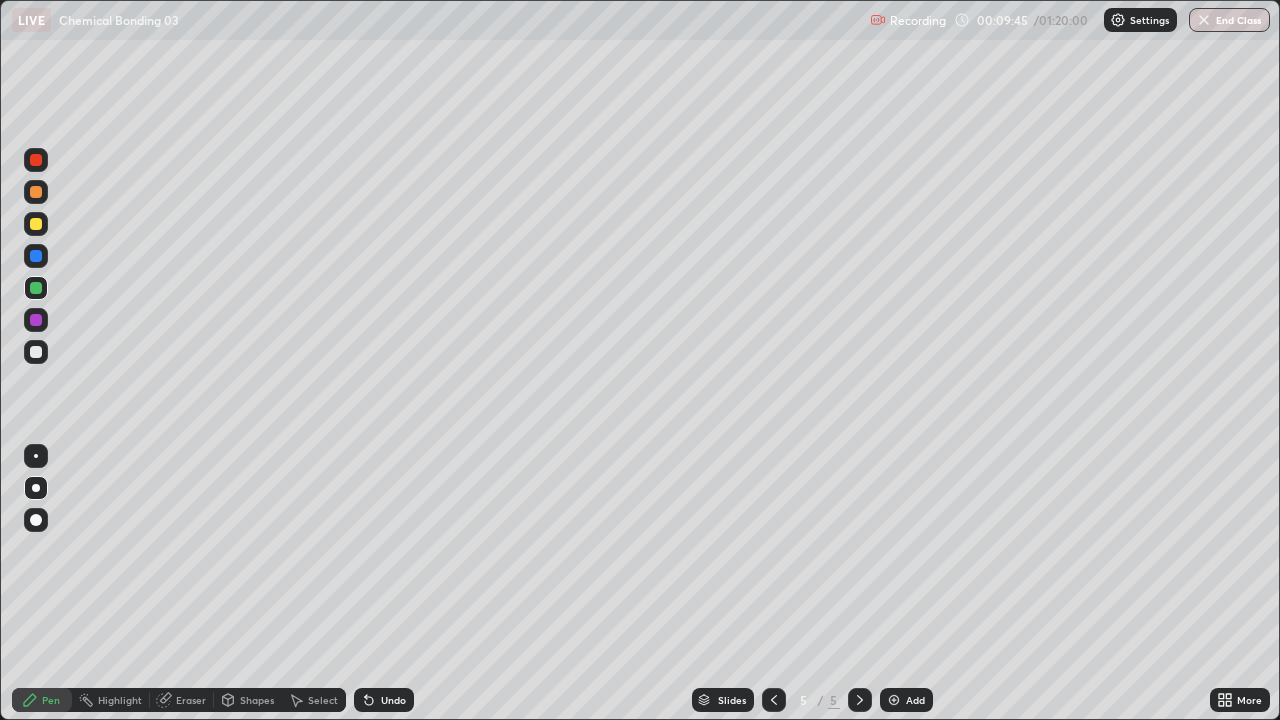 click at bounding box center (36, 352) 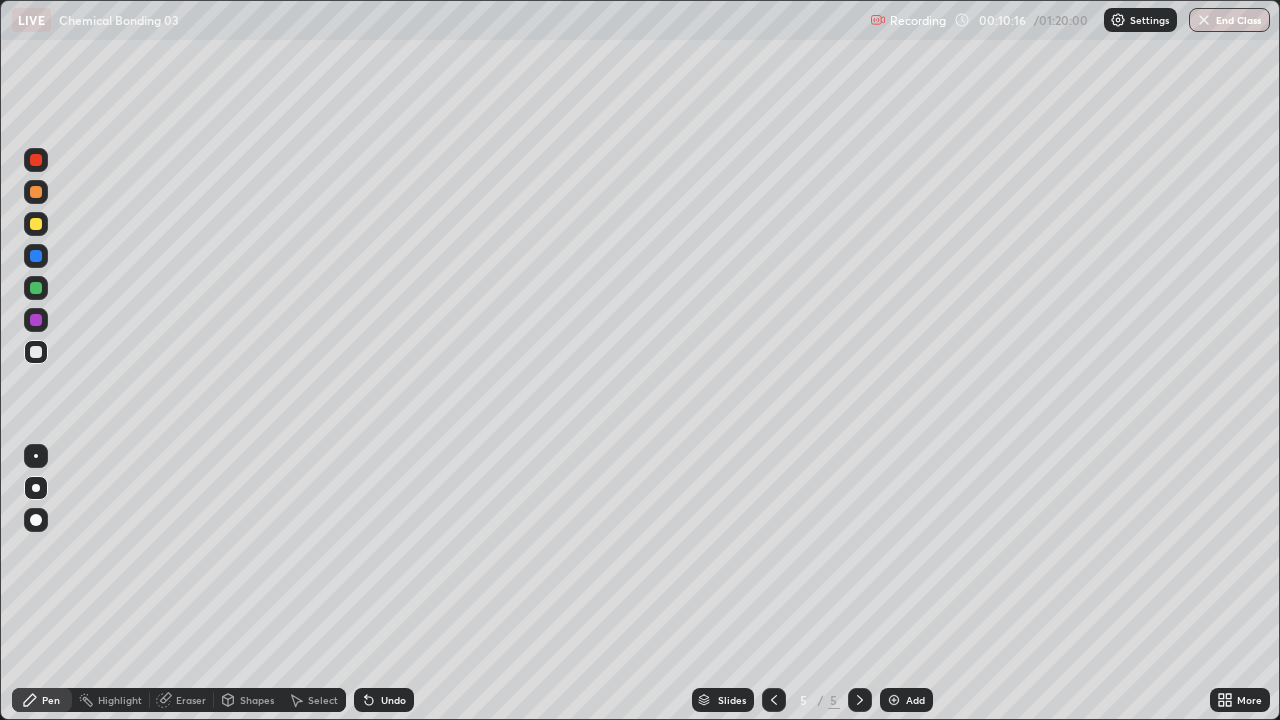 click at bounding box center (36, 224) 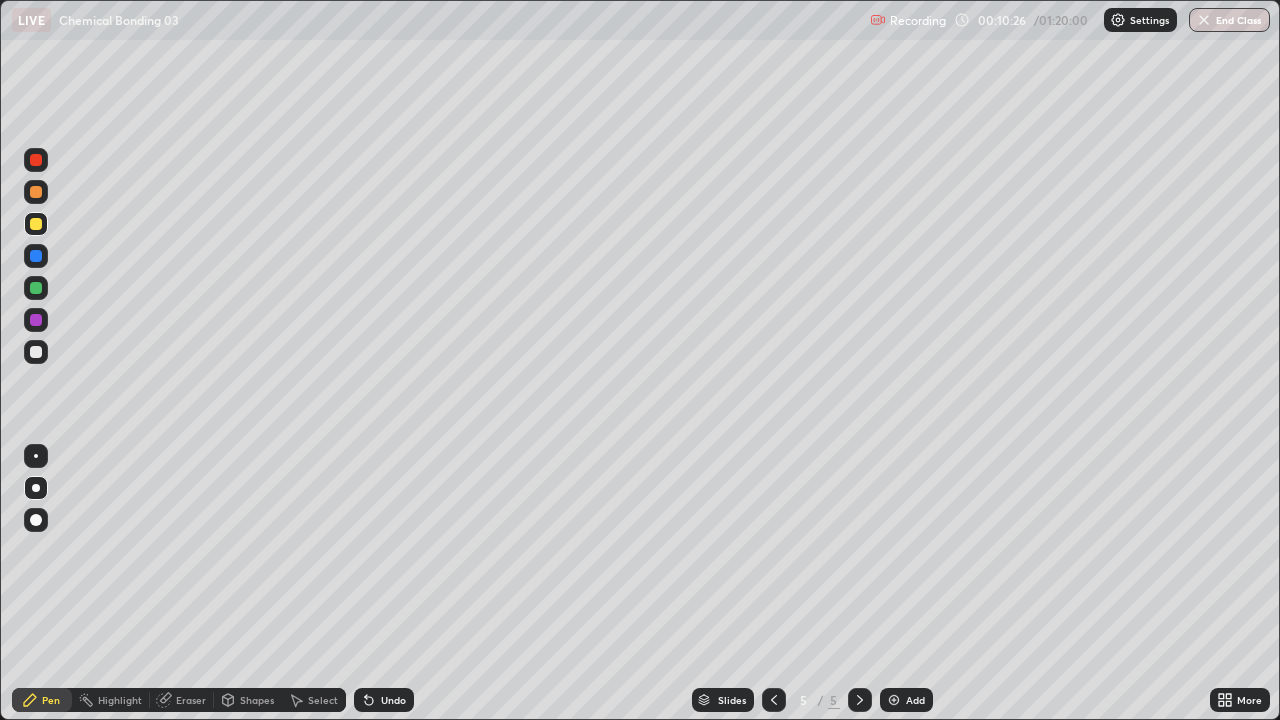 click at bounding box center [36, 352] 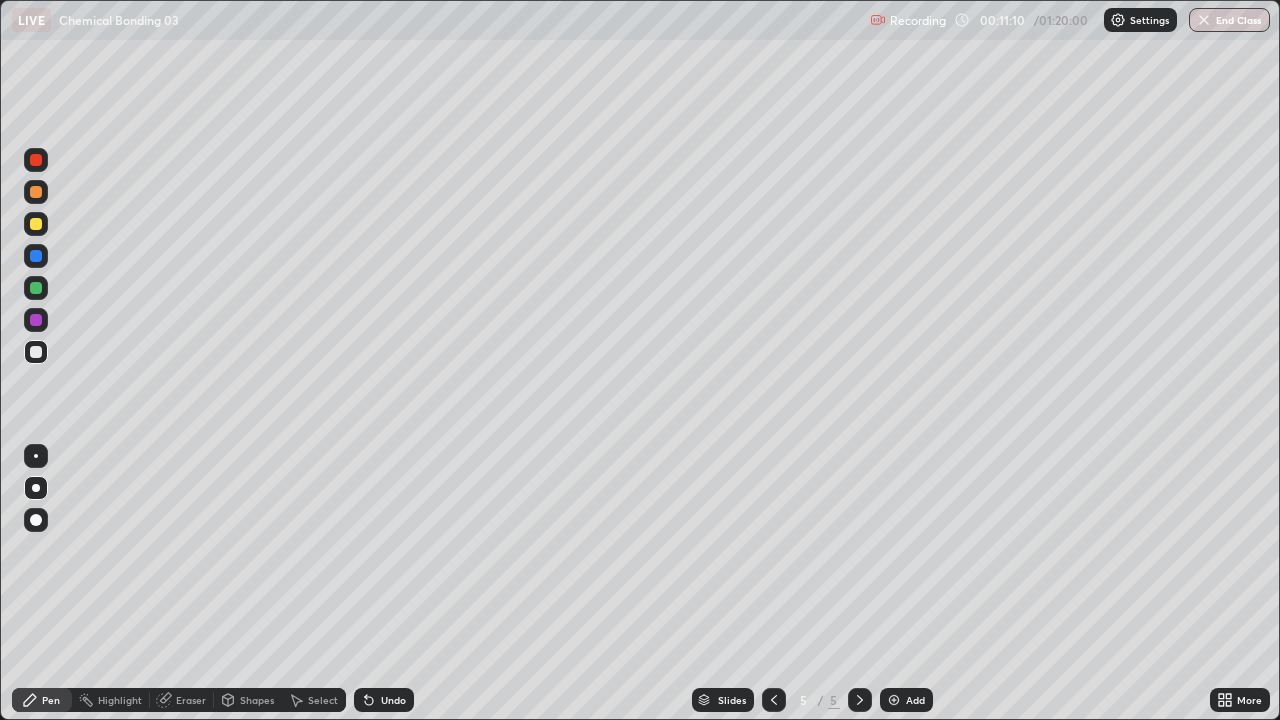 click on "Eraser" at bounding box center [191, 700] 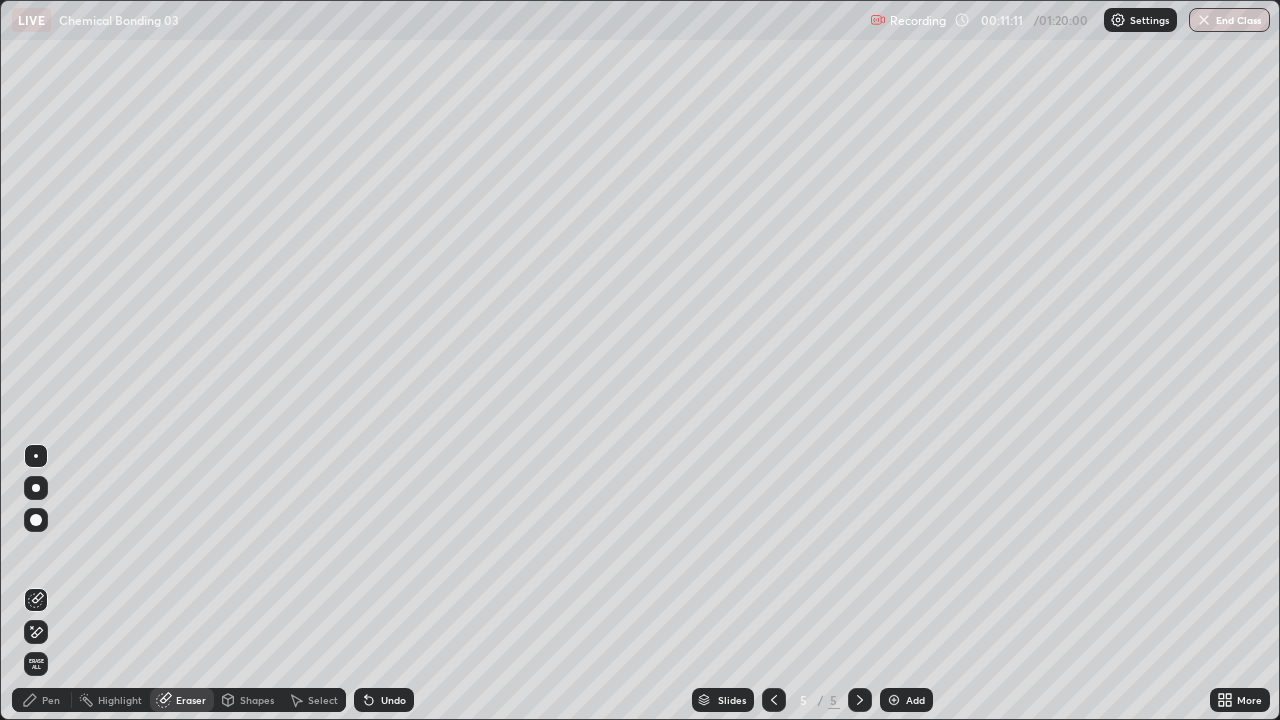 click on "Pen" at bounding box center (51, 700) 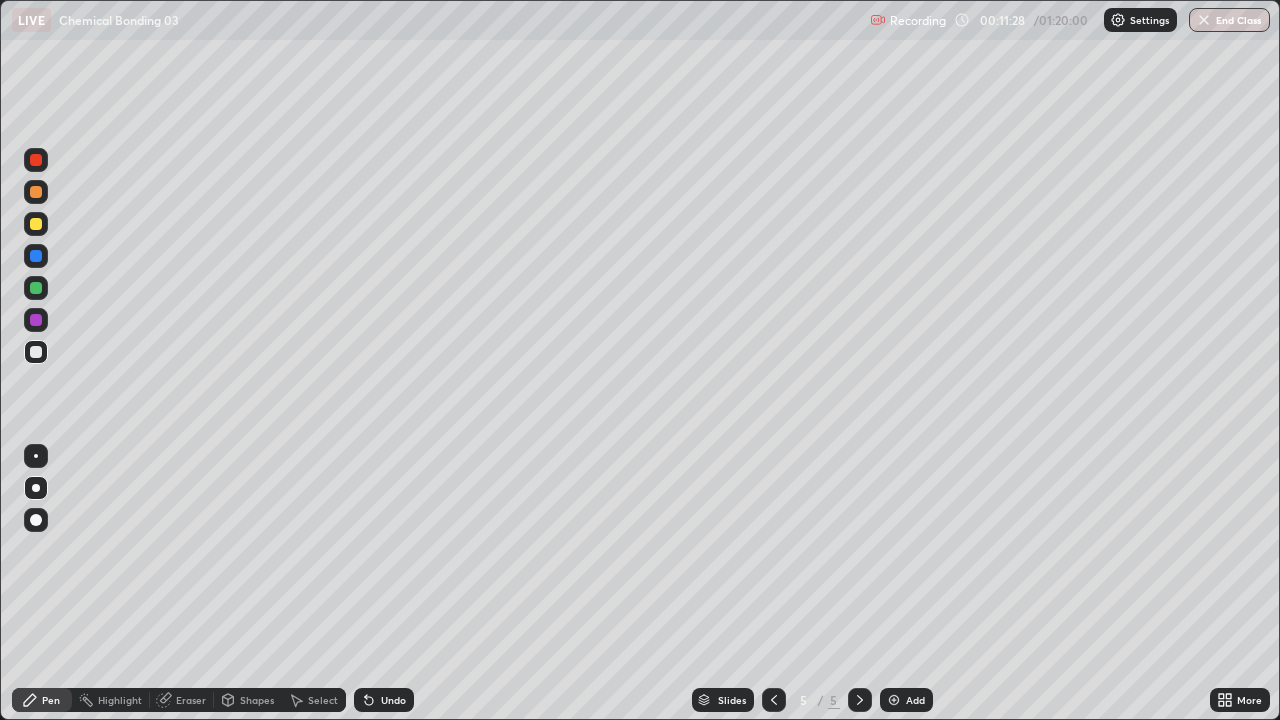click at bounding box center [36, 224] 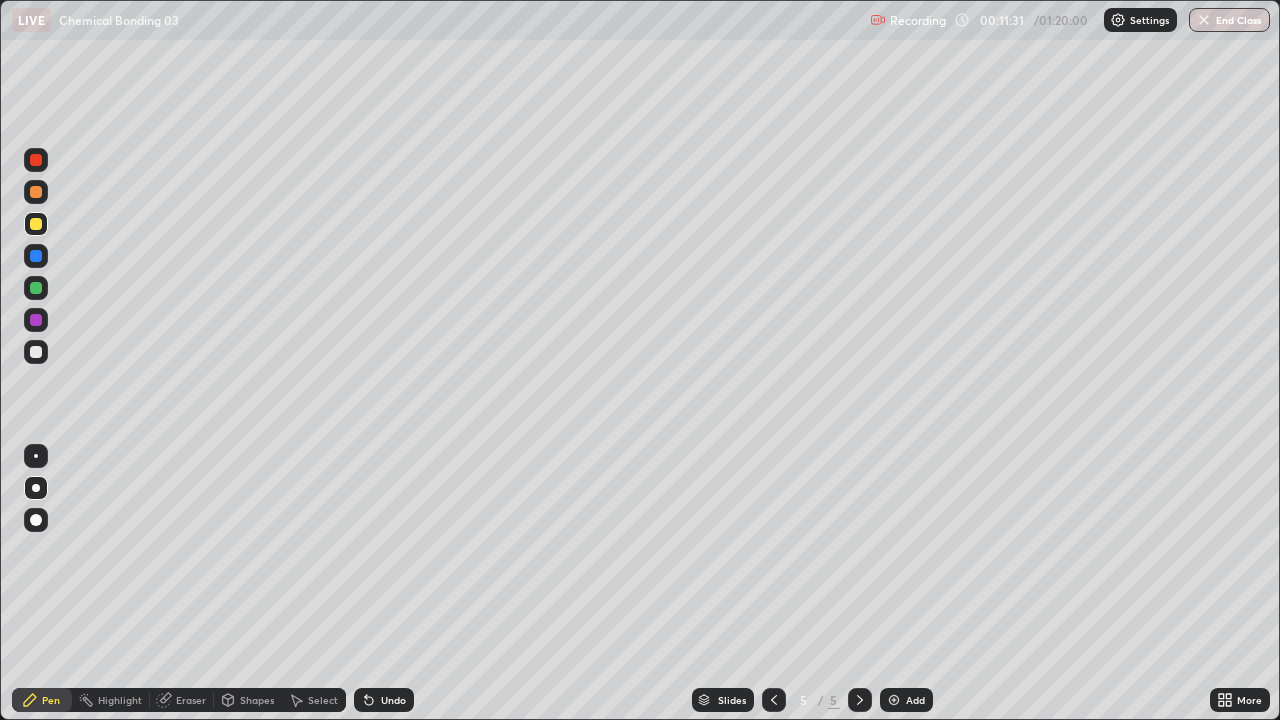 click on "Shapes" at bounding box center [257, 700] 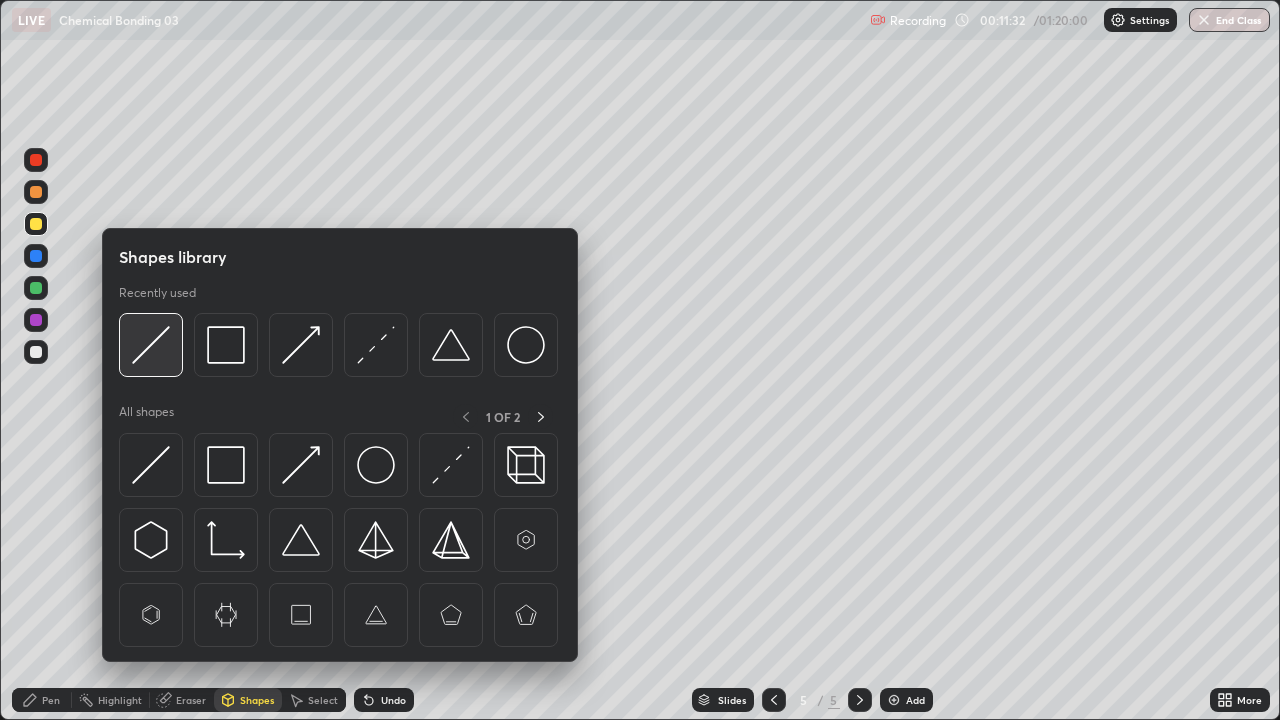 click at bounding box center [151, 345] 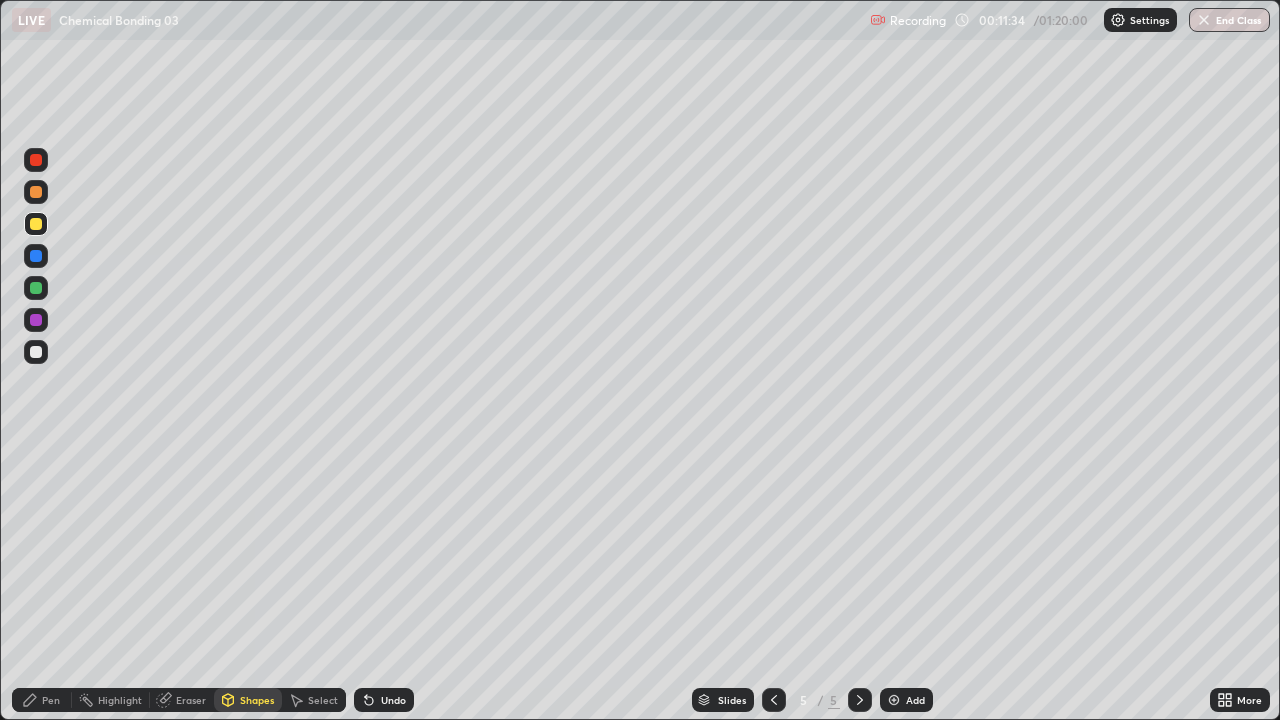 click on "Pen" at bounding box center (51, 700) 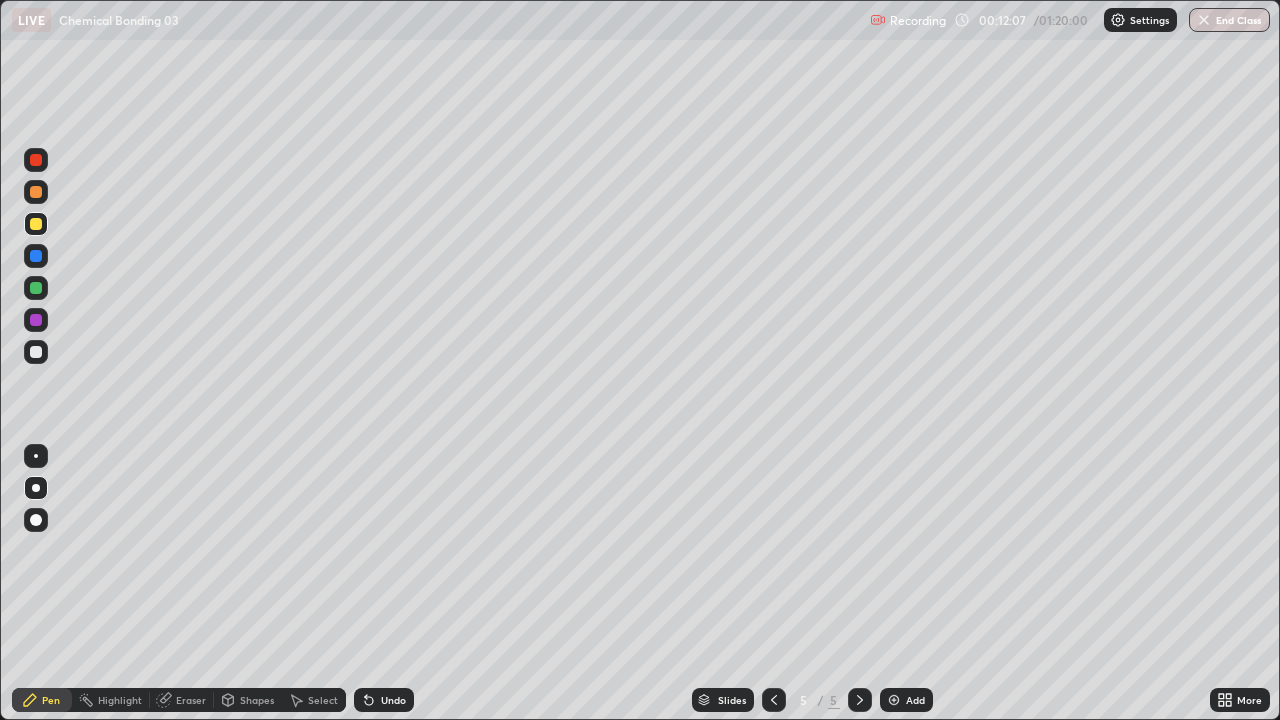 click at bounding box center [36, 352] 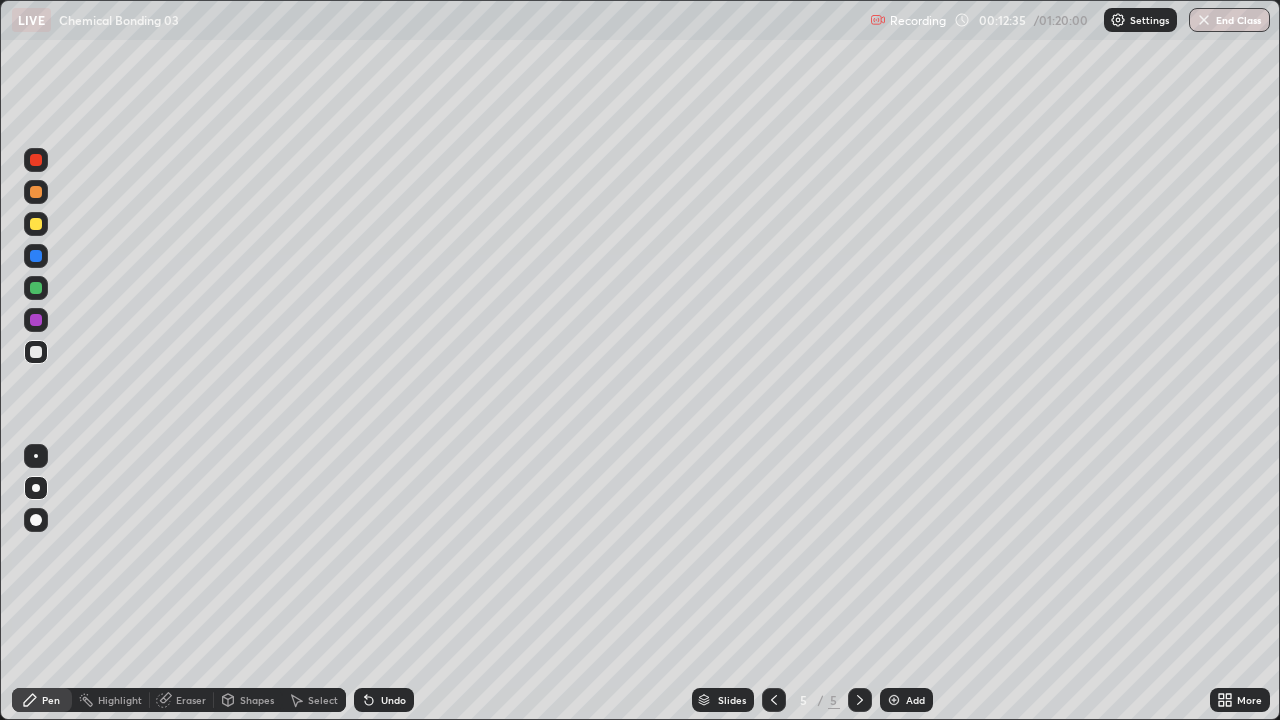 click at bounding box center [36, 224] 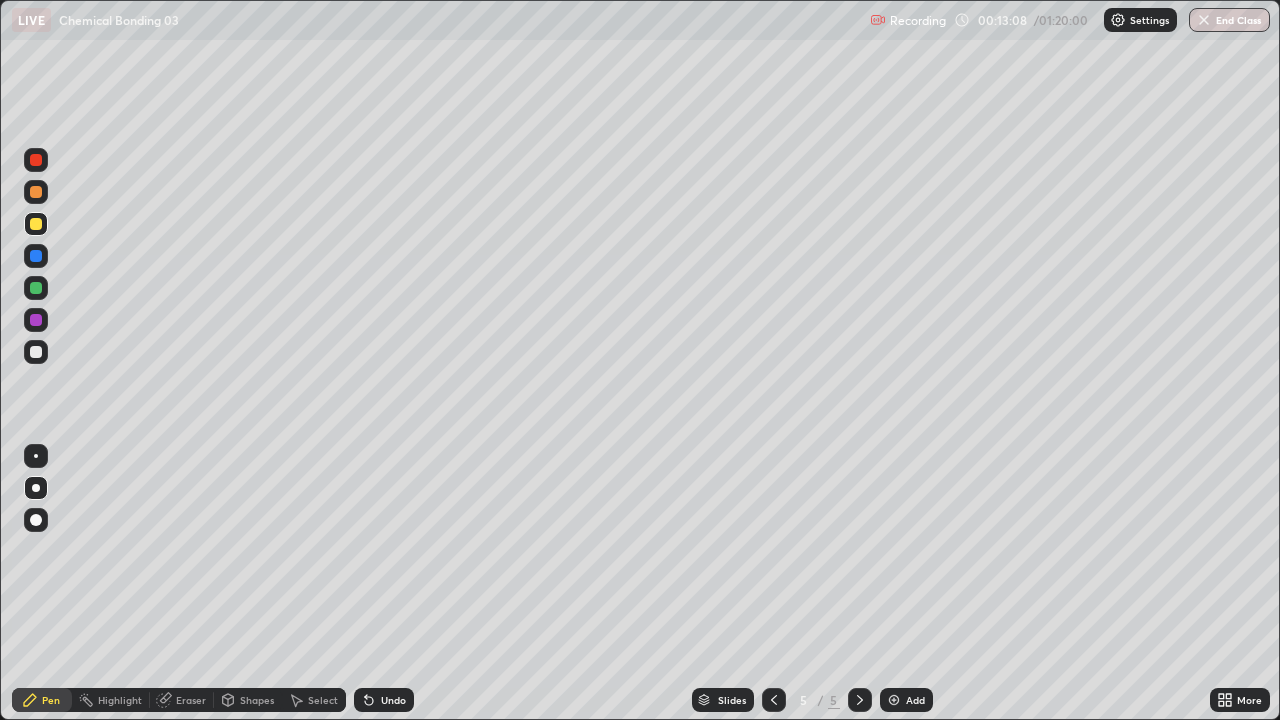 click at bounding box center (36, 352) 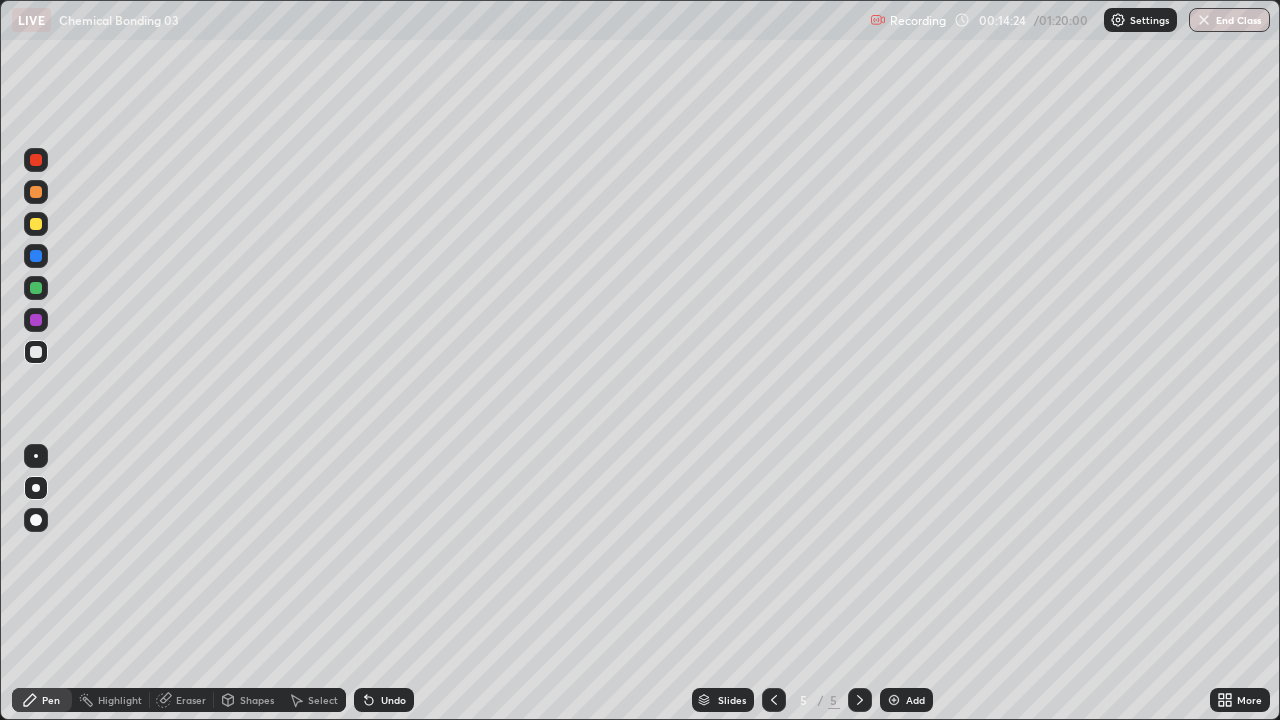 click at bounding box center [36, 288] 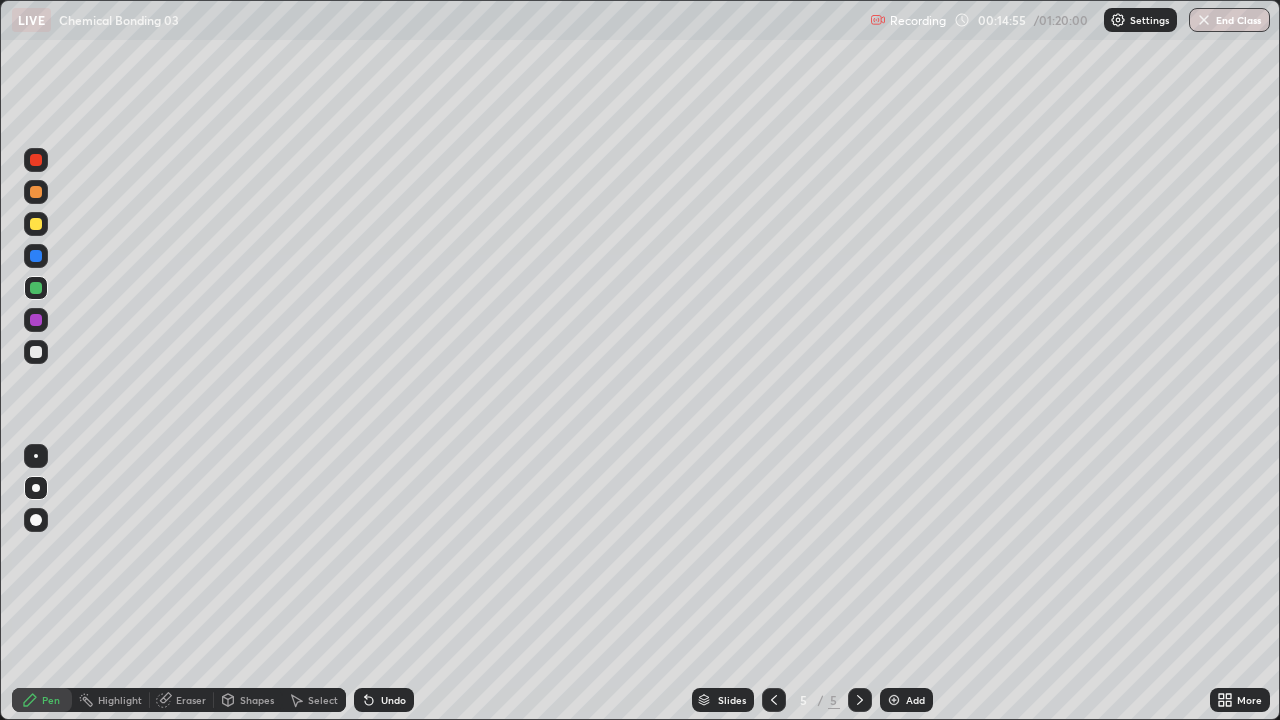 click at bounding box center [894, 700] 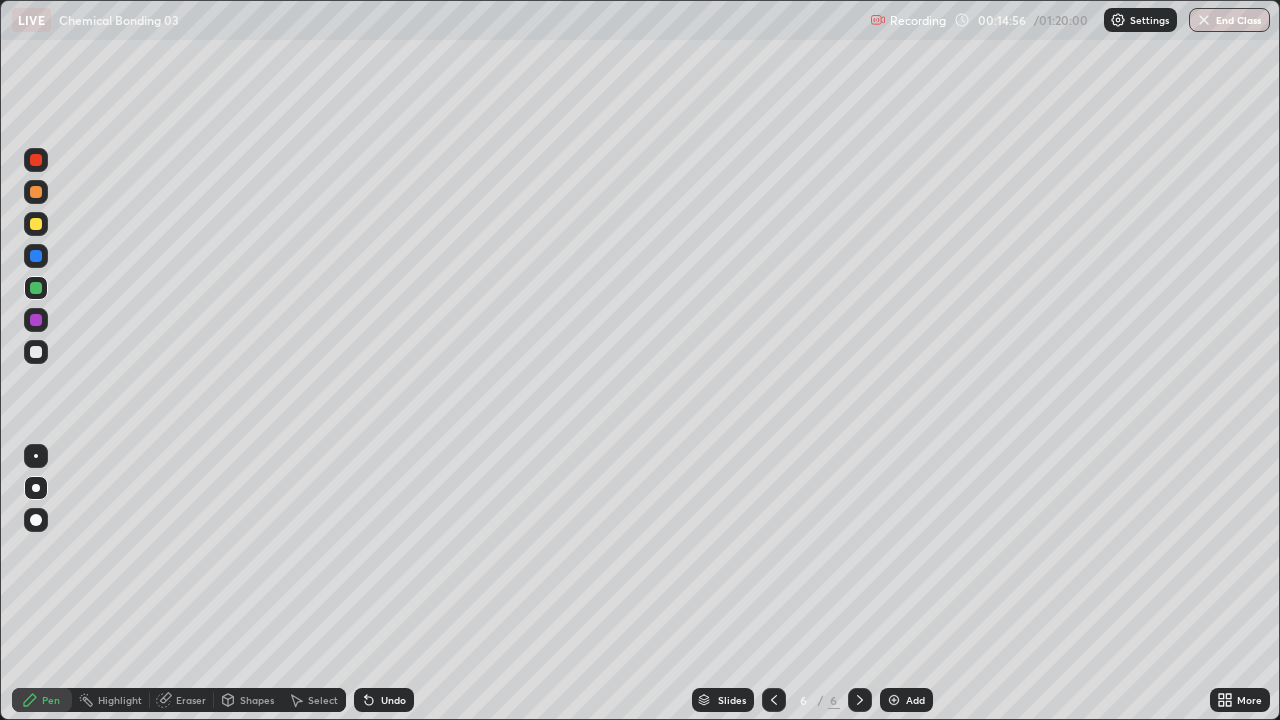 click at bounding box center (36, 192) 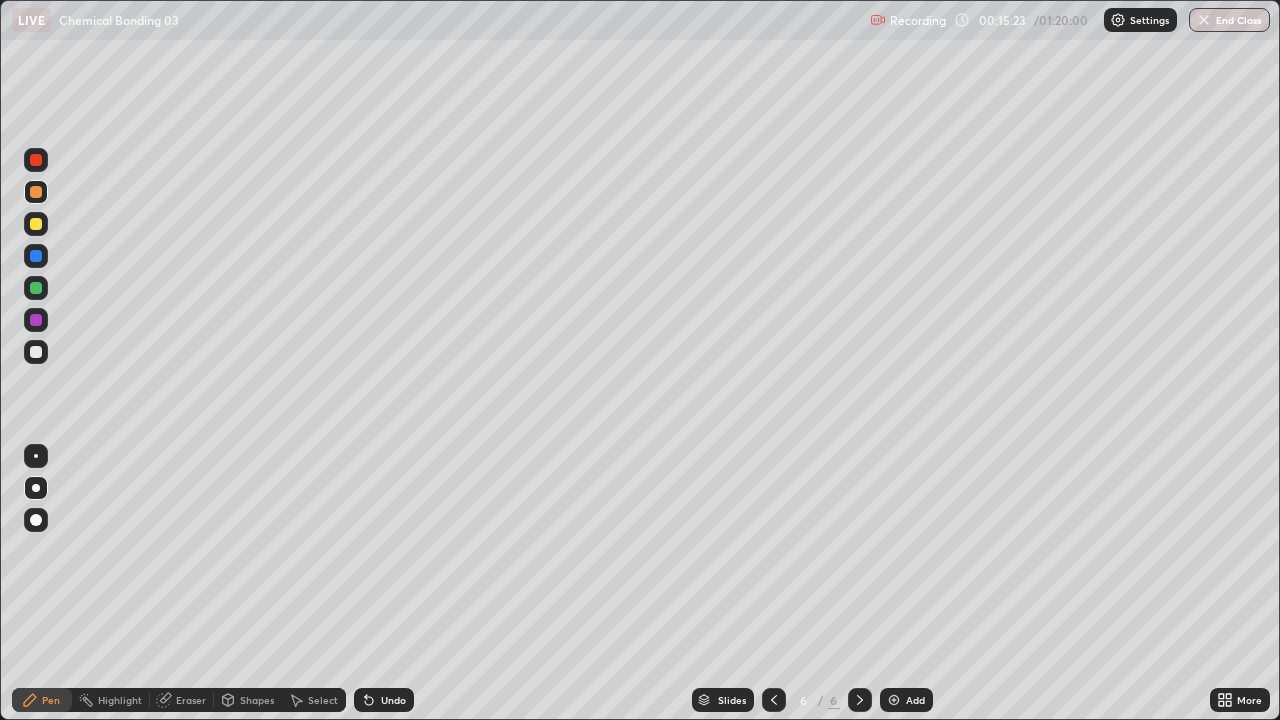click at bounding box center (36, 352) 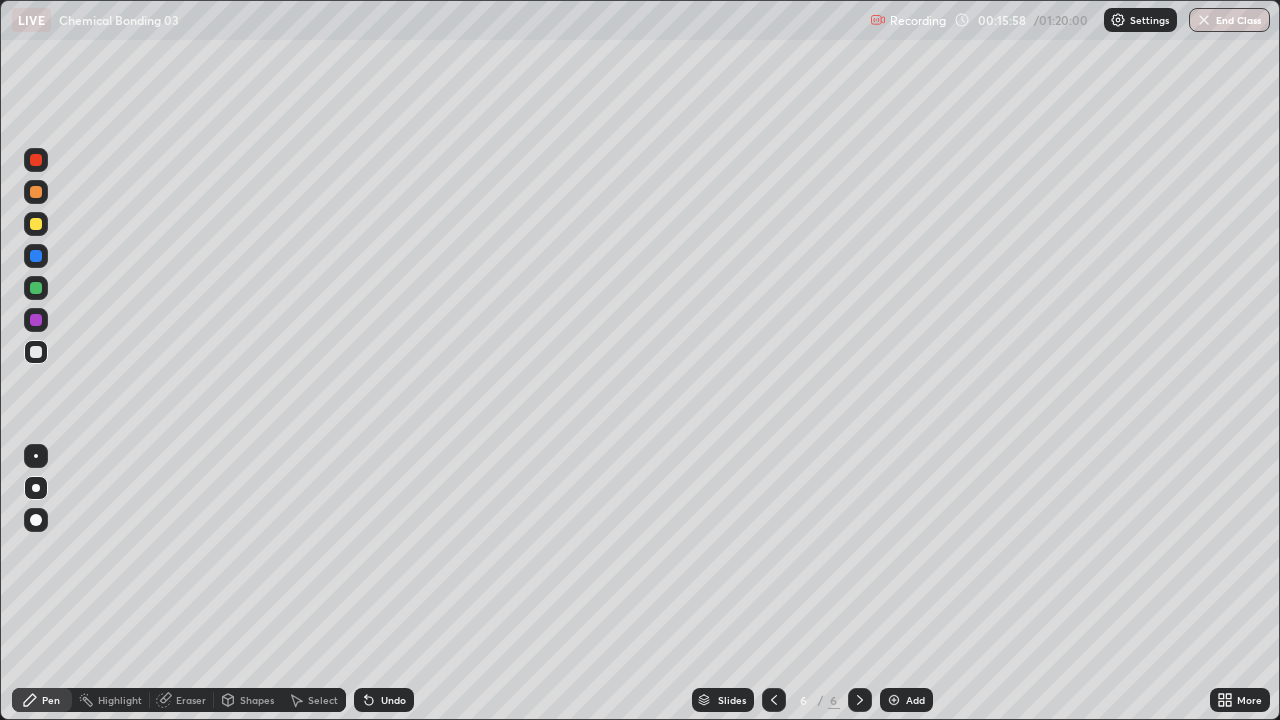 click at bounding box center (36, 256) 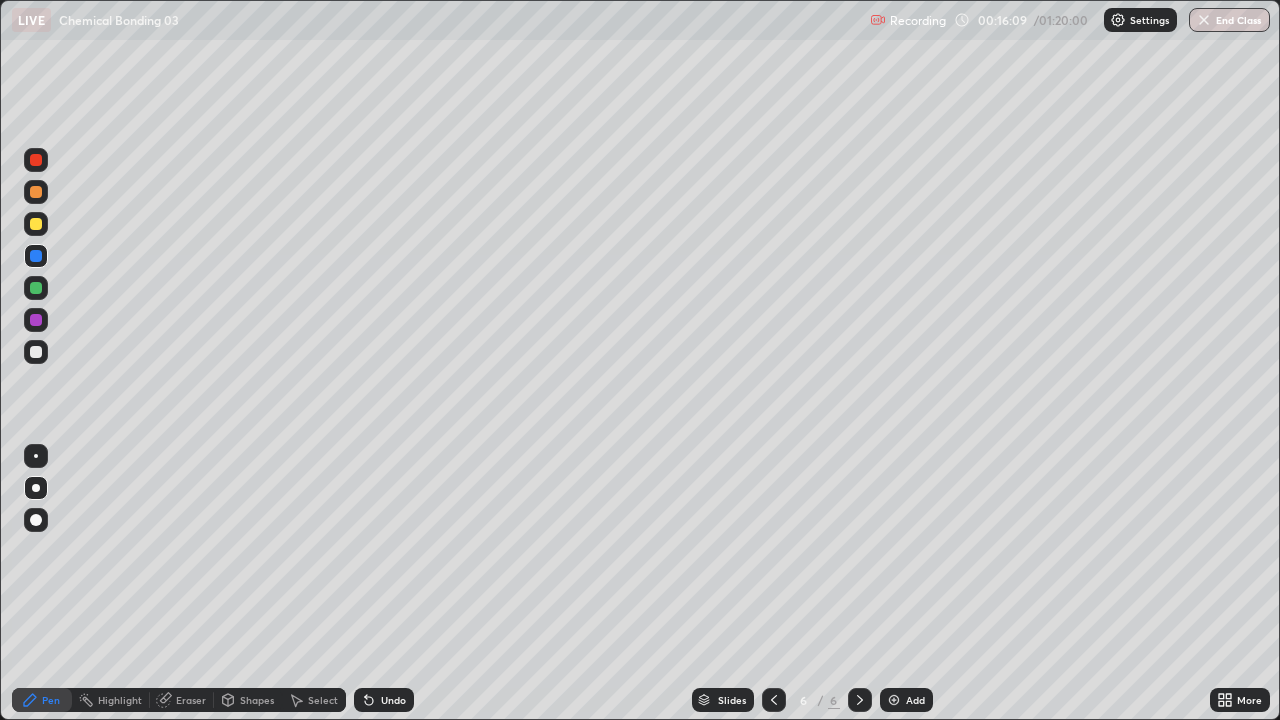 click at bounding box center (36, 352) 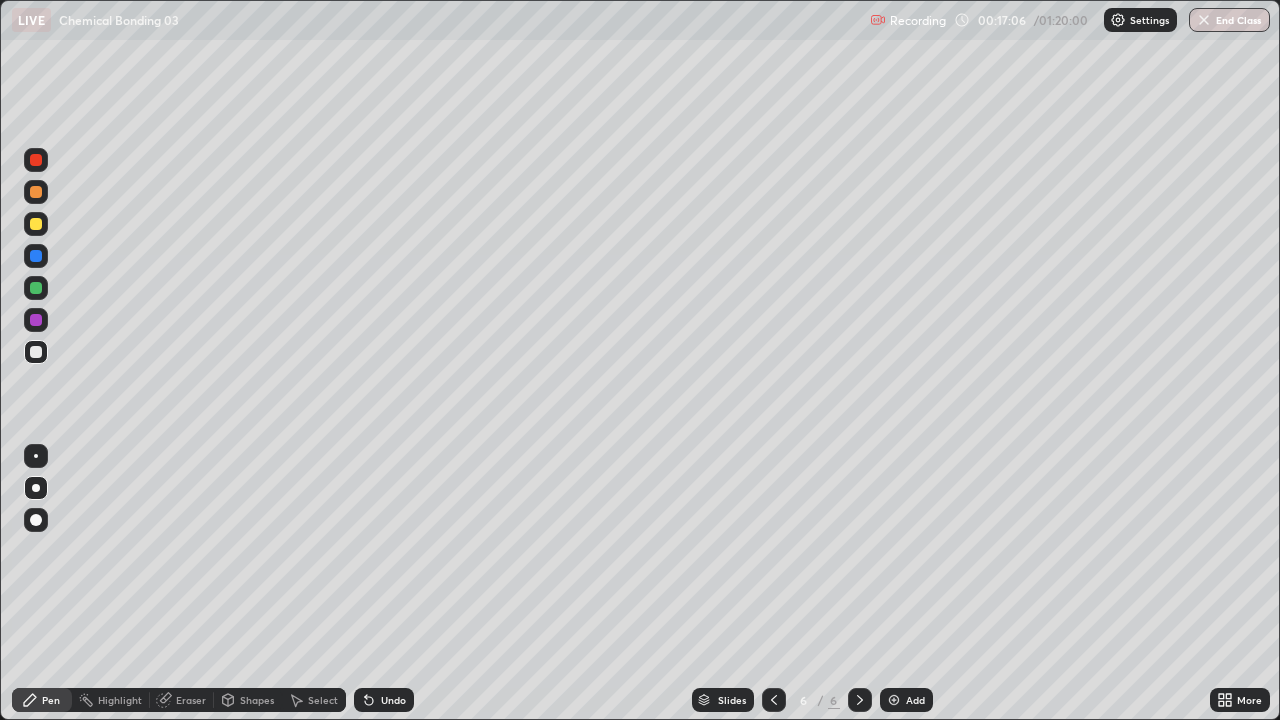 click at bounding box center [36, 224] 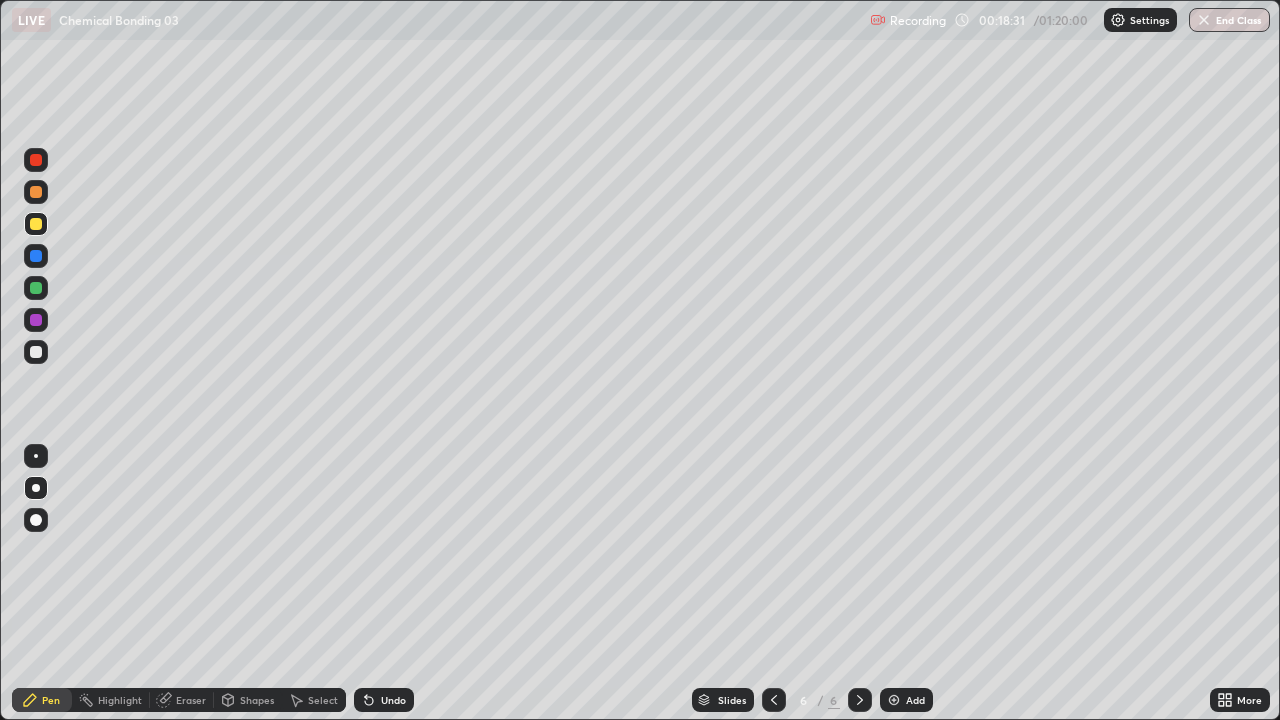 click on "Eraser" at bounding box center [182, 700] 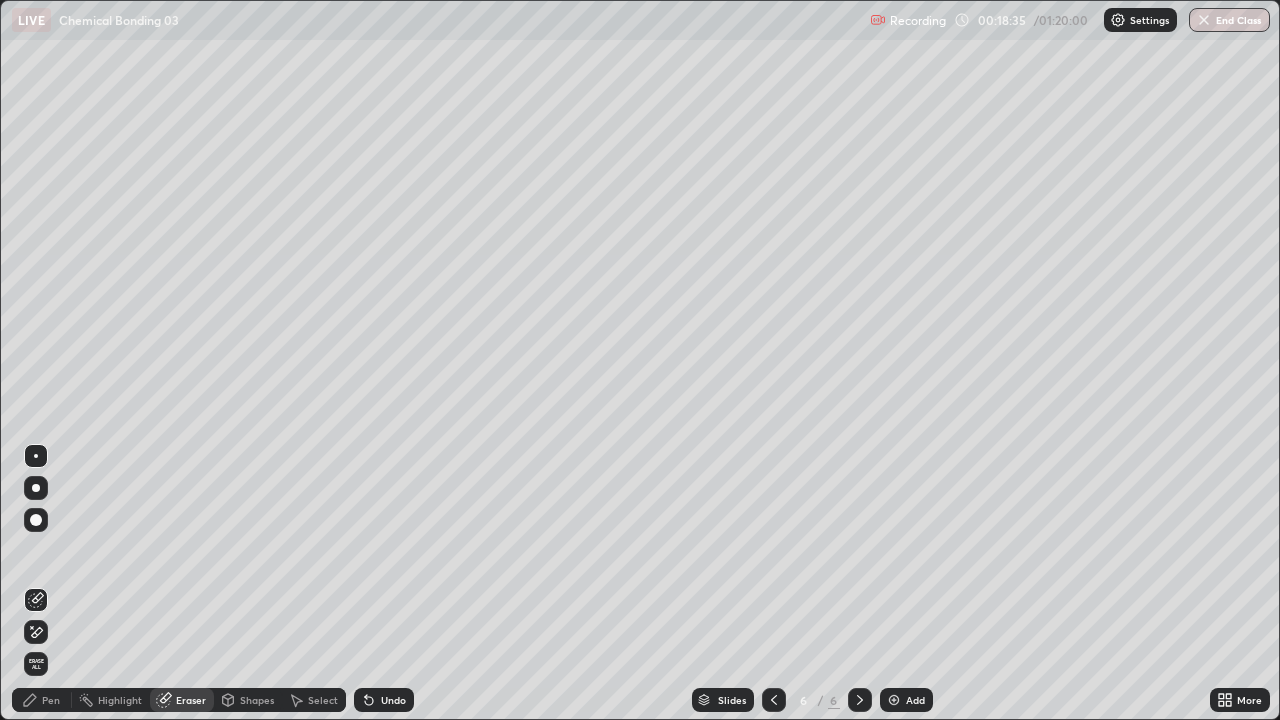 click on "Pen" at bounding box center (51, 700) 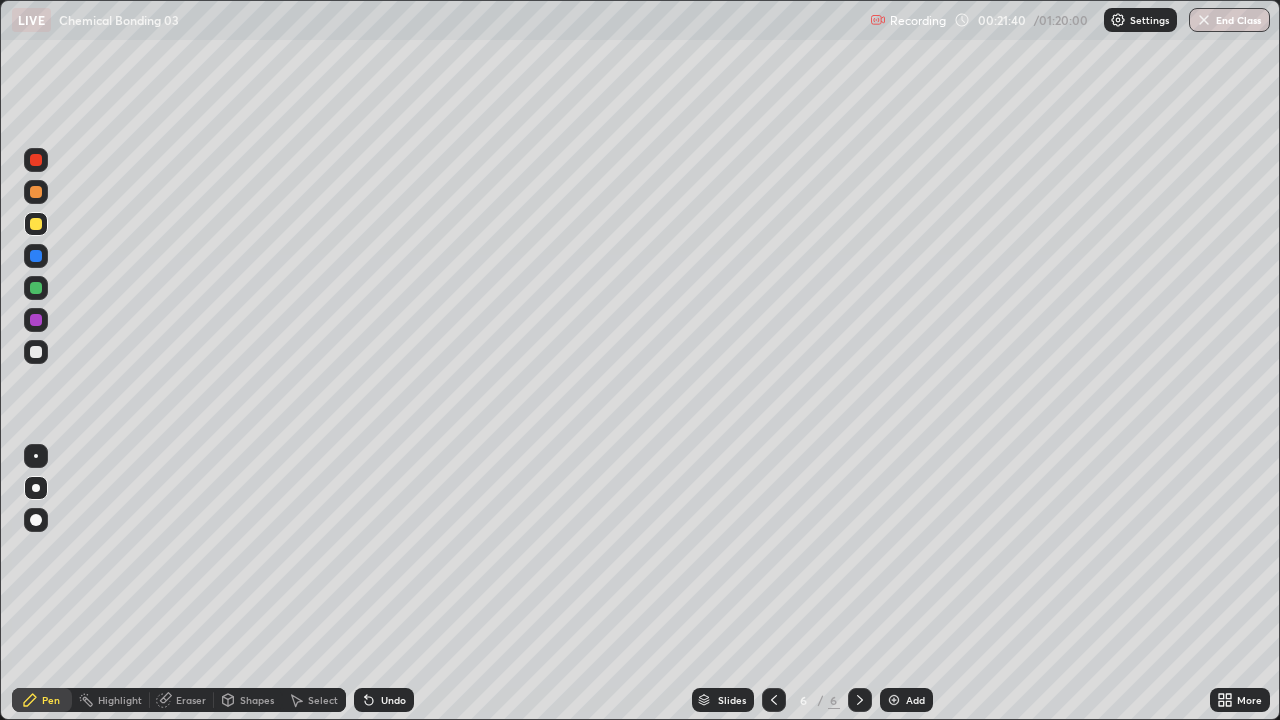 click at bounding box center (894, 700) 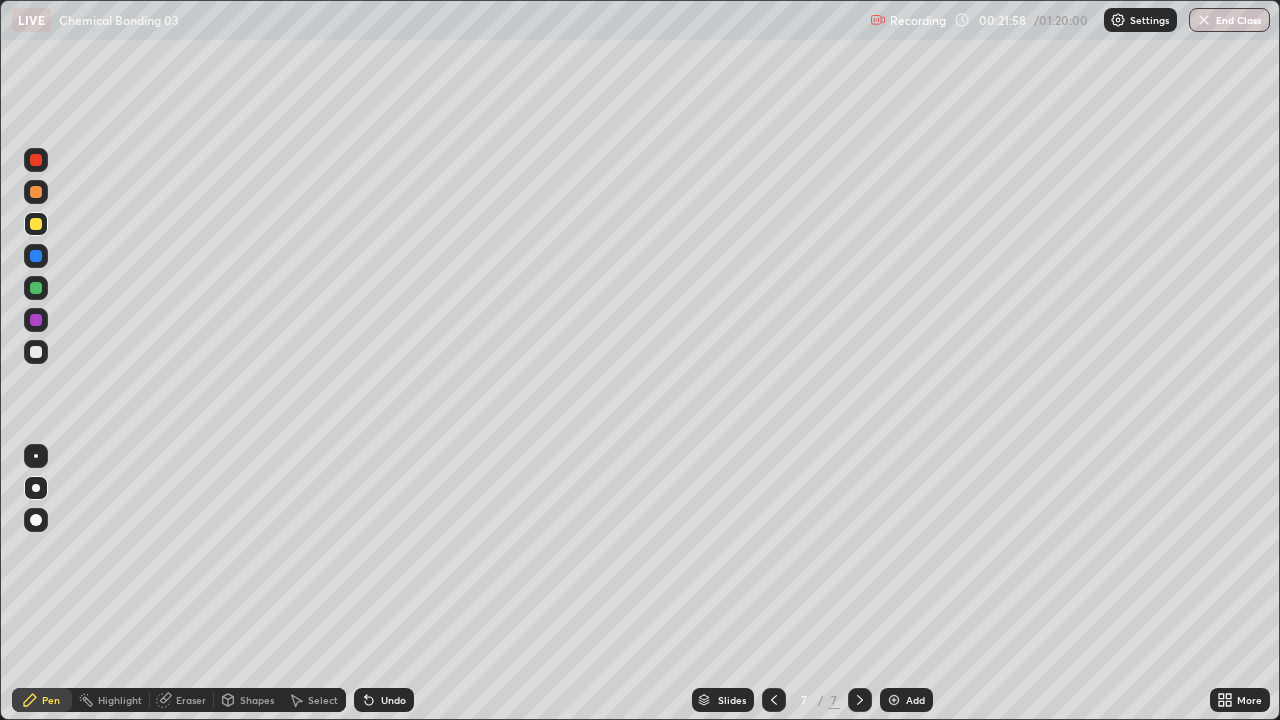 click at bounding box center [36, 352] 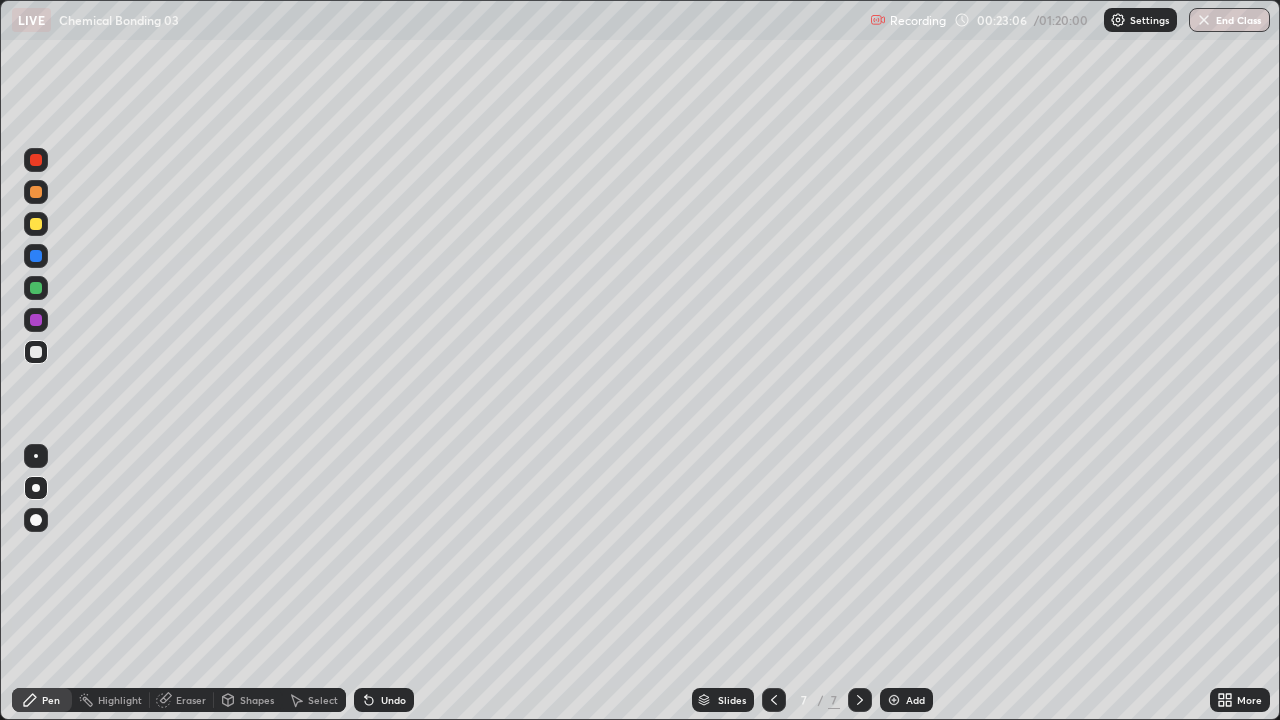 click at bounding box center (36, 224) 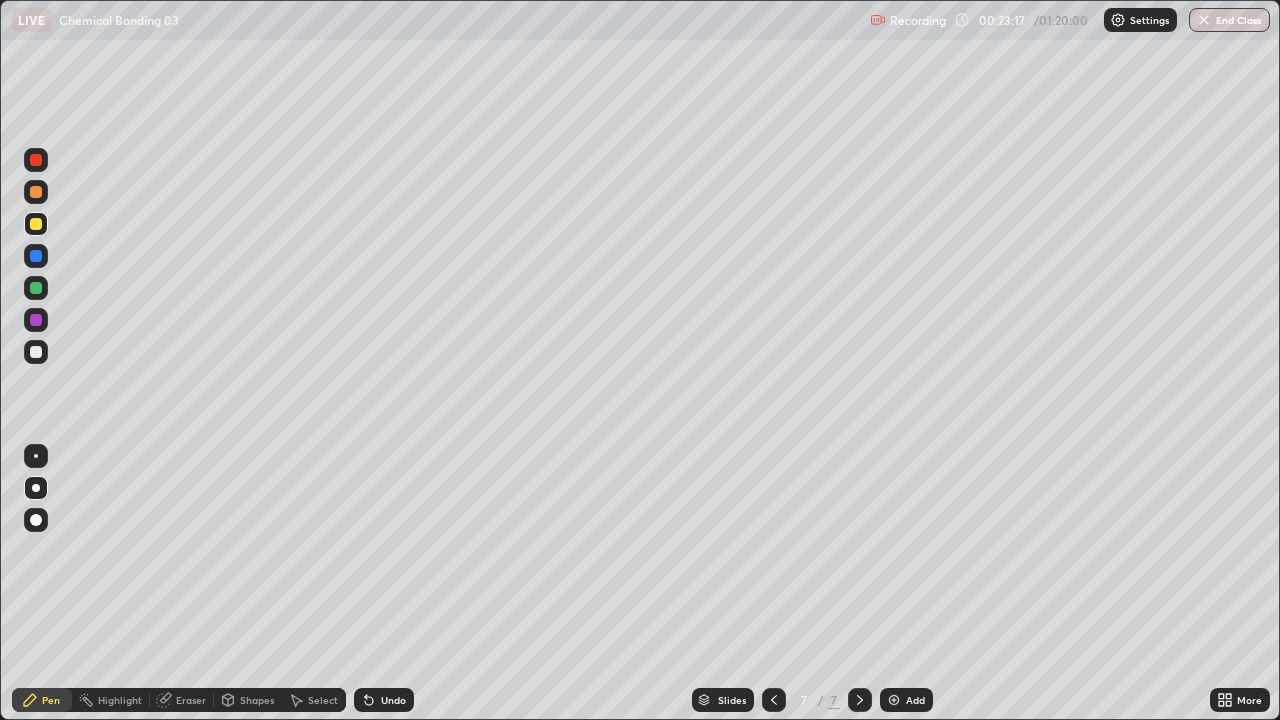 click at bounding box center [36, 192] 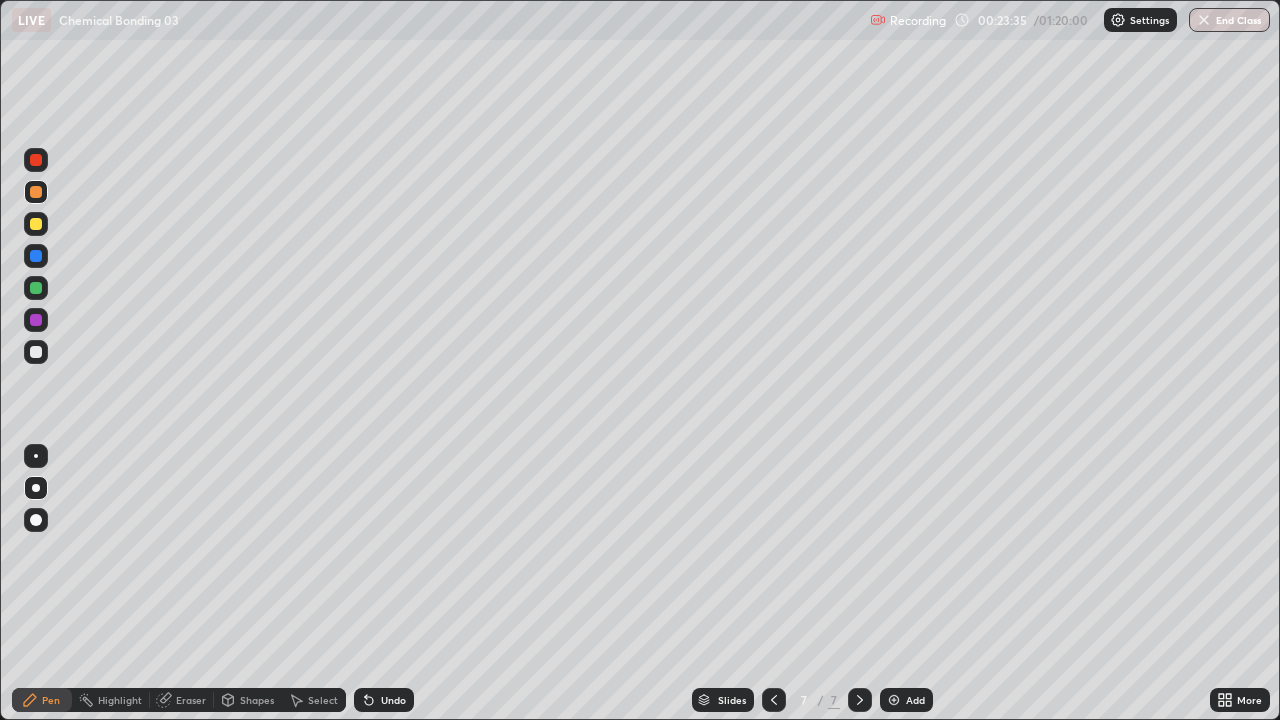 click at bounding box center (36, 352) 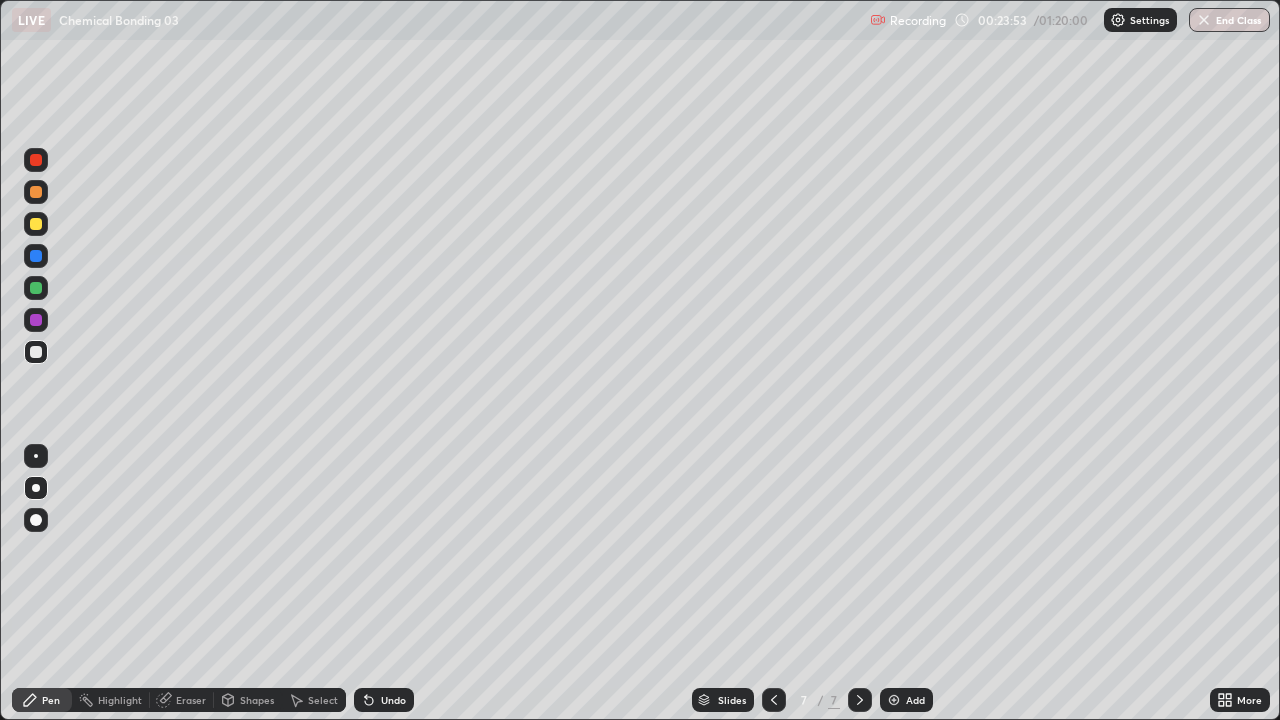 click on "Shapes" at bounding box center (257, 700) 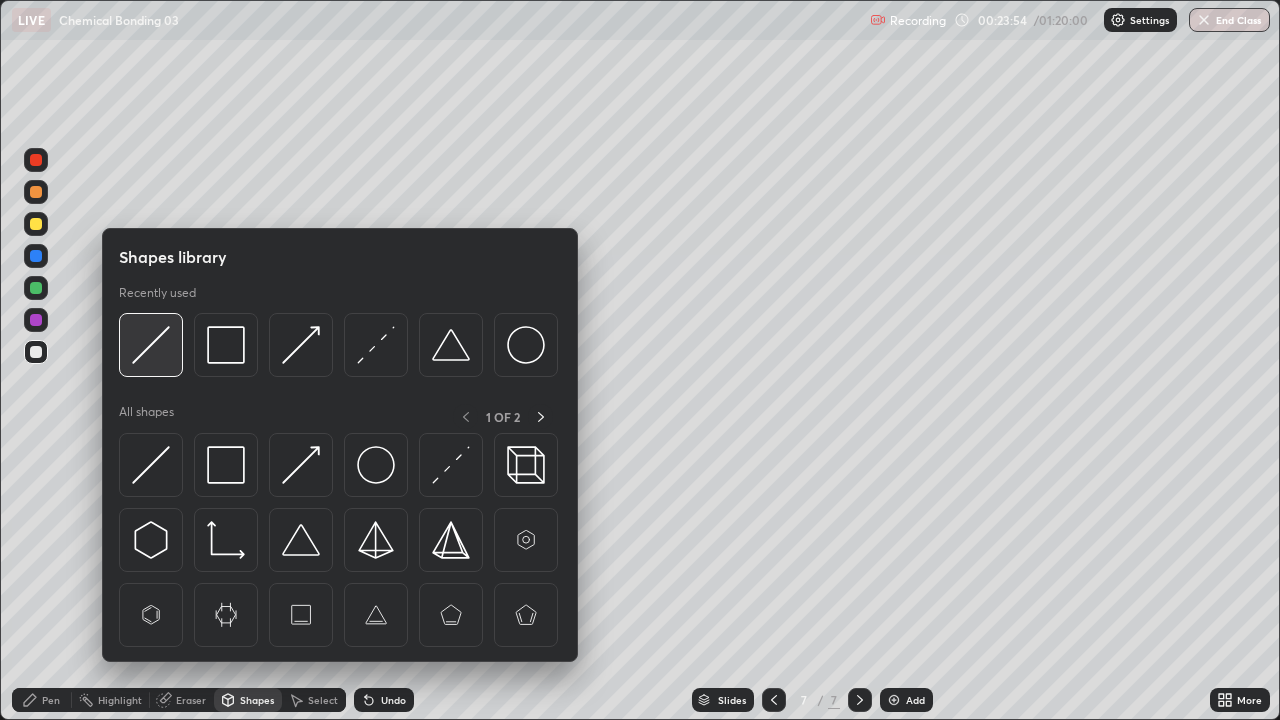 click at bounding box center (151, 345) 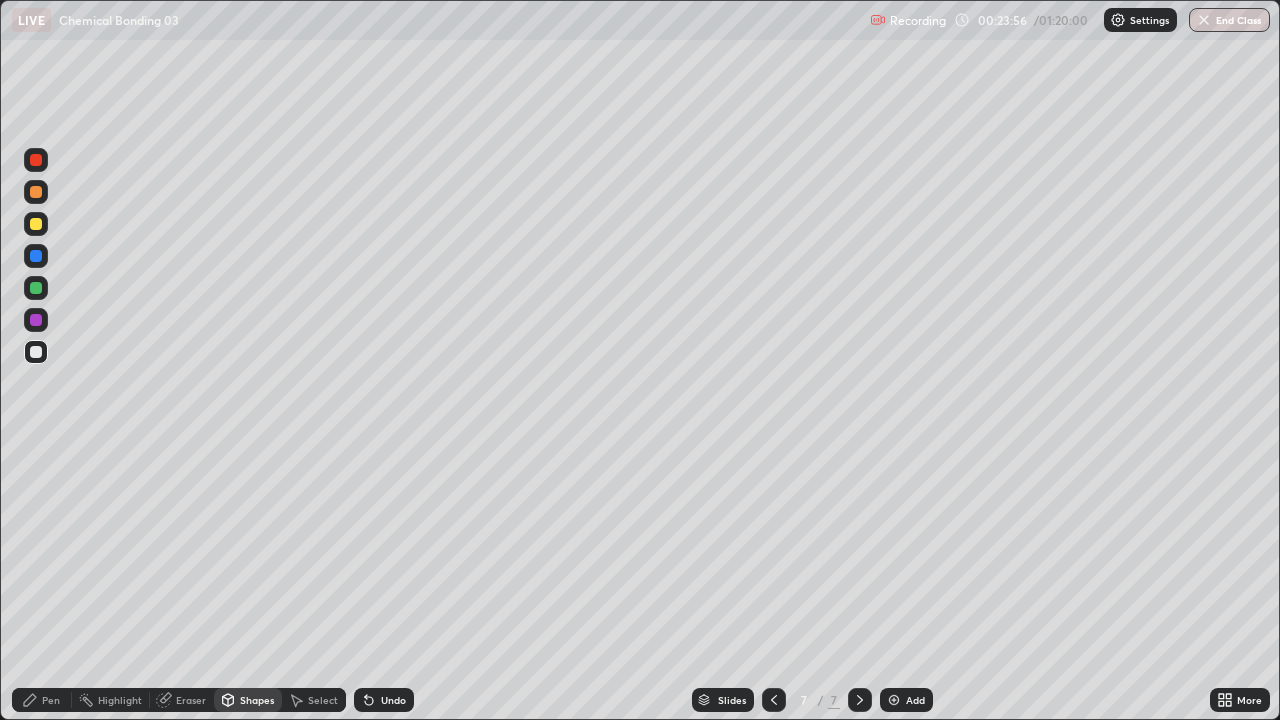 click on "Pen" at bounding box center [51, 700] 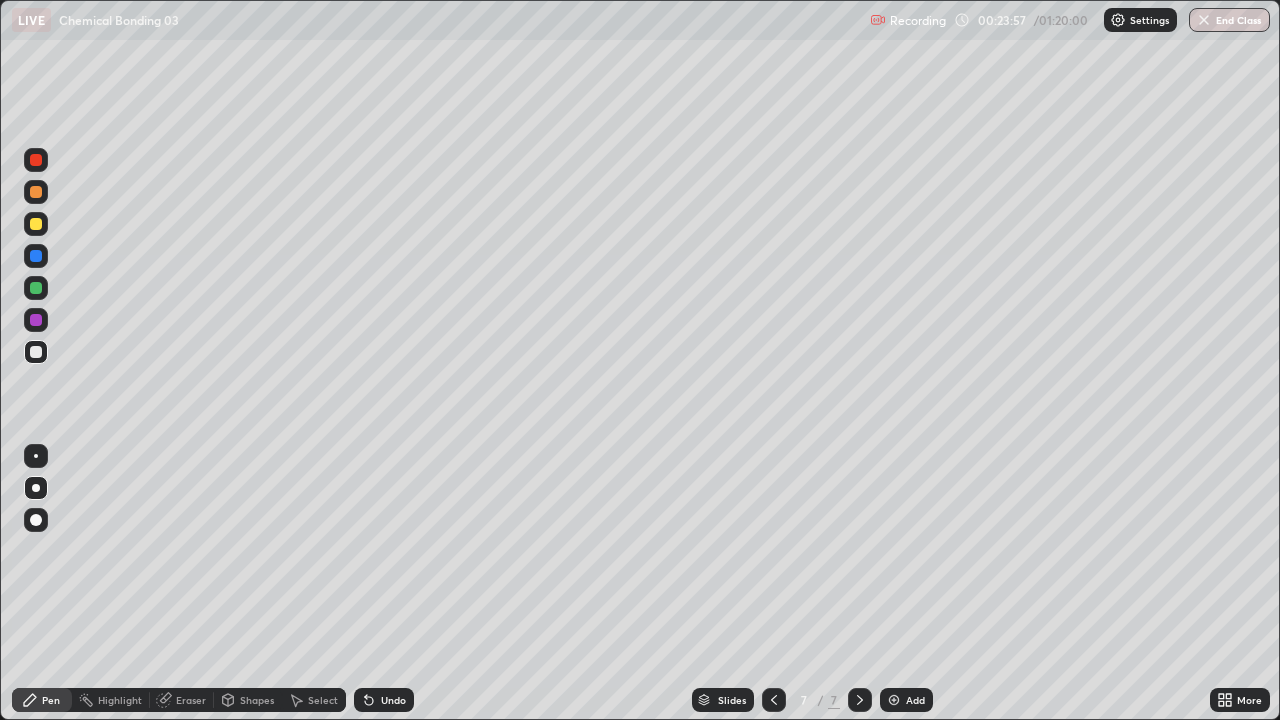 click at bounding box center [36, 192] 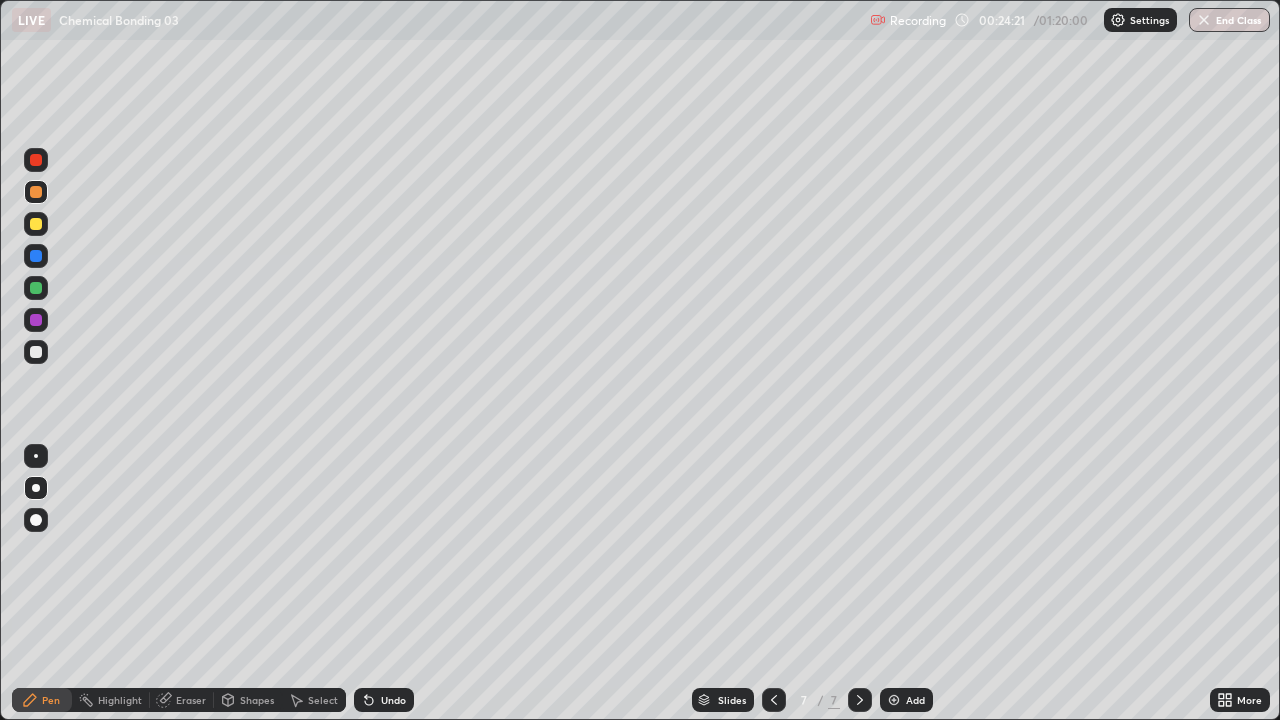click at bounding box center (36, 352) 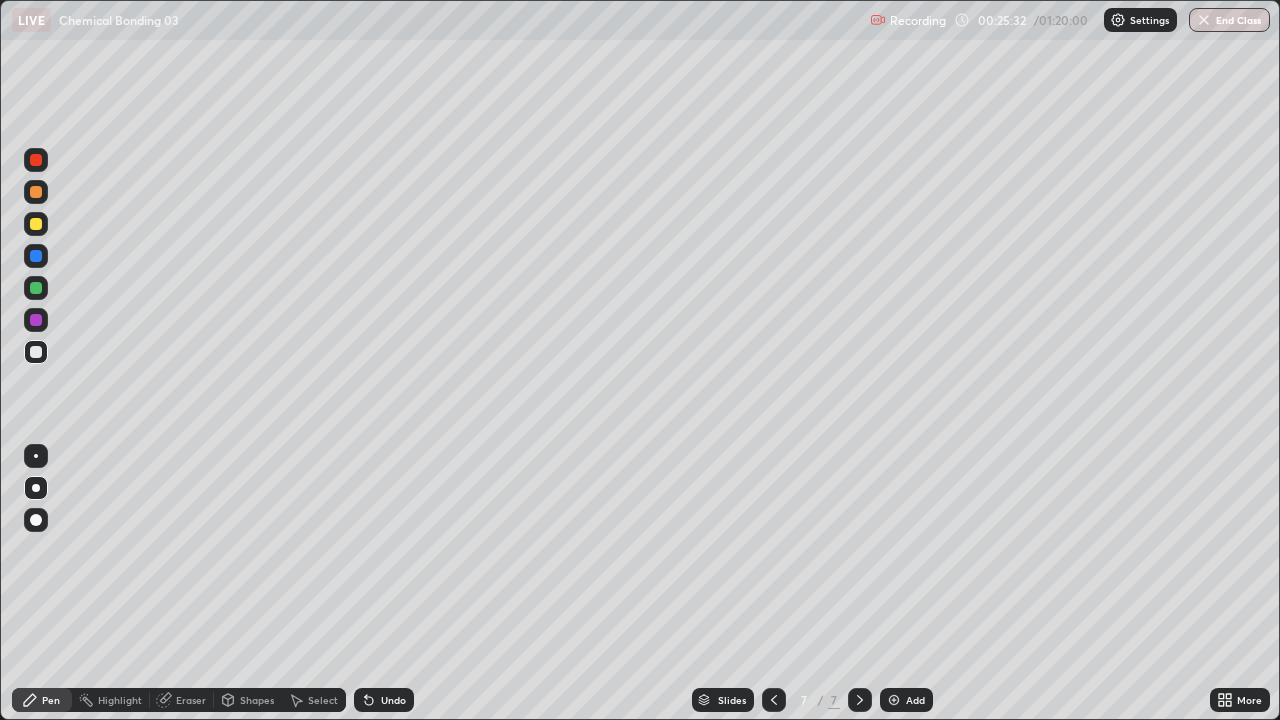 click at bounding box center [894, 700] 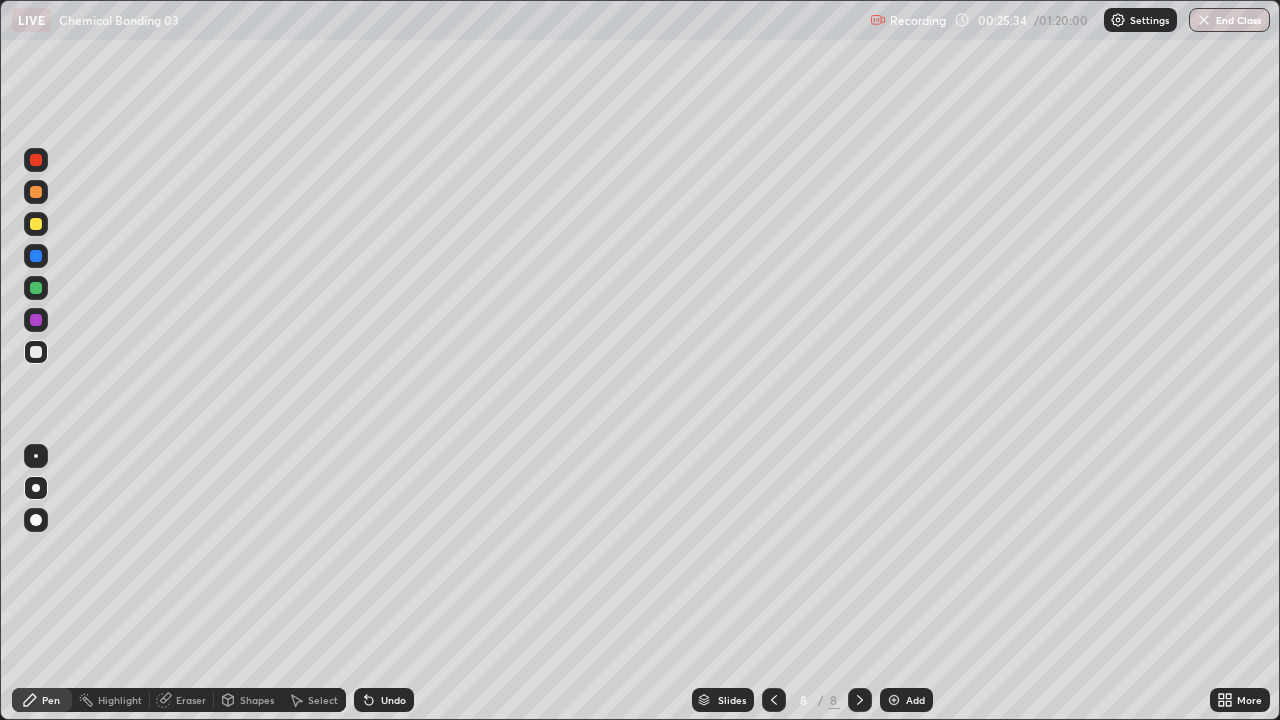 click at bounding box center [36, 192] 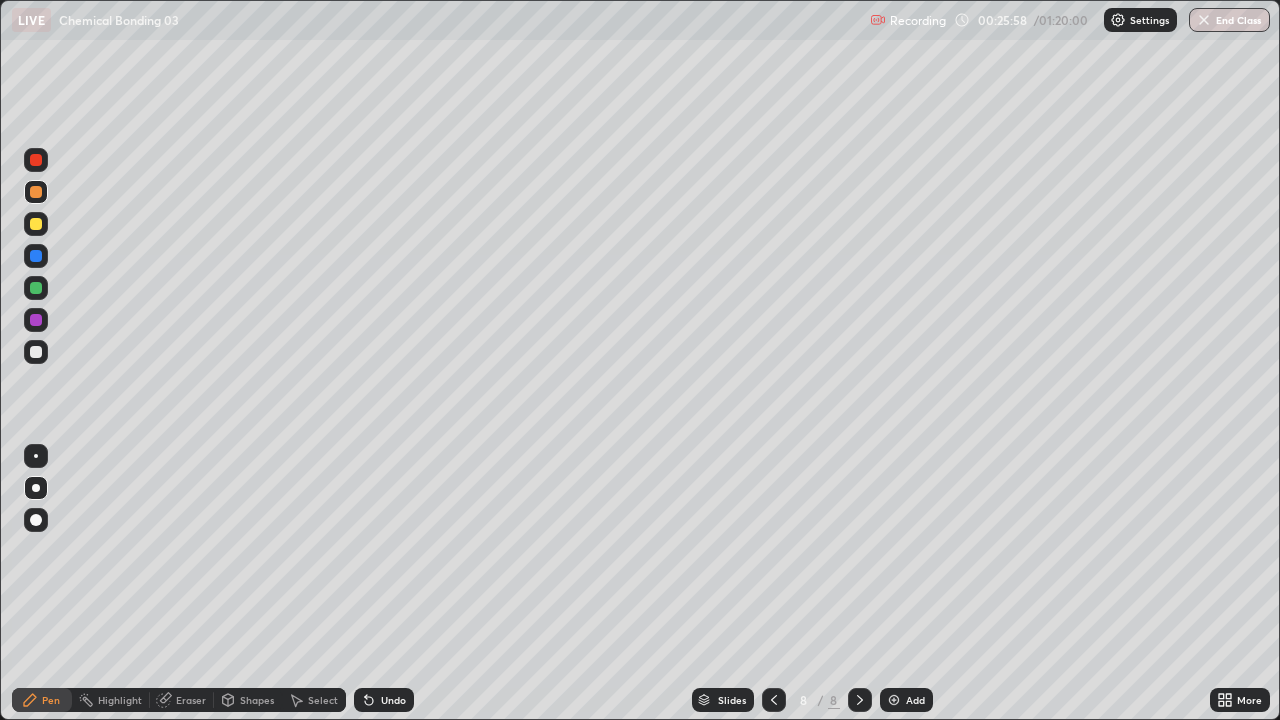 click at bounding box center (36, 352) 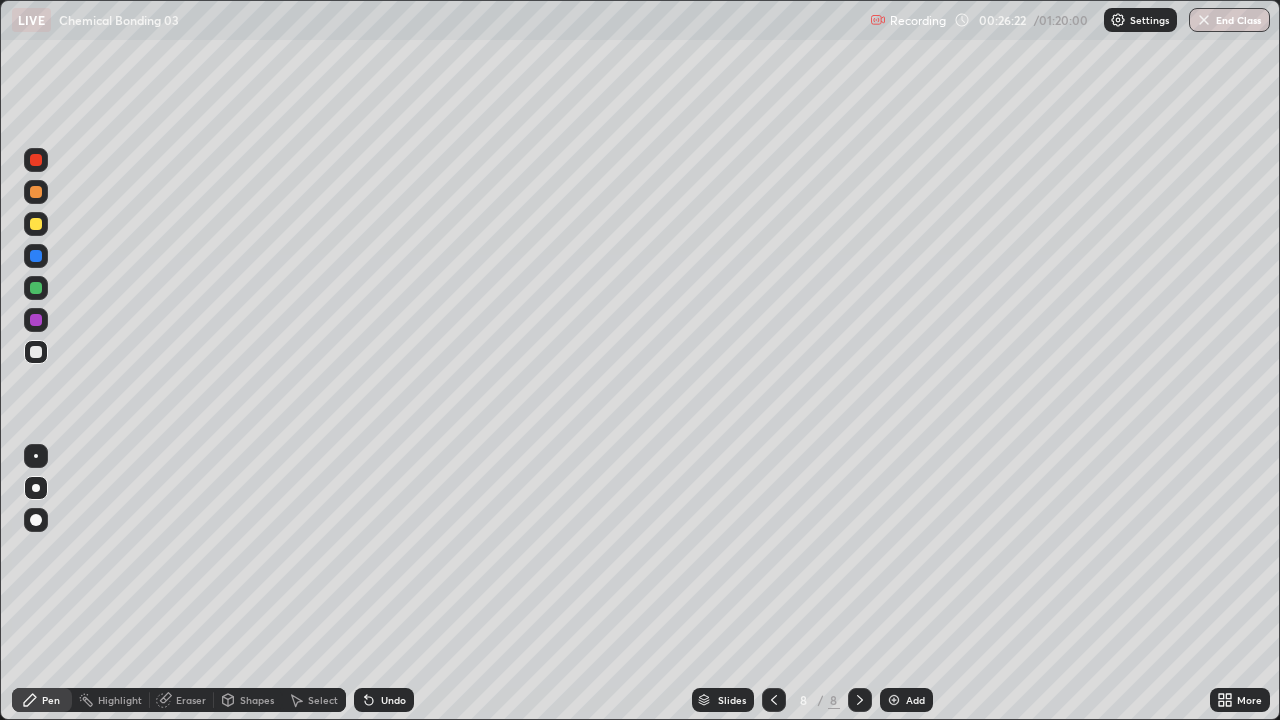 click at bounding box center (36, 288) 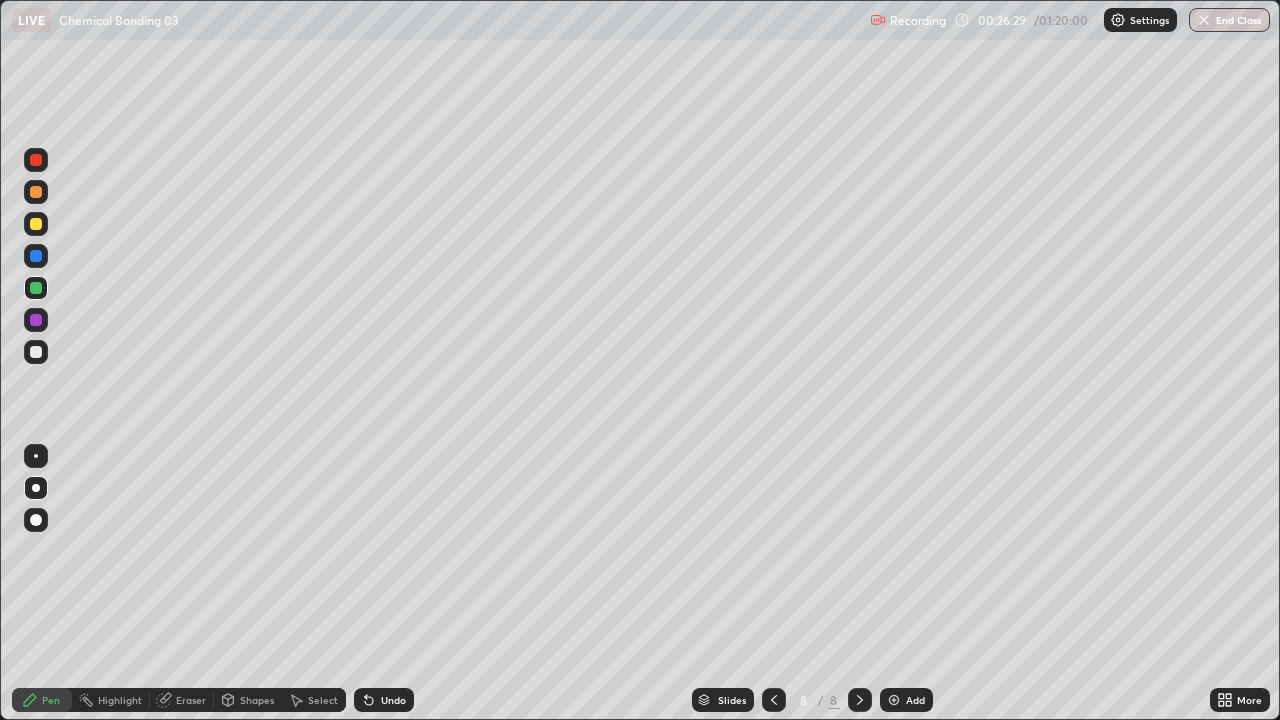 click on "Eraser" at bounding box center (182, 700) 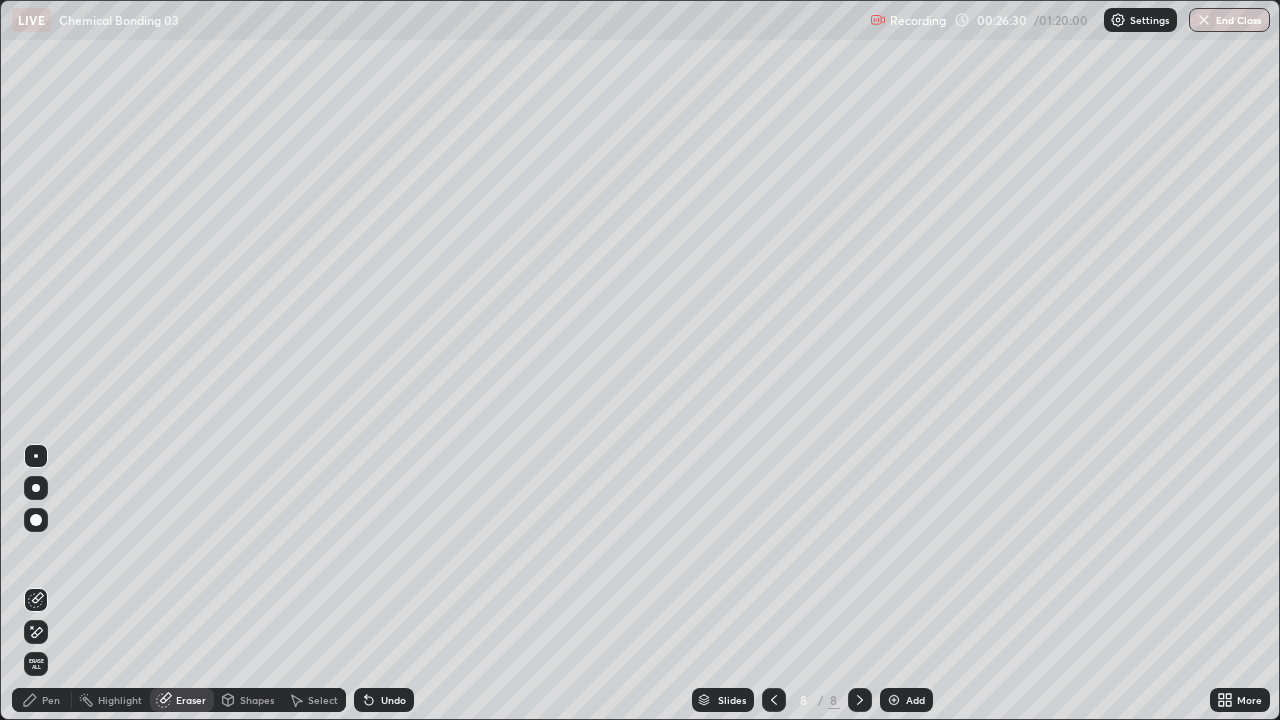 click on "Pen" at bounding box center (51, 700) 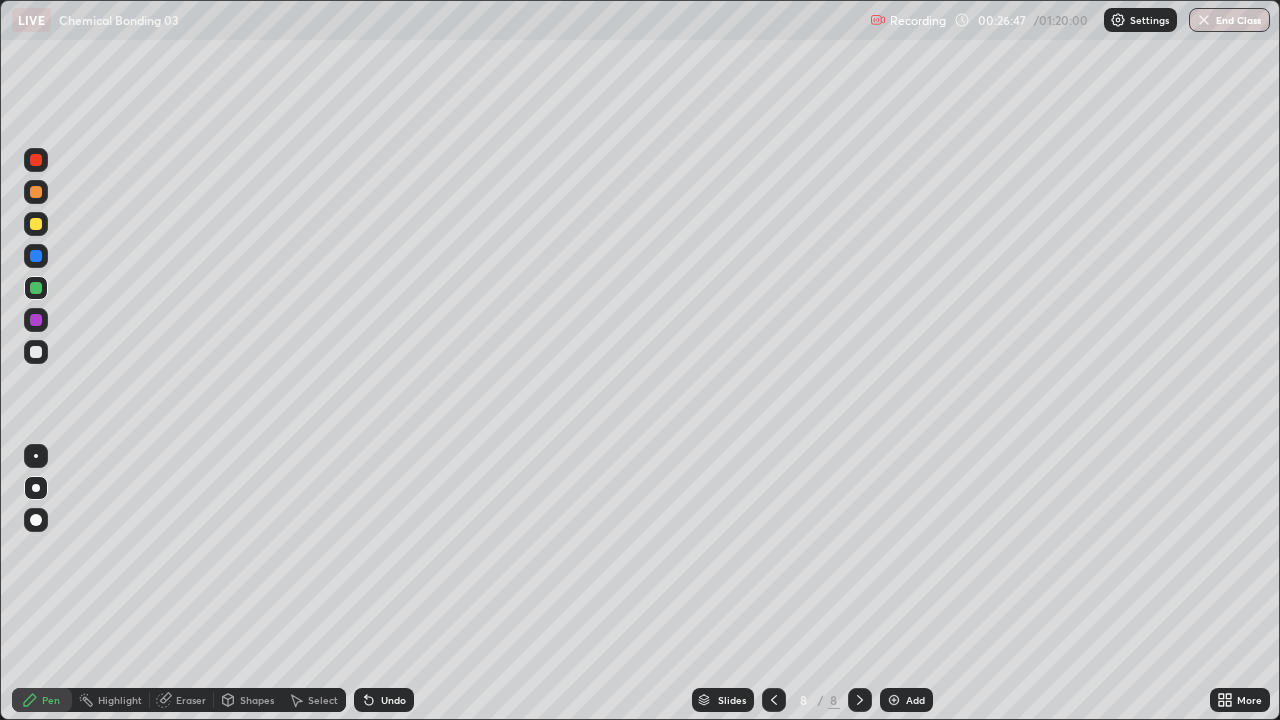 click at bounding box center [36, 352] 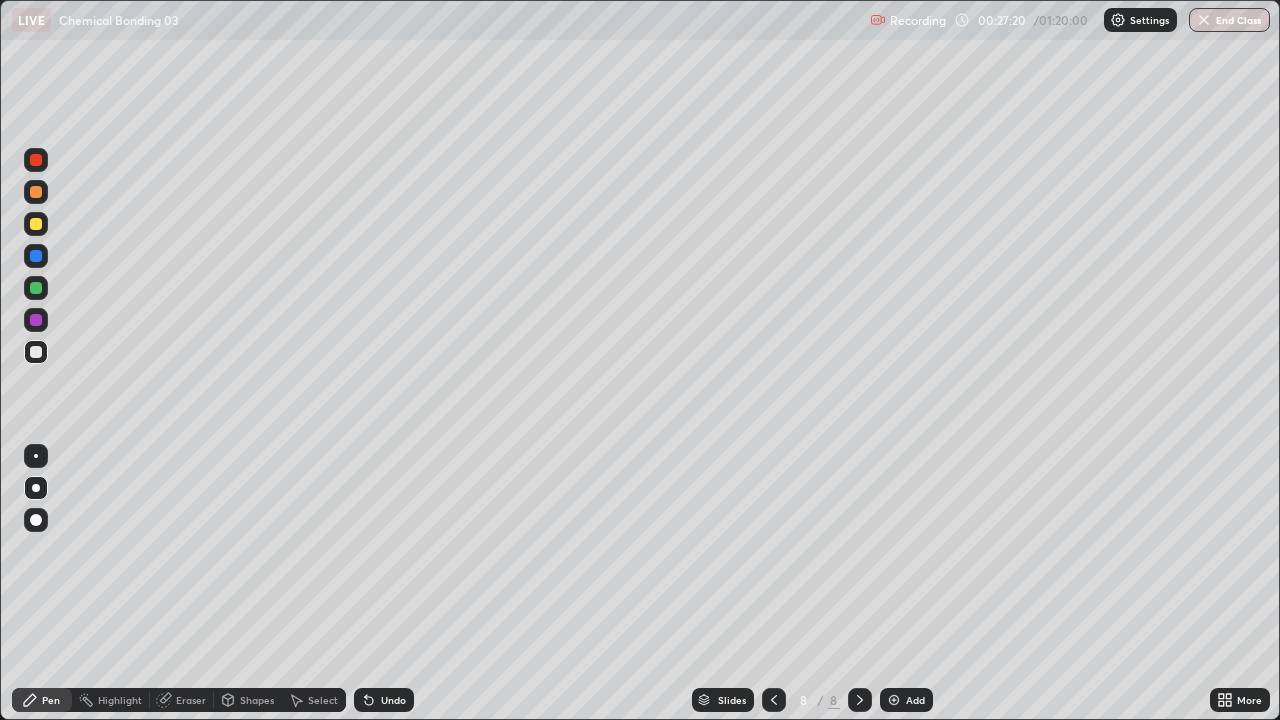 click at bounding box center [36, 224] 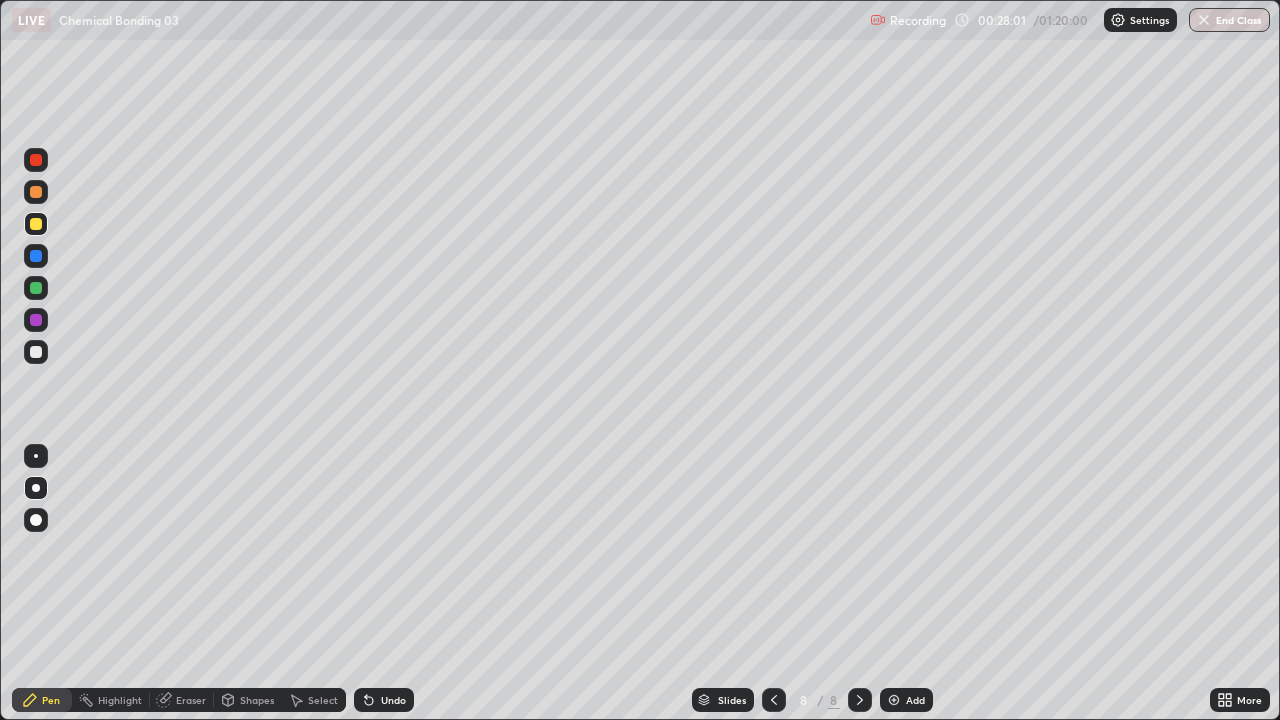 click at bounding box center (36, 352) 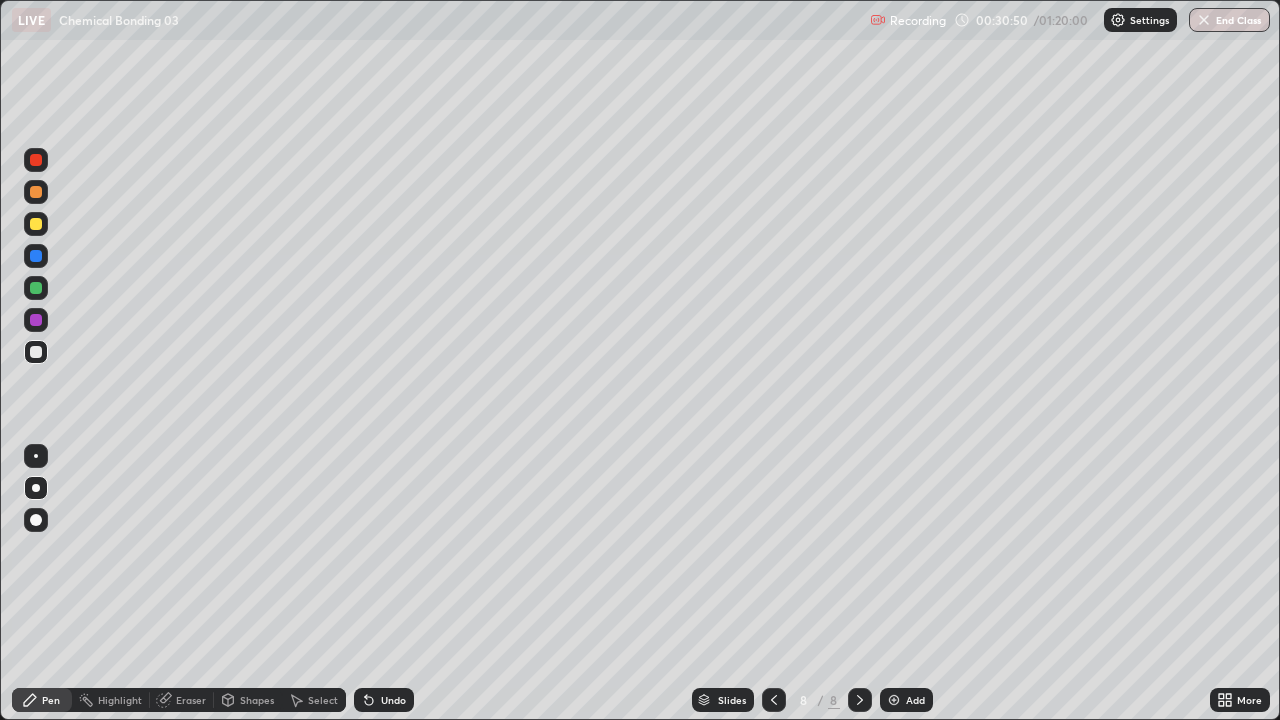click at bounding box center (36, 224) 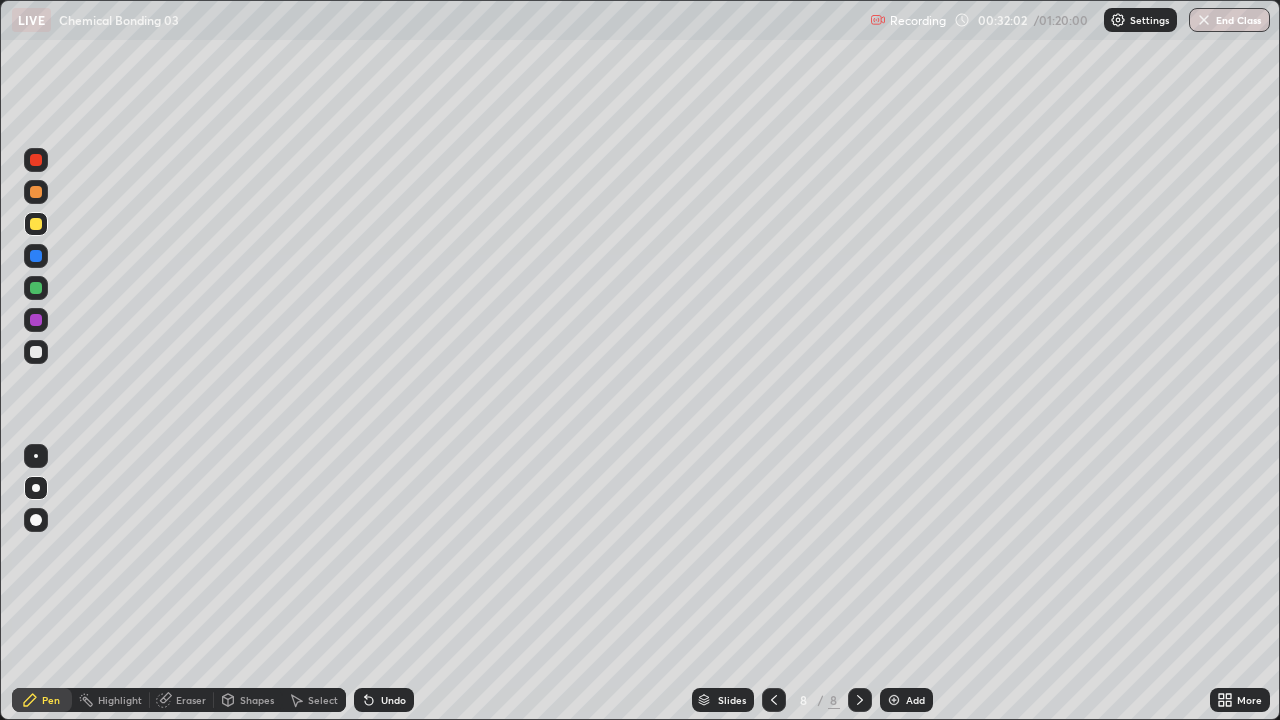 click at bounding box center [36, 352] 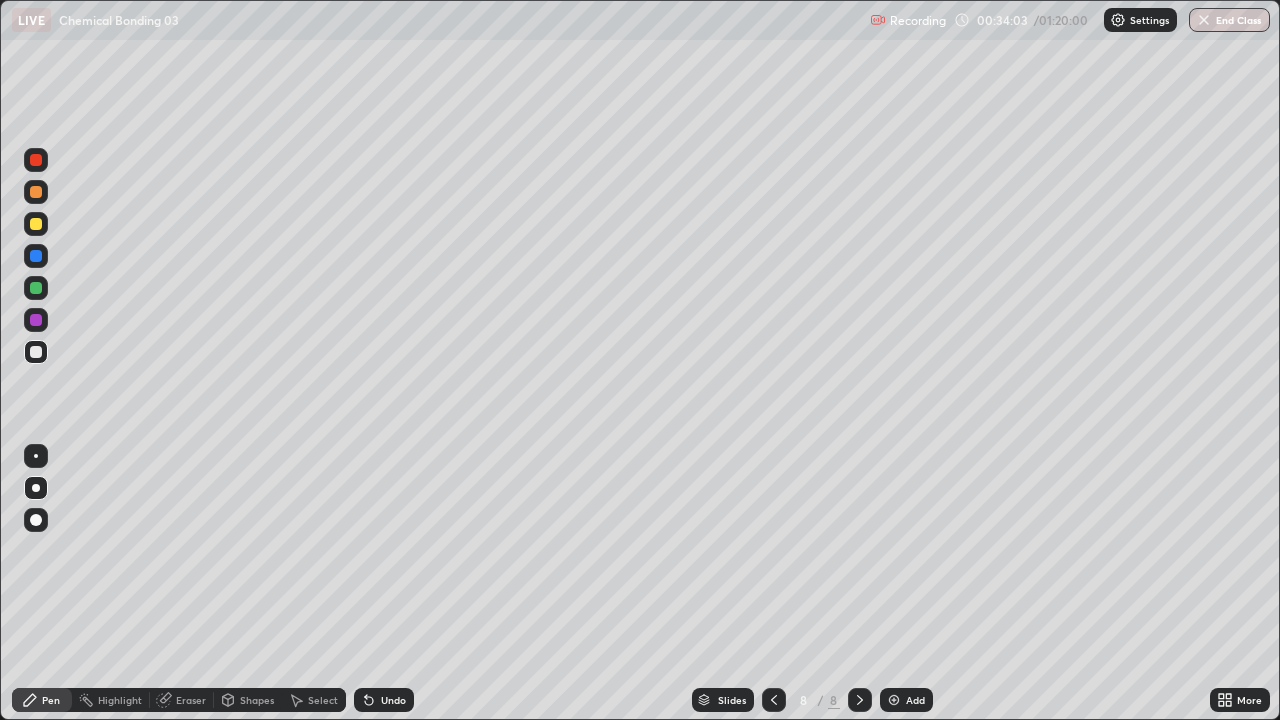 click on "Add" at bounding box center (906, 700) 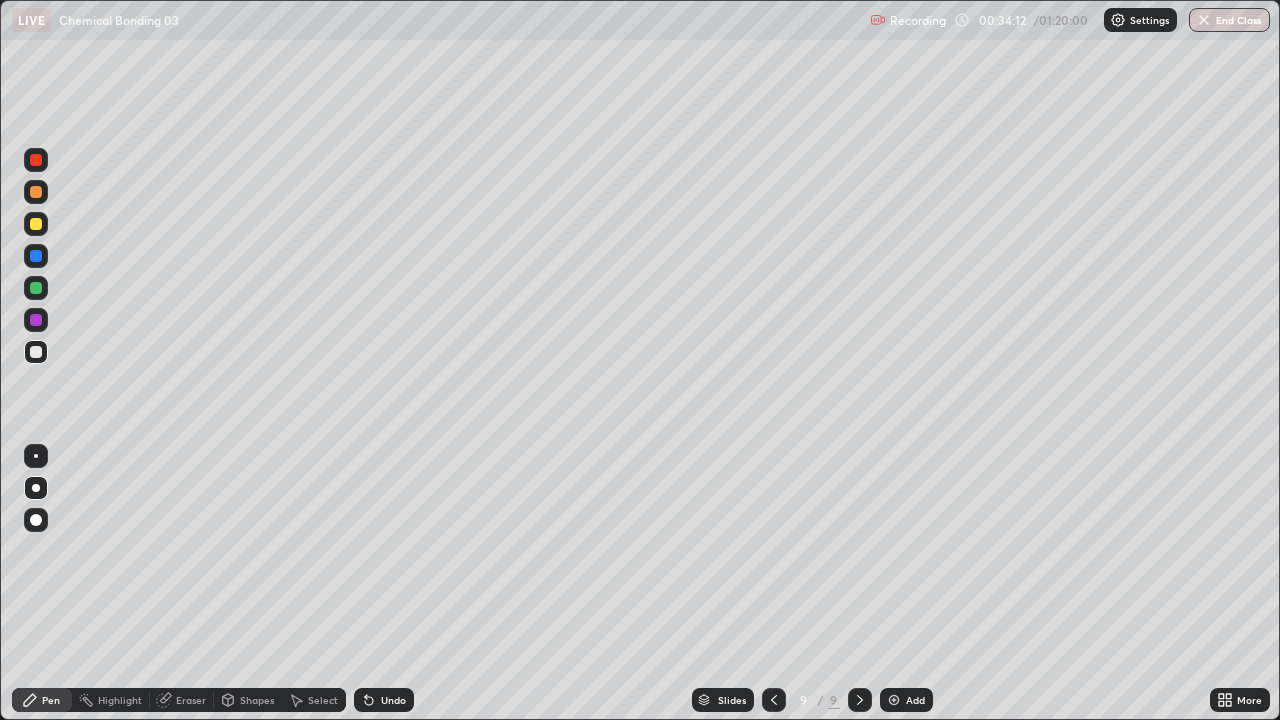 click at bounding box center [36, 192] 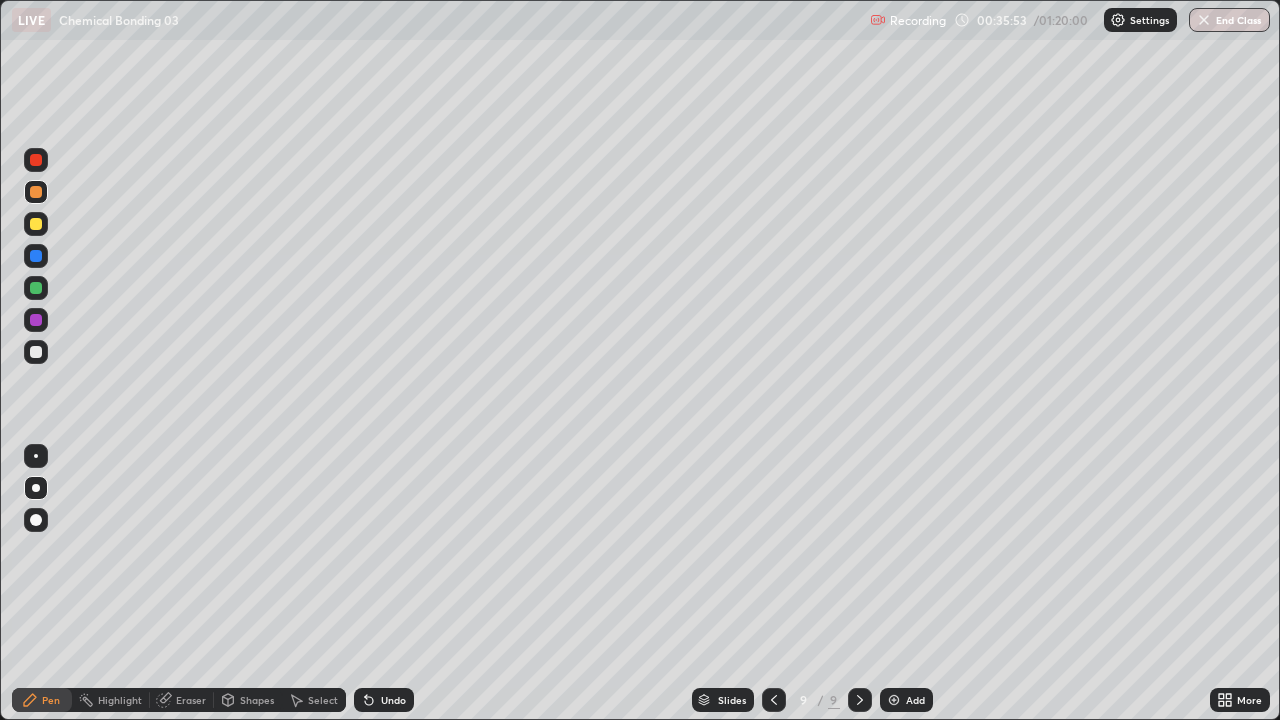 click at bounding box center [894, 700] 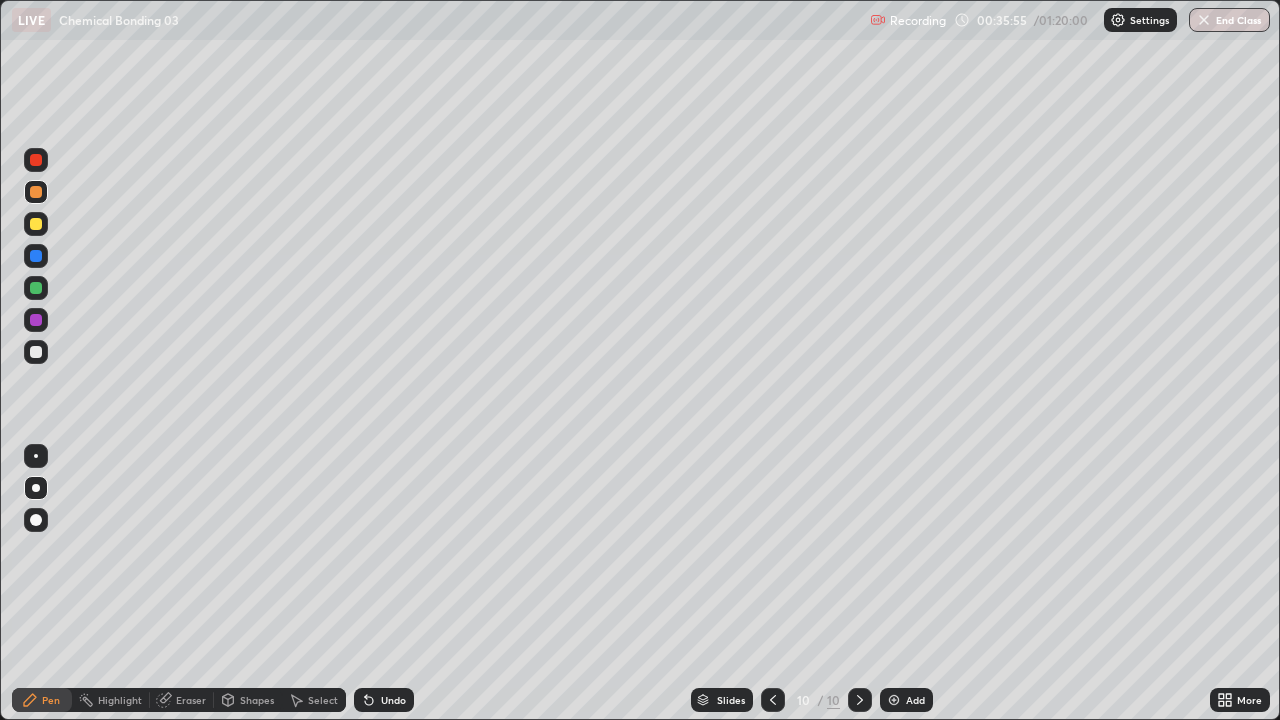 click at bounding box center [36, 352] 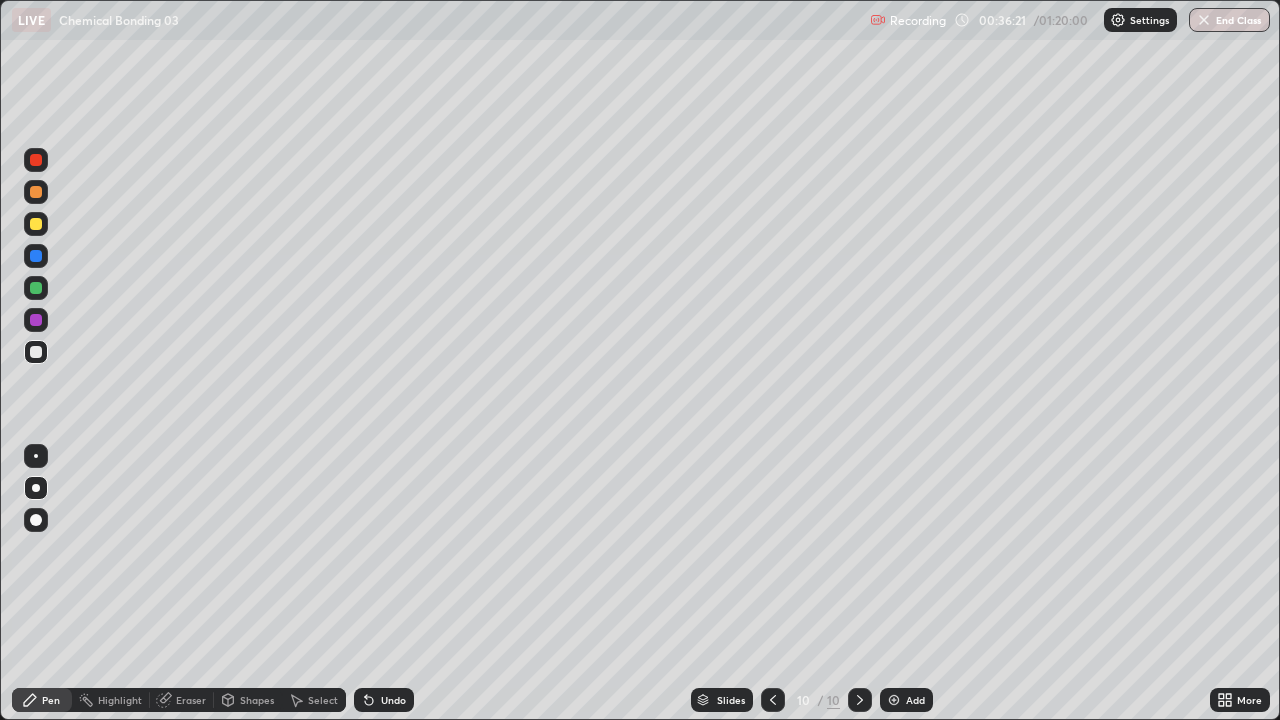click at bounding box center [36, 224] 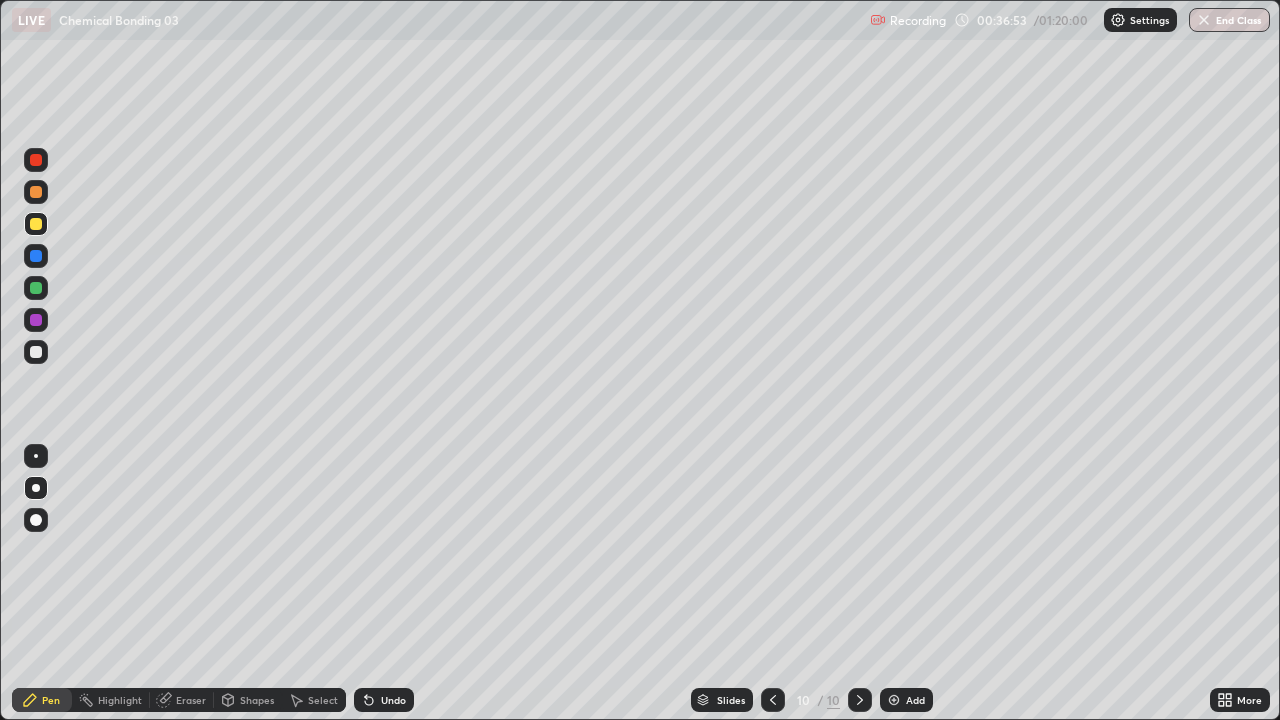 click at bounding box center [36, 352] 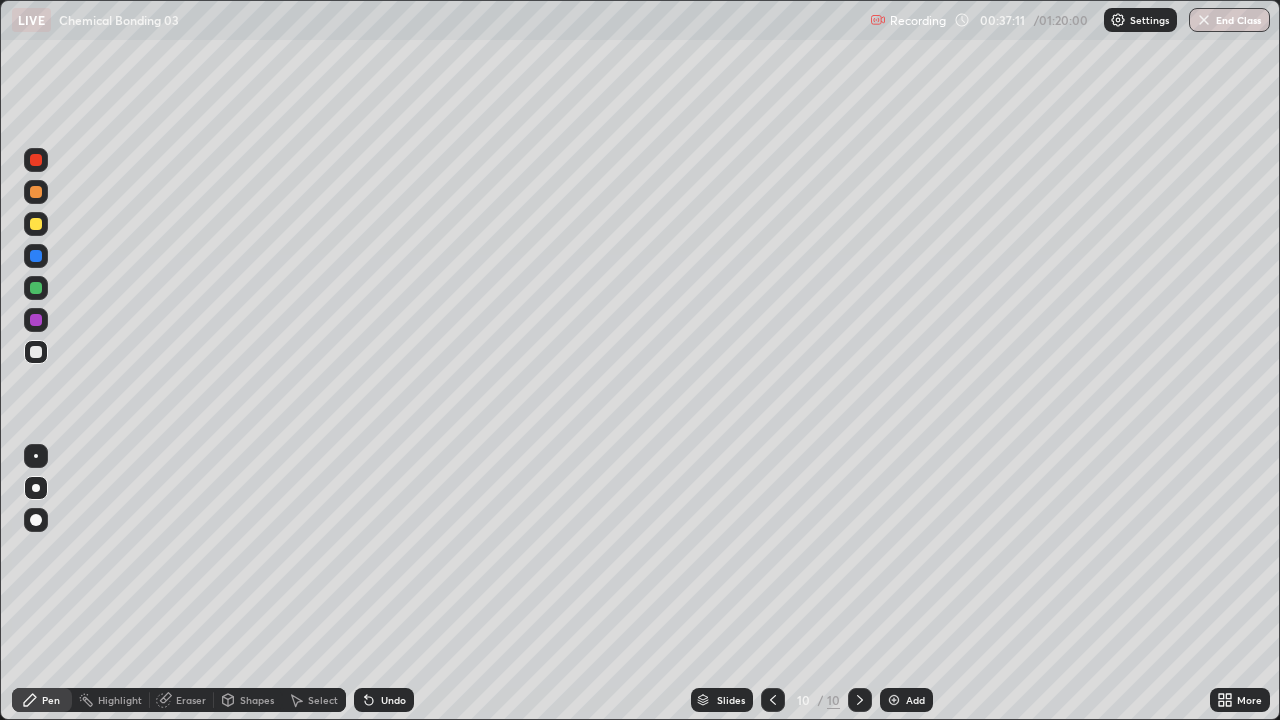 click at bounding box center (36, 224) 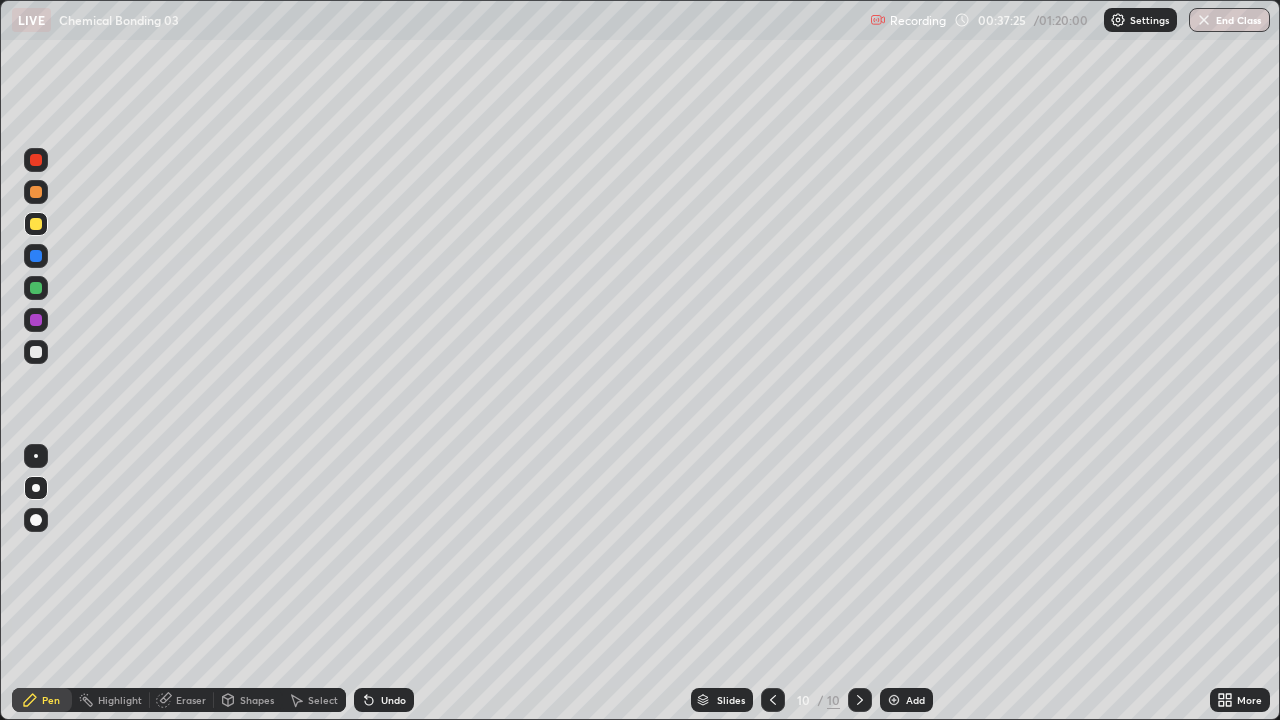 click at bounding box center [36, 352] 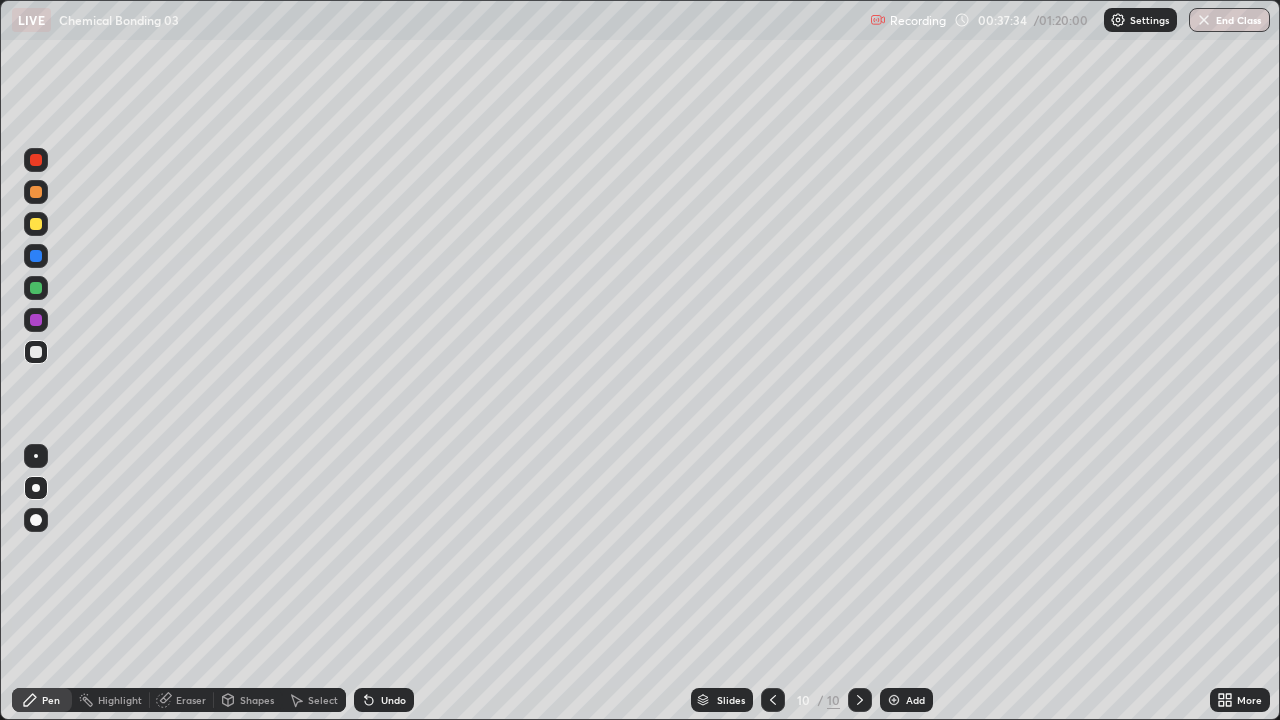 click at bounding box center [36, 288] 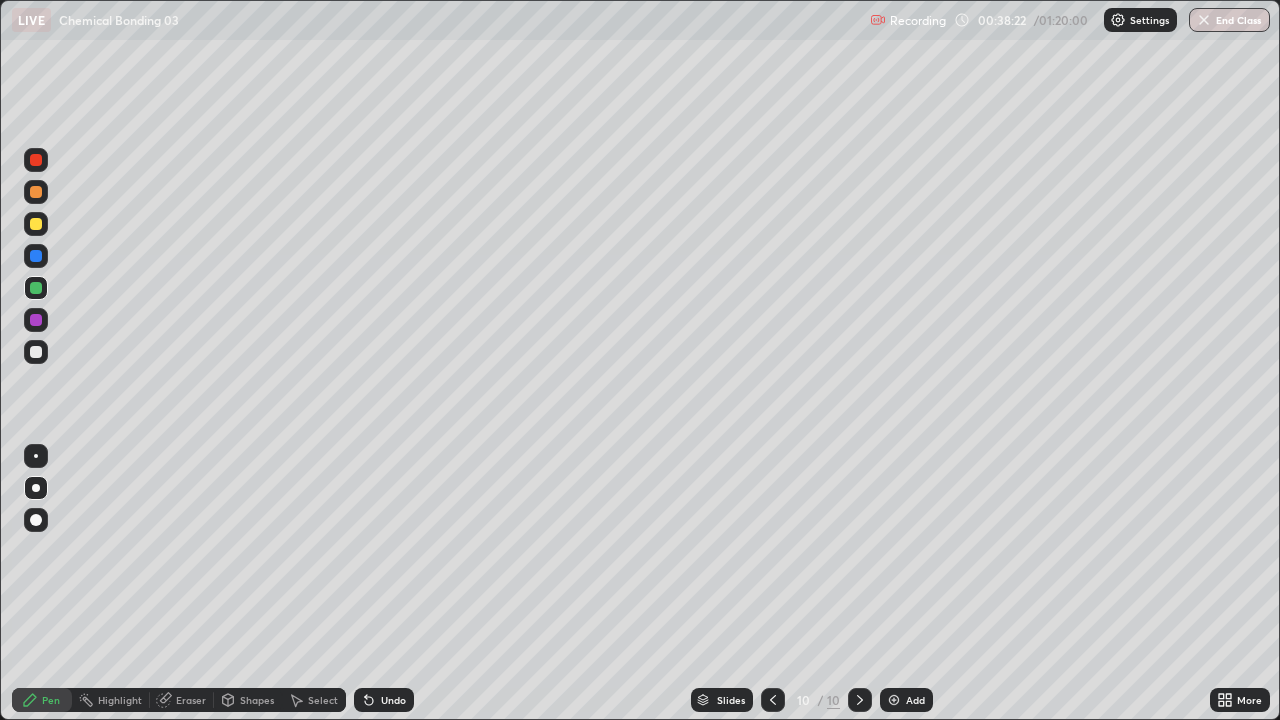 click at bounding box center [36, 352] 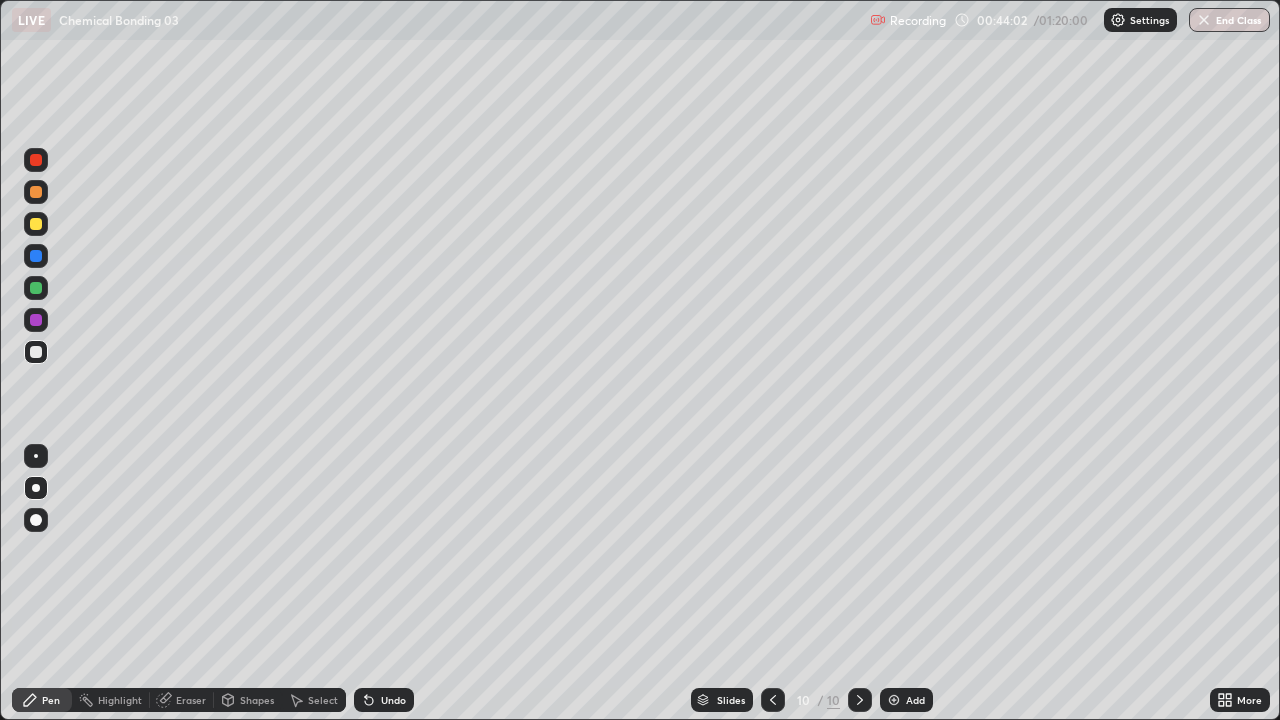 click at bounding box center [36, 224] 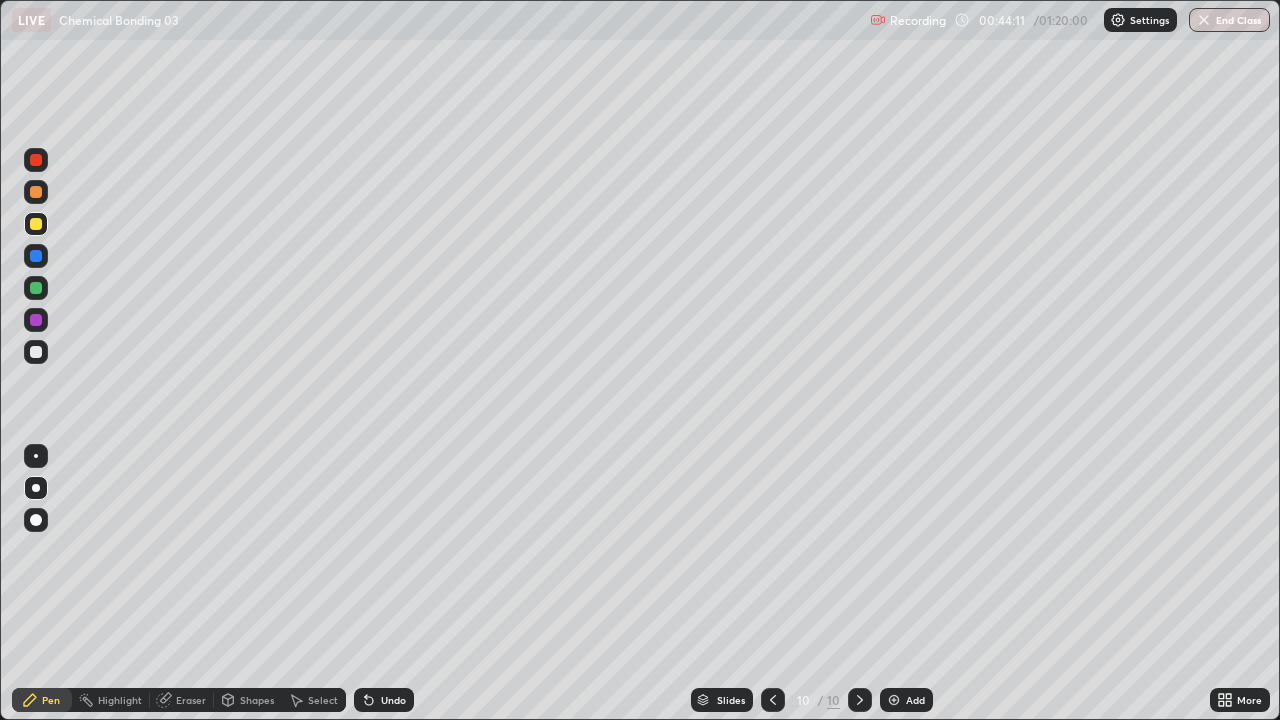 click at bounding box center [36, 256] 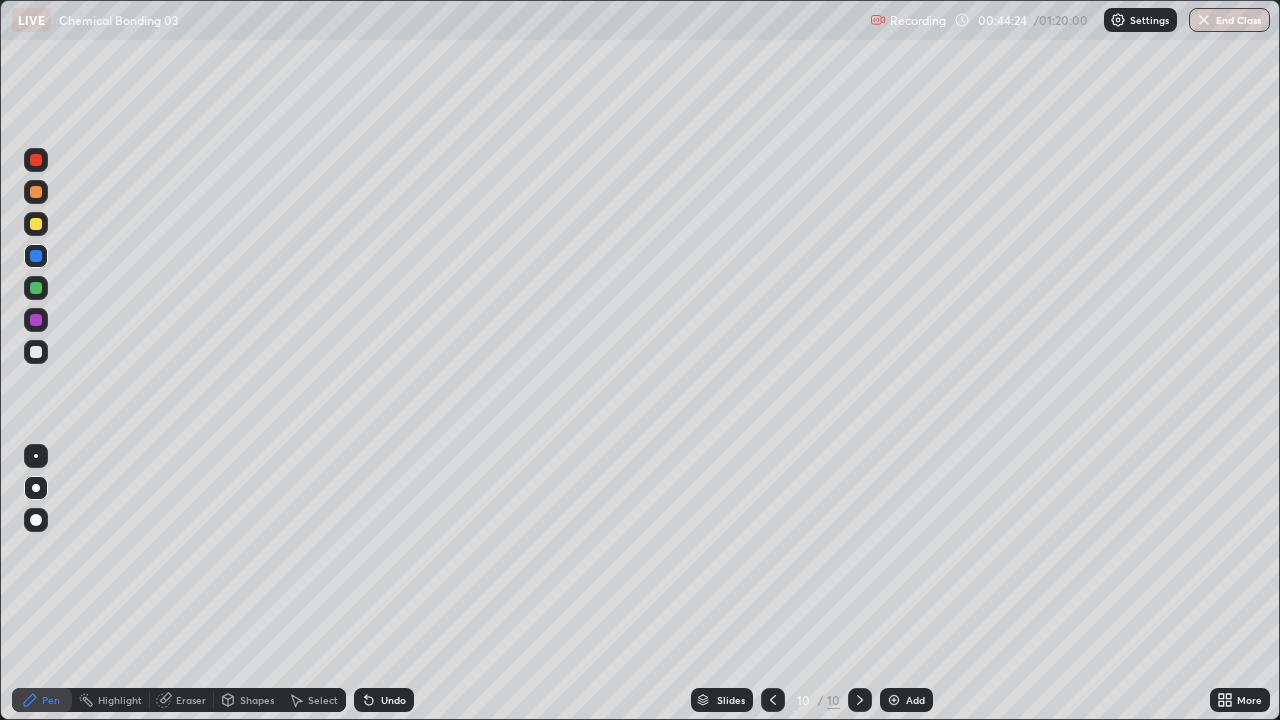 click at bounding box center [36, 352] 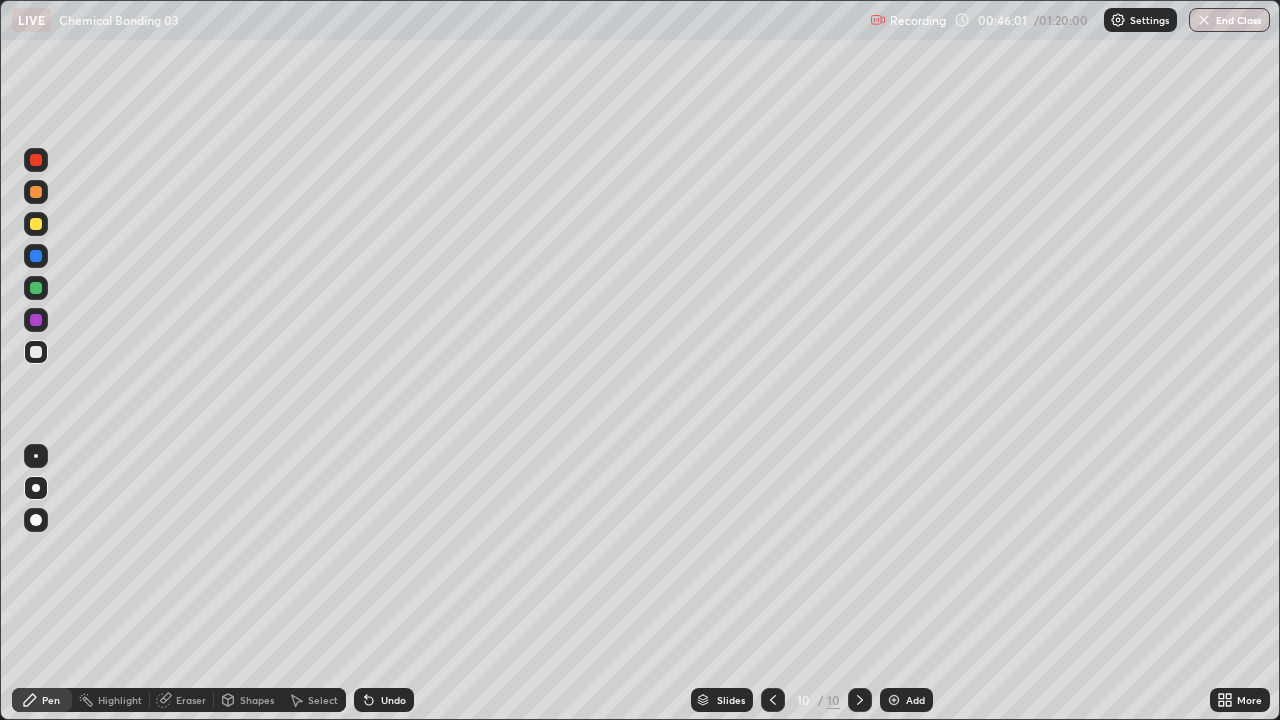 click at bounding box center (36, 288) 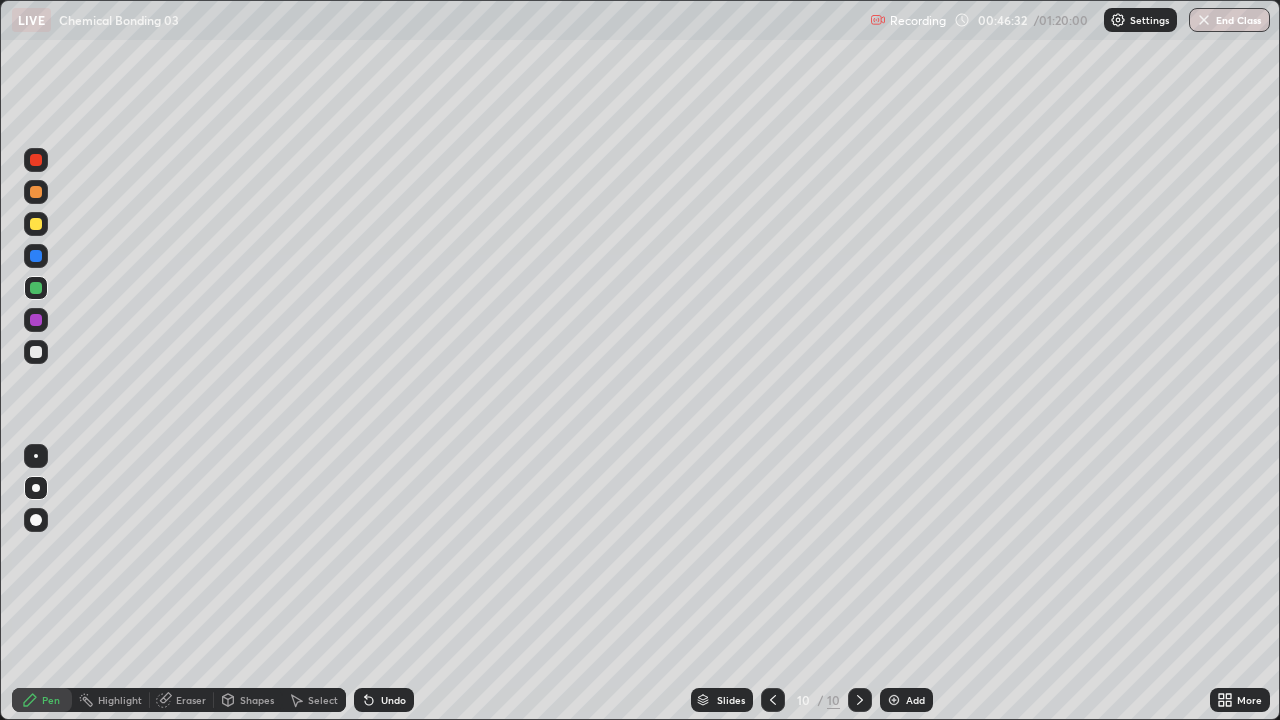 click at bounding box center (894, 700) 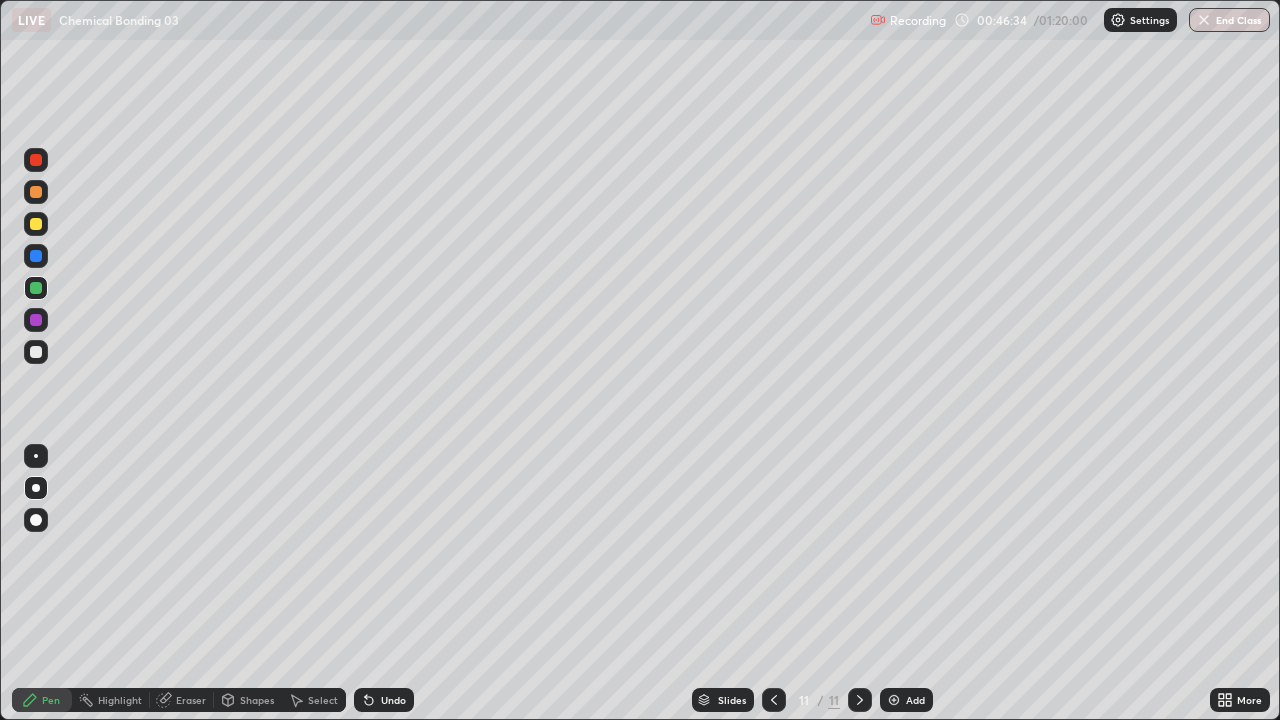 click at bounding box center (36, 192) 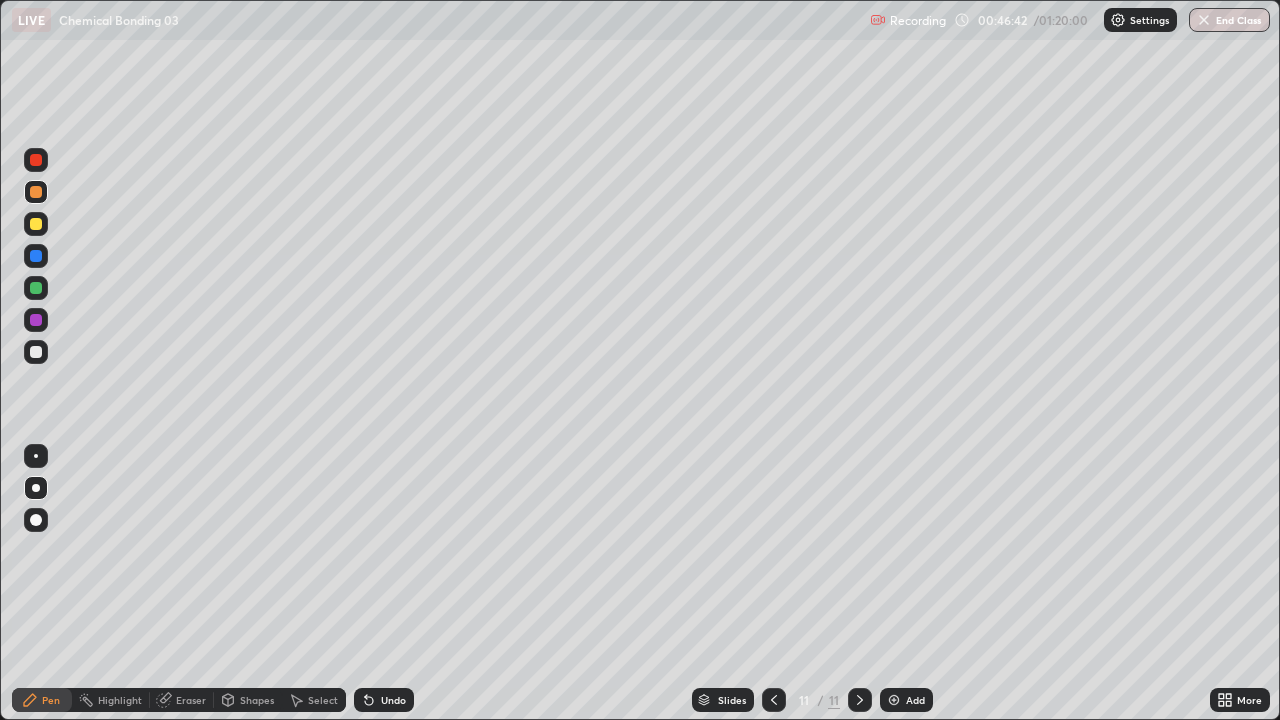 click at bounding box center [36, 352] 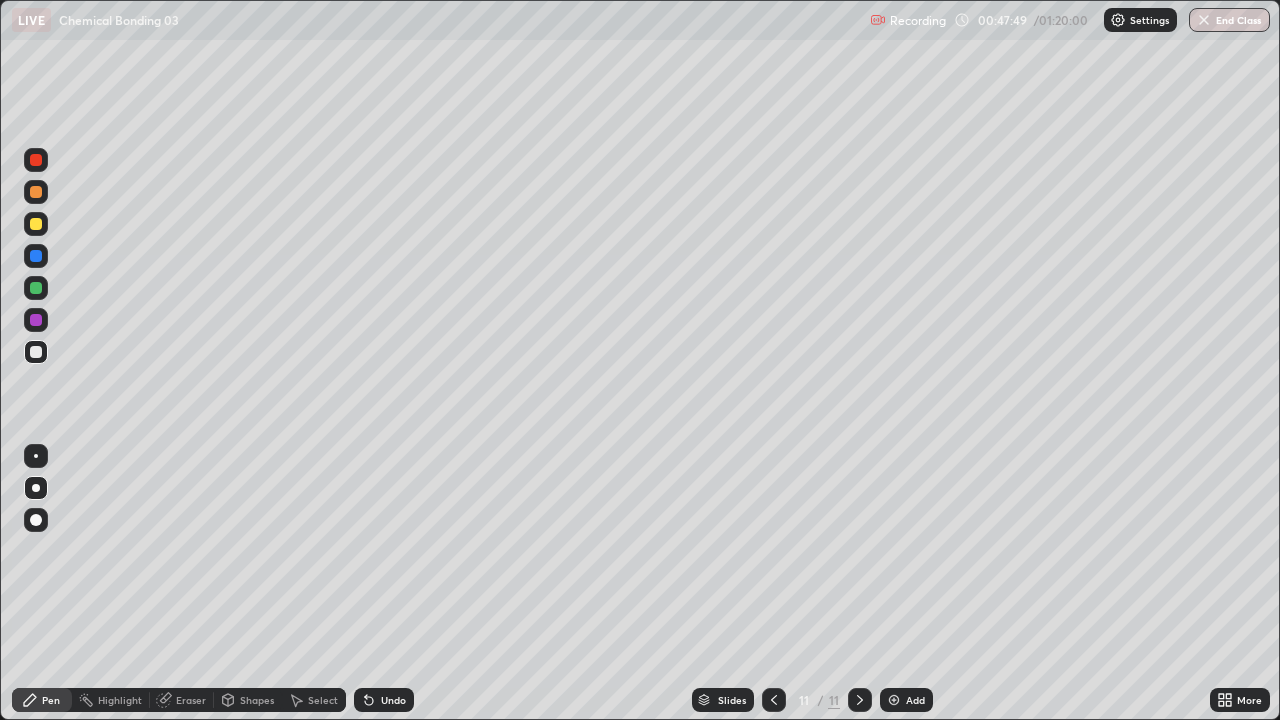 click at bounding box center (36, 224) 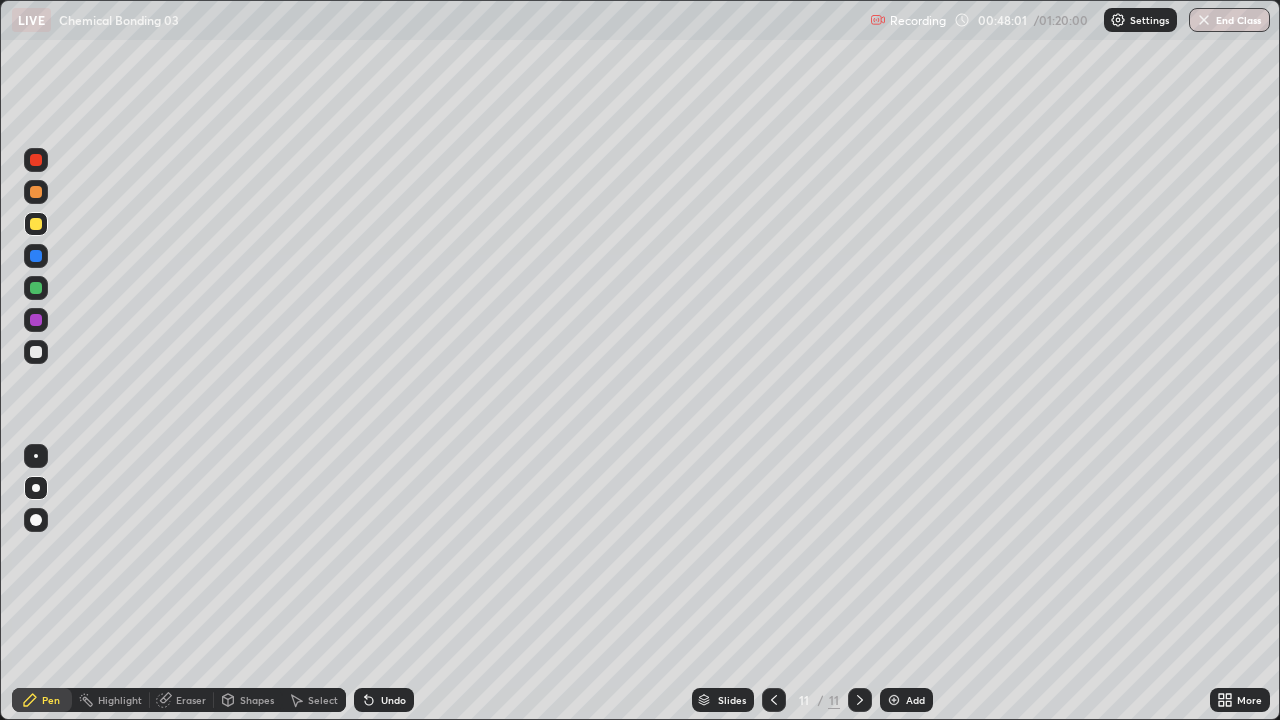 click at bounding box center (36, 352) 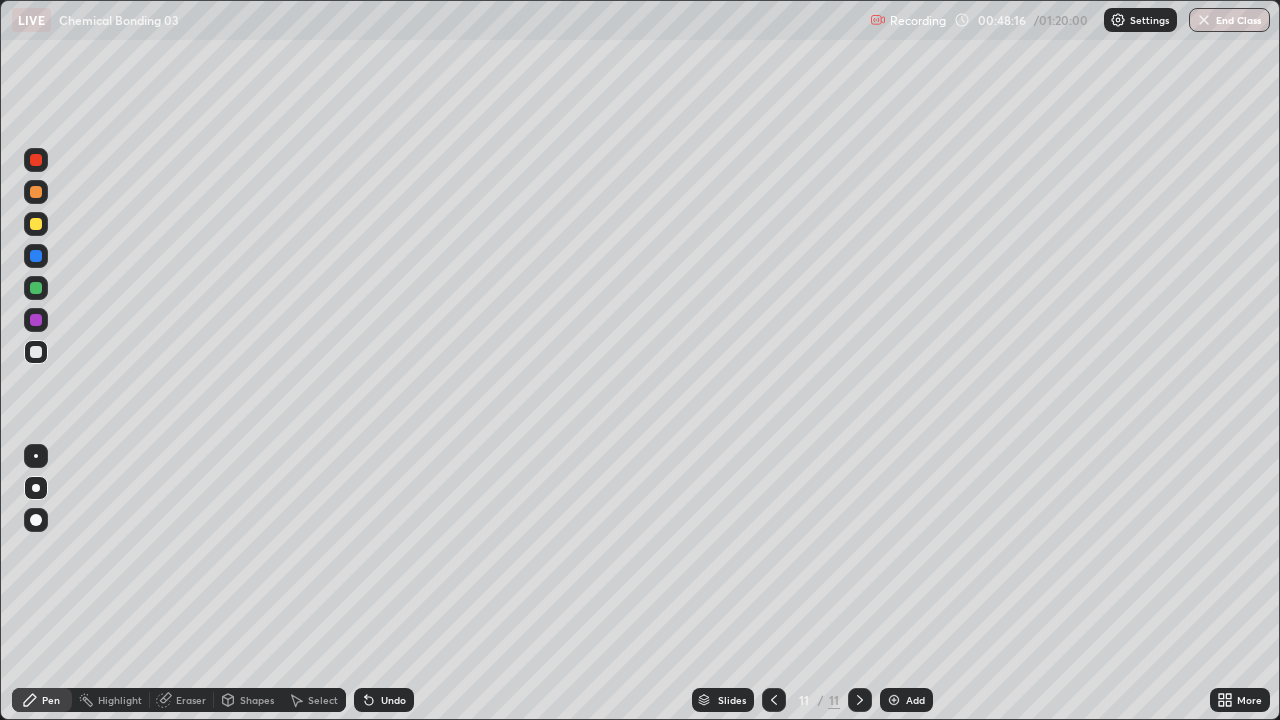 click at bounding box center (36, 288) 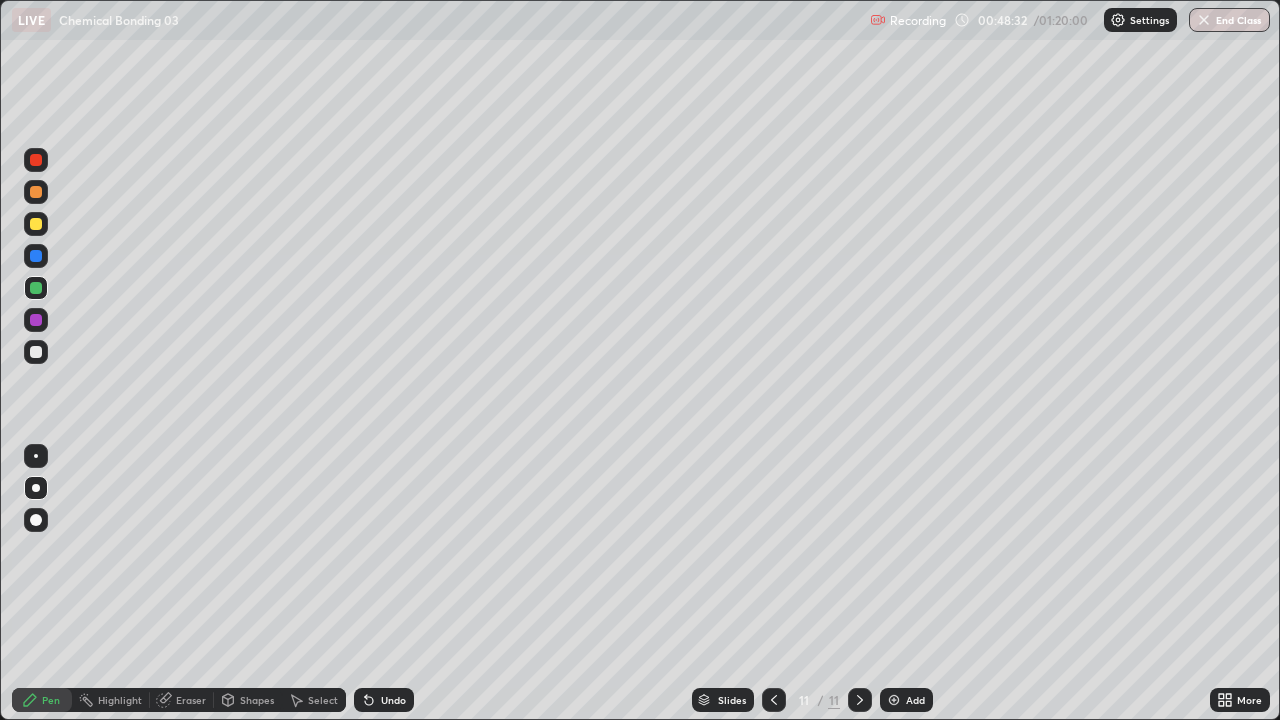 click on "Shapes" at bounding box center [257, 700] 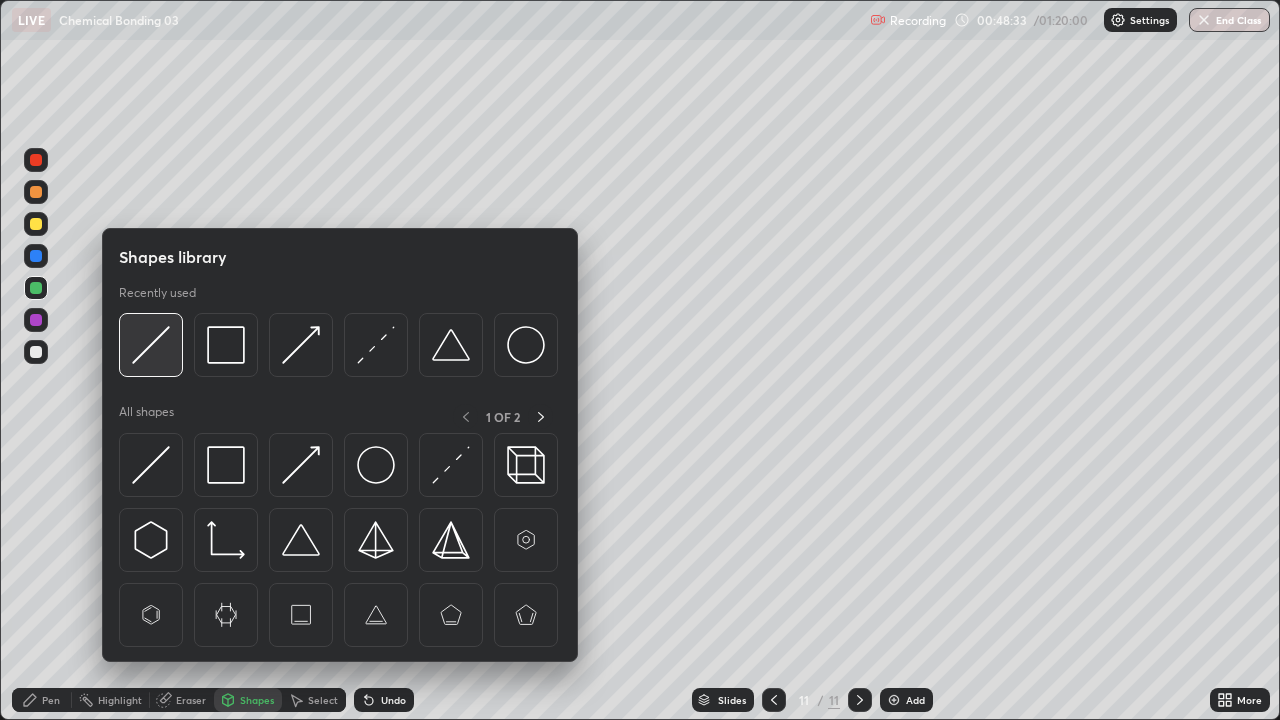 click at bounding box center [151, 345] 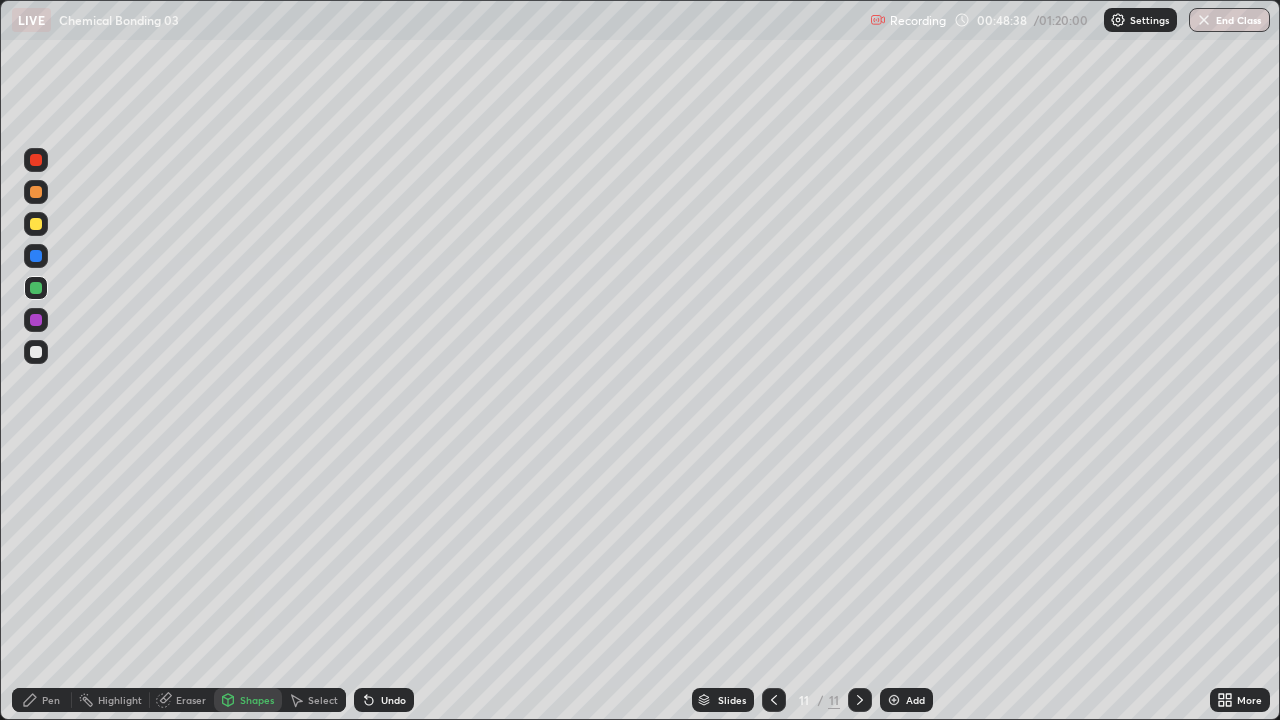 click on "Pen" at bounding box center [51, 700] 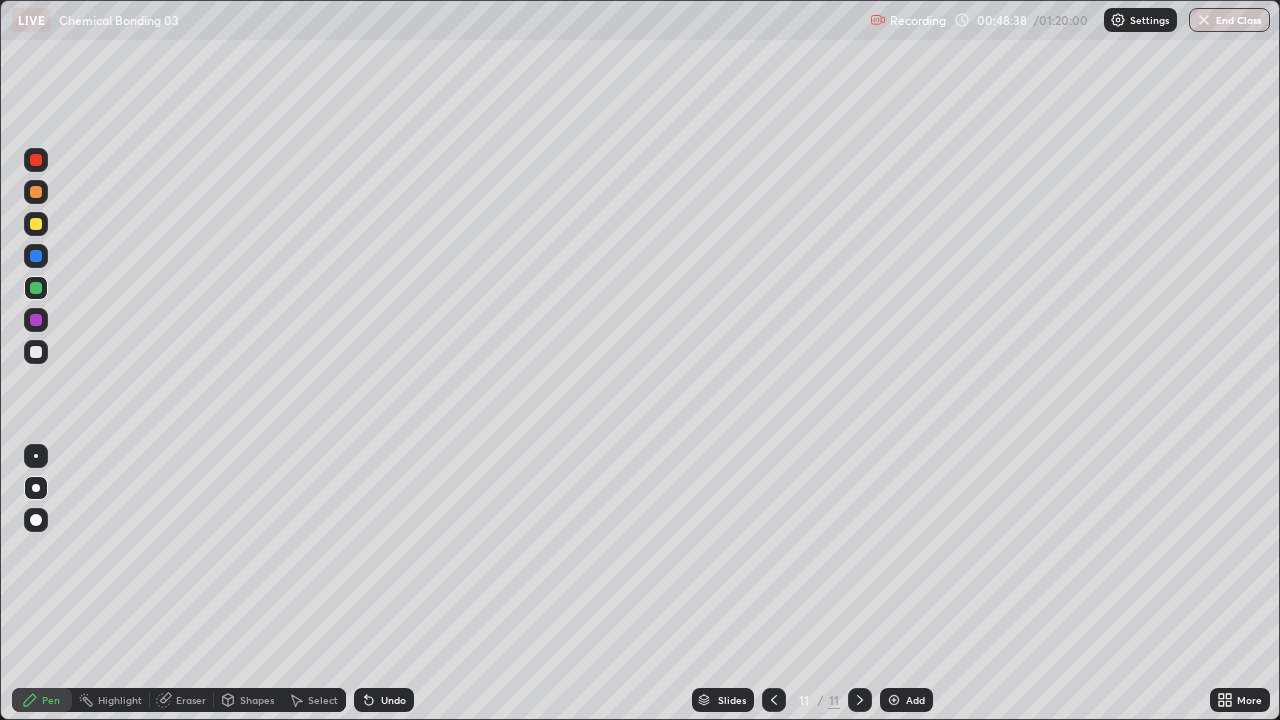 click at bounding box center (36, 352) 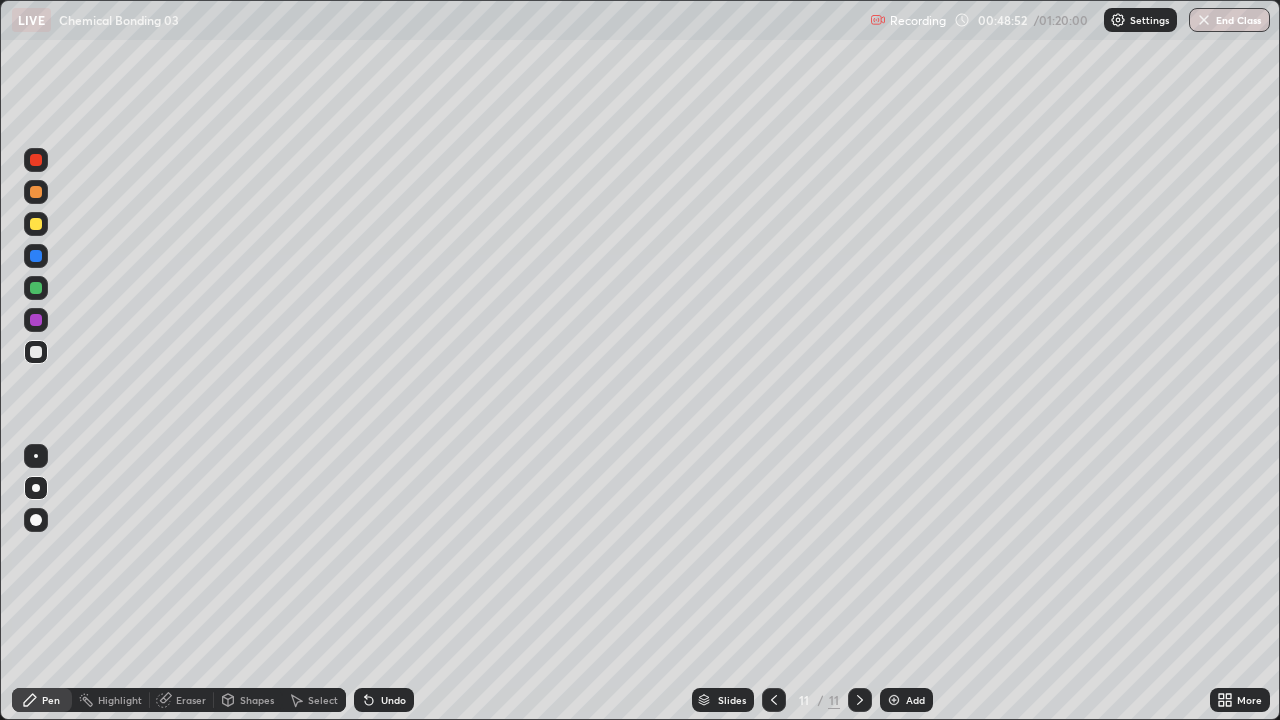 click at bounding box center [36, 192] 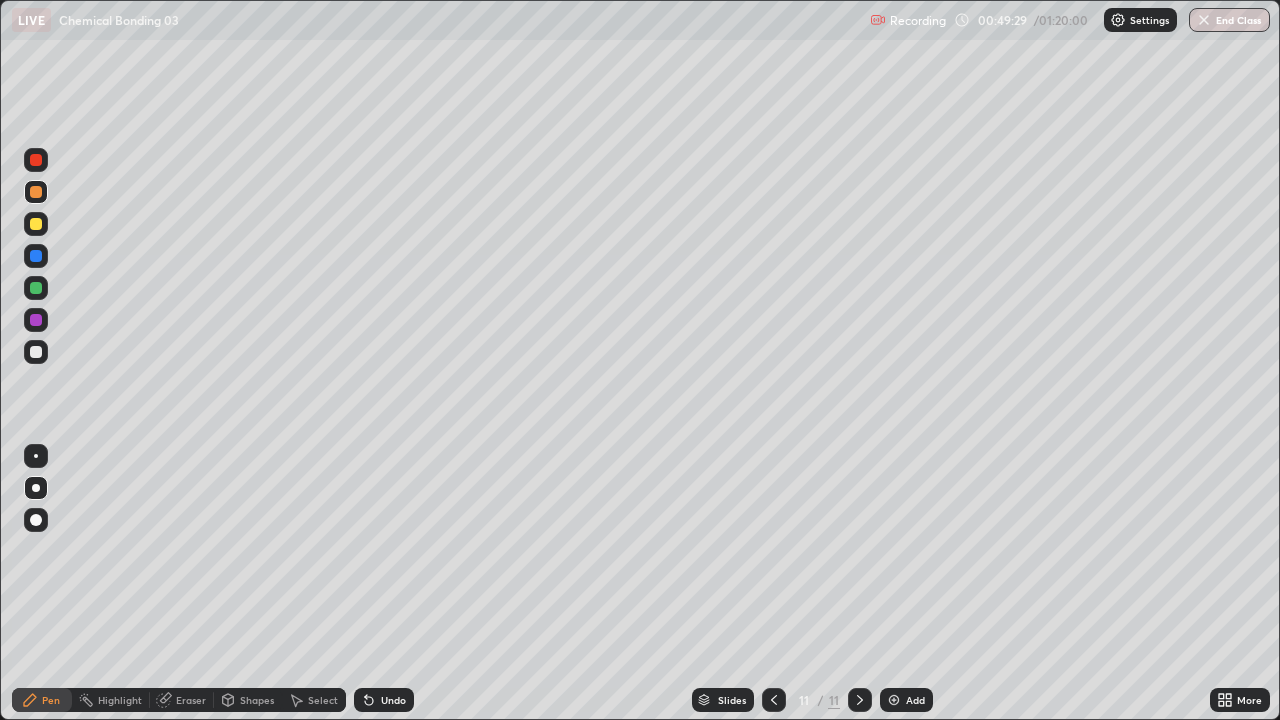 click at bounding box center (36, 352) 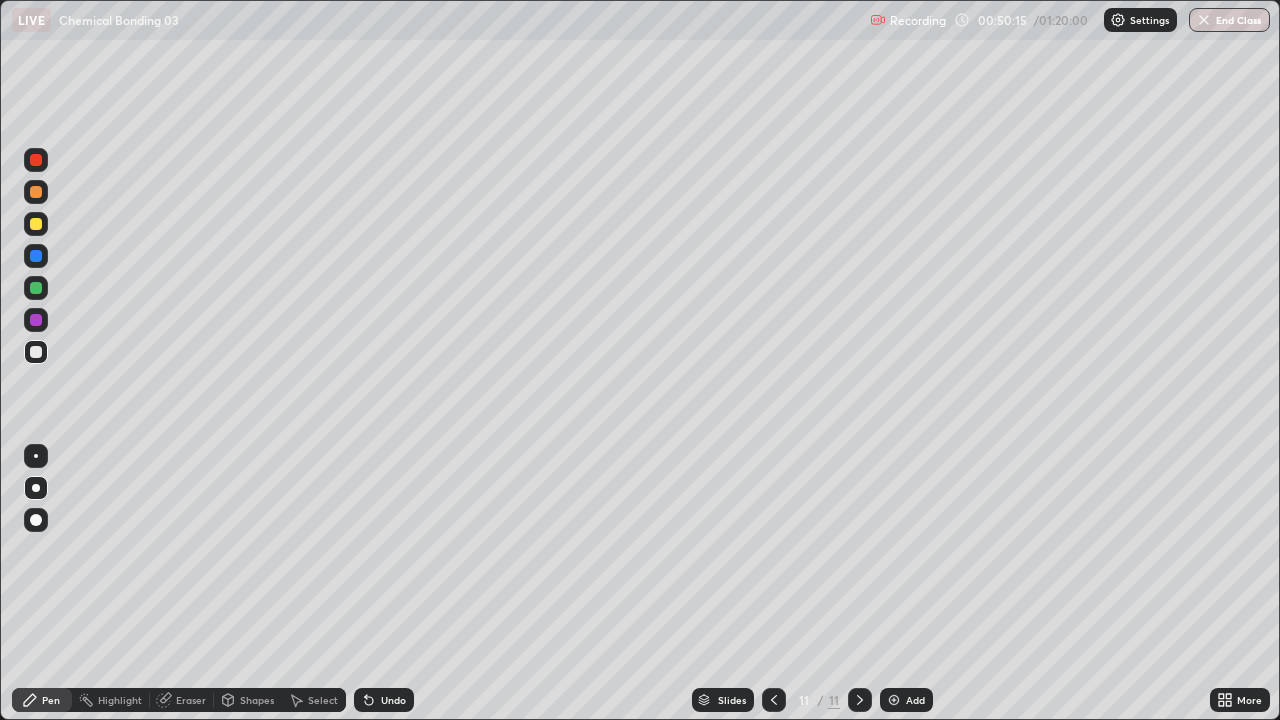 click at bounding box center [36, 256] 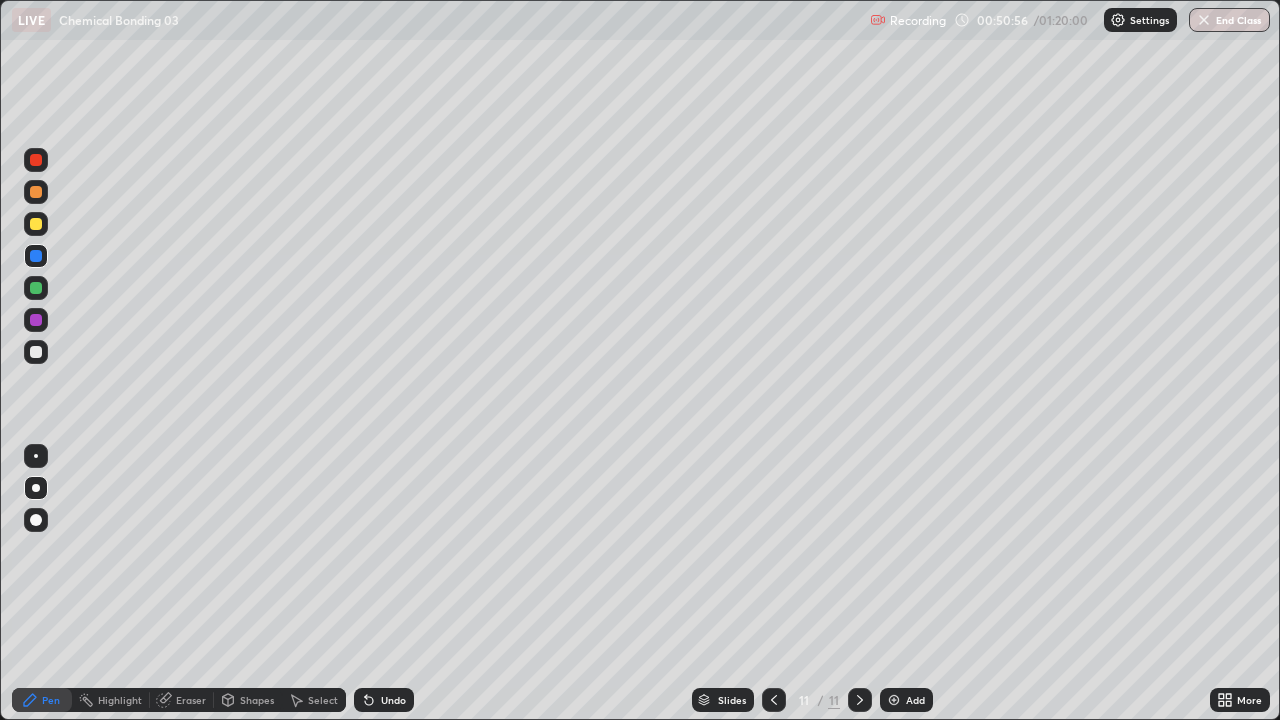 click at bounding box center [36, 352] 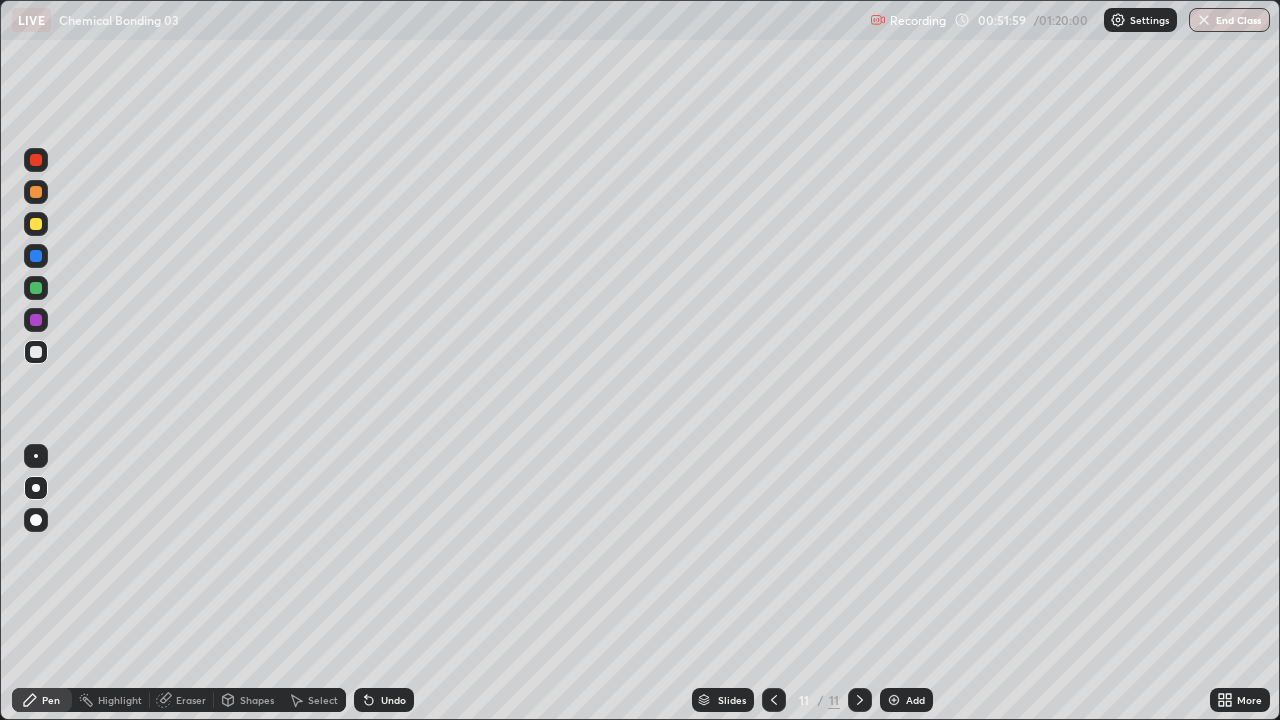 click on "Add" at bounding box center [906, 700] 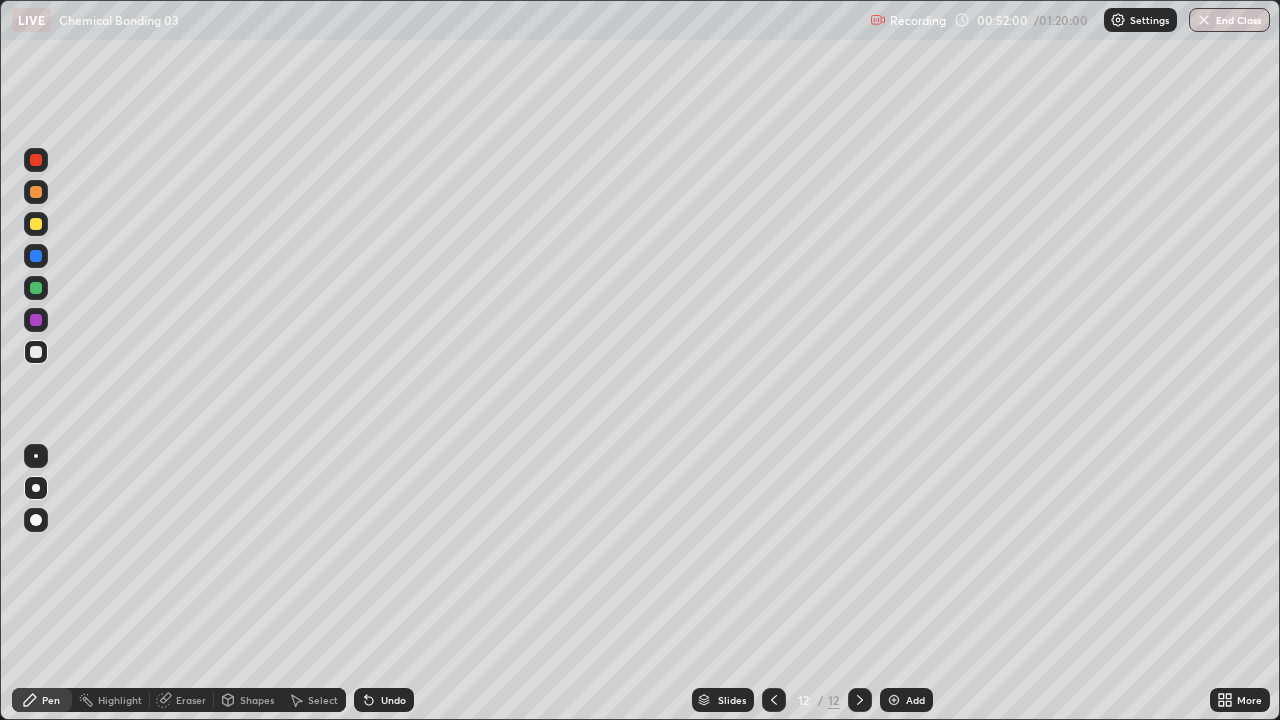 click at bounding box center [36, 192] 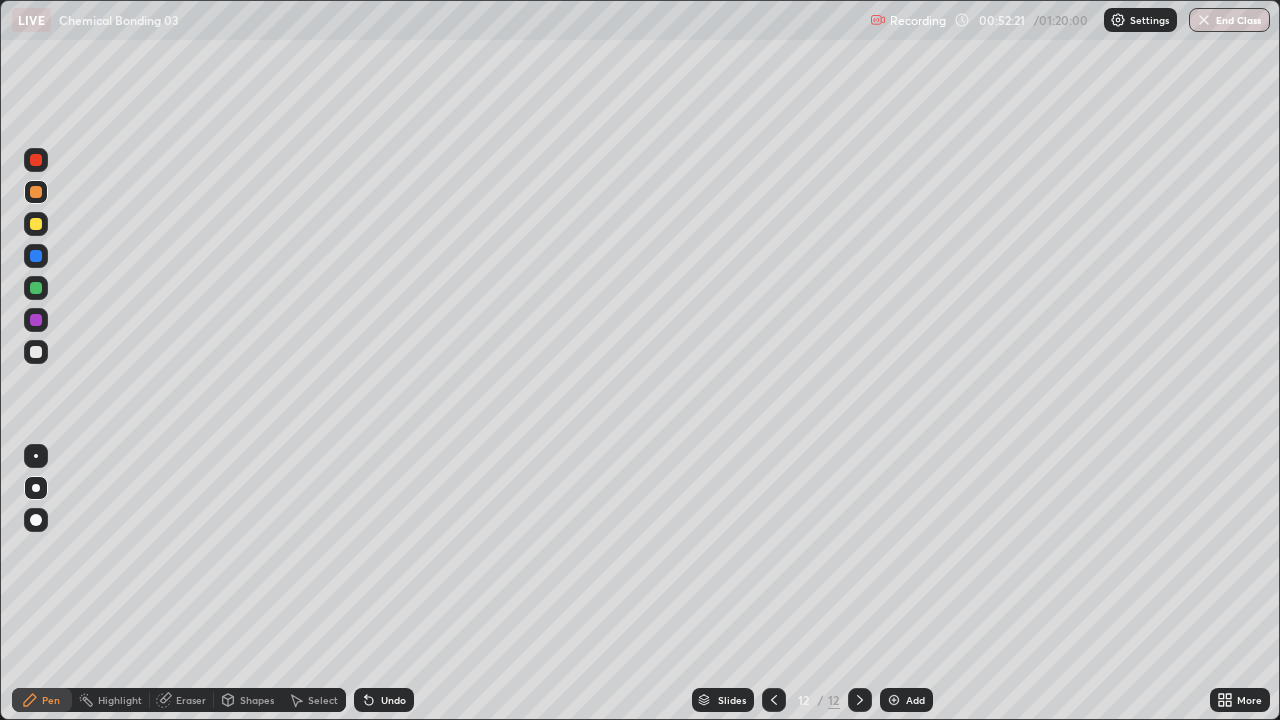 click at bounding box center [36, 352] 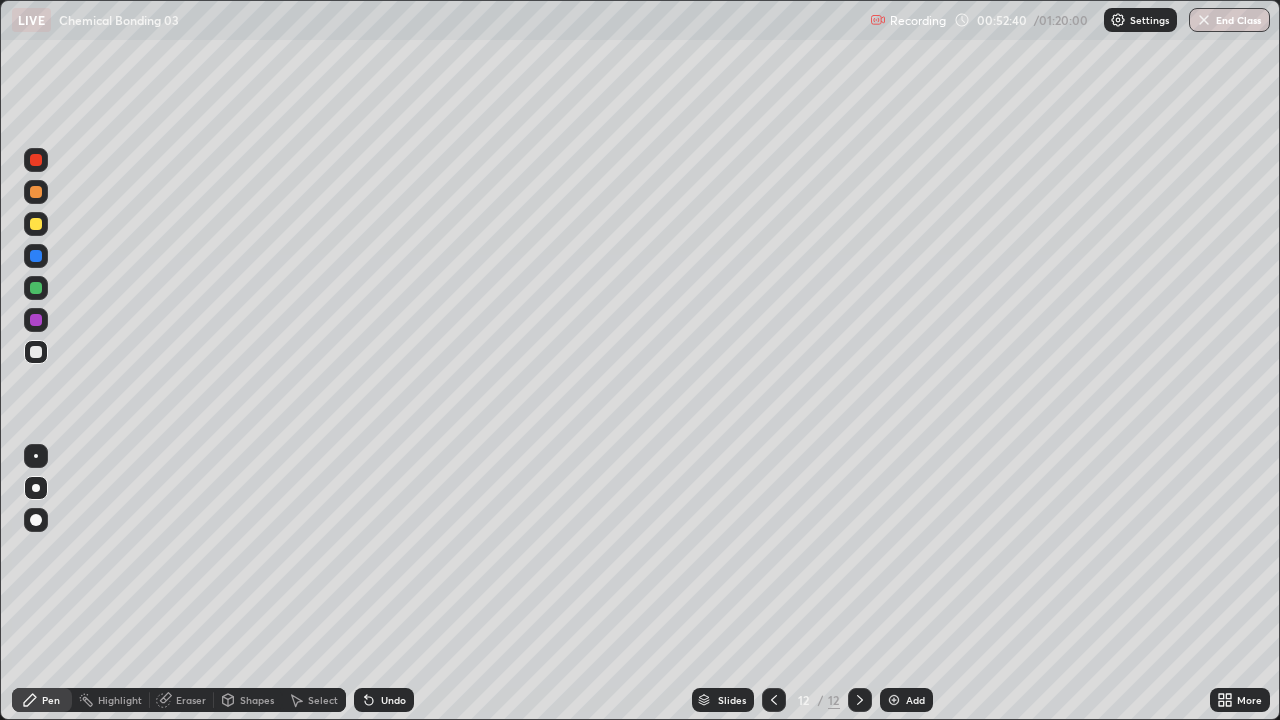 click 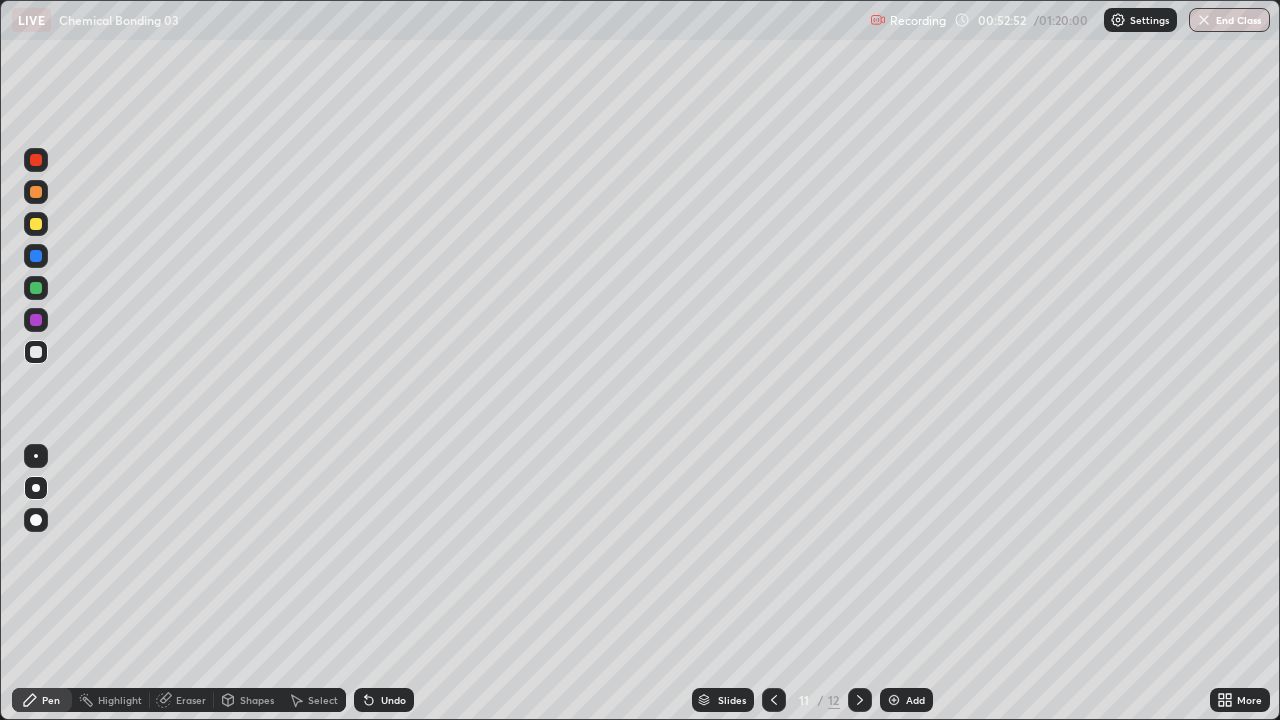 click at bounding box center (860, 700) 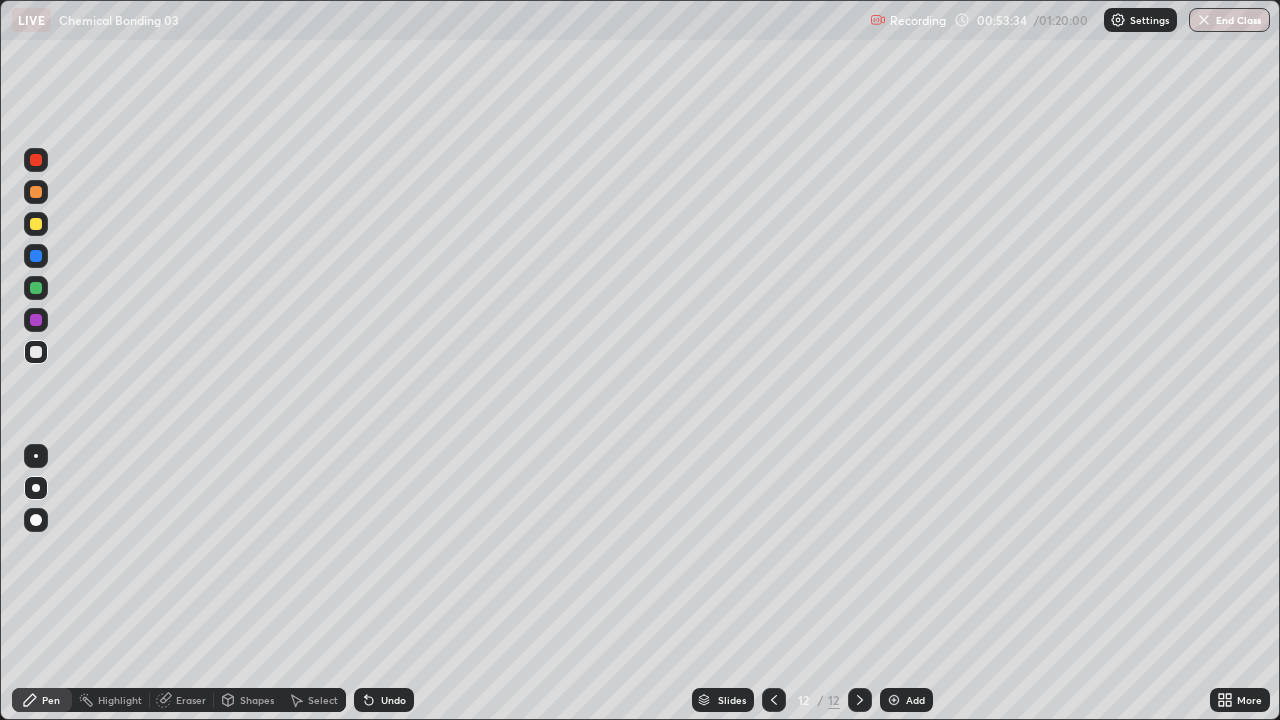 click at bounding box center [36, 288] 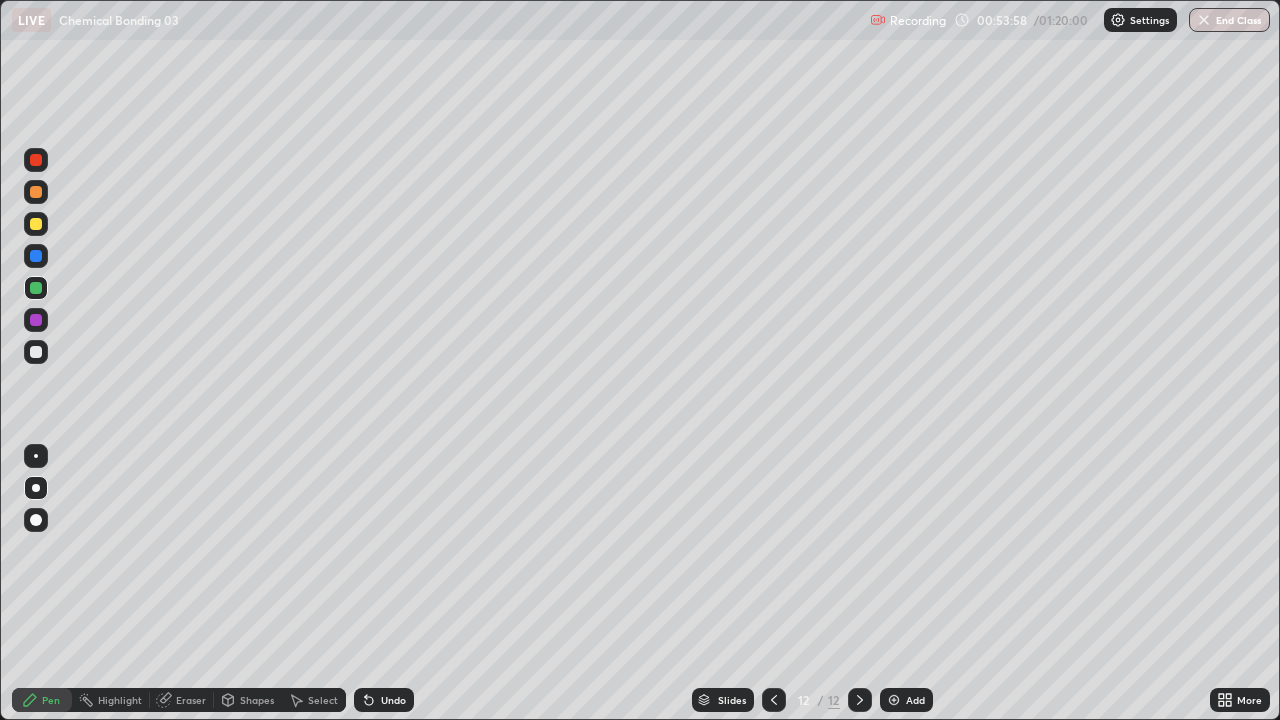 click at bounding box center (36, 352) 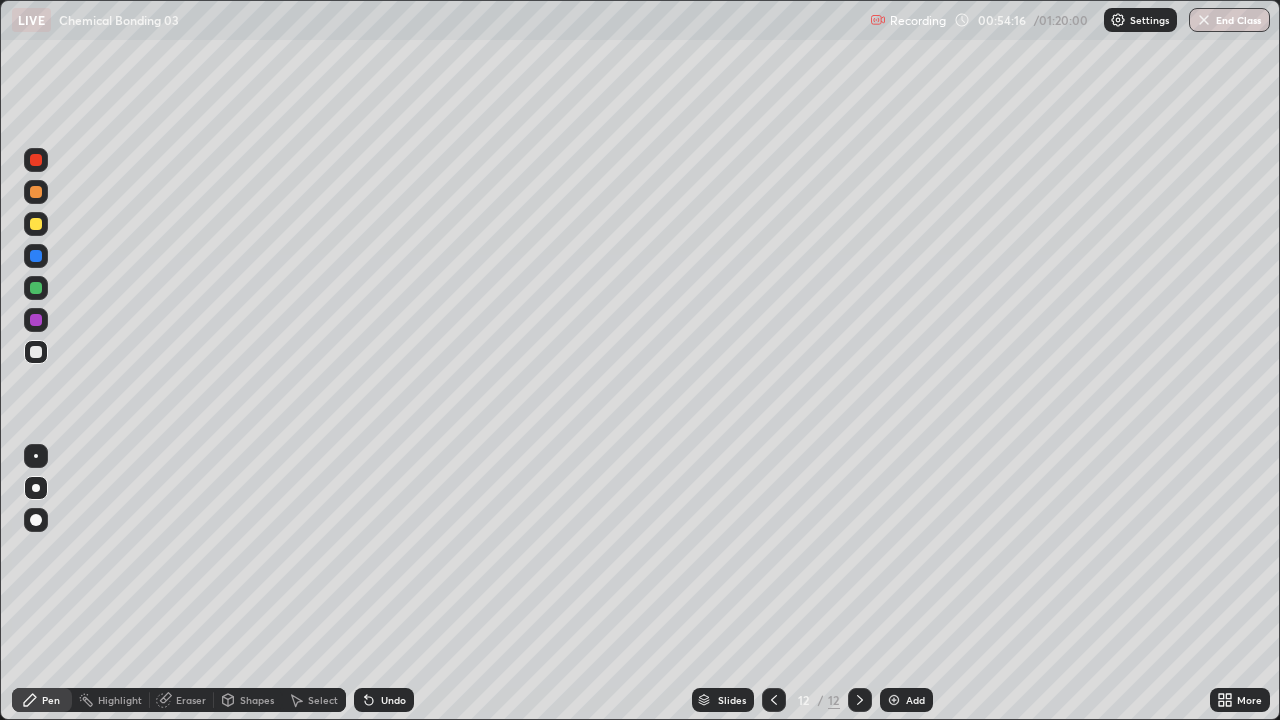 click on "Shapes" at bounding box center [257, 700] 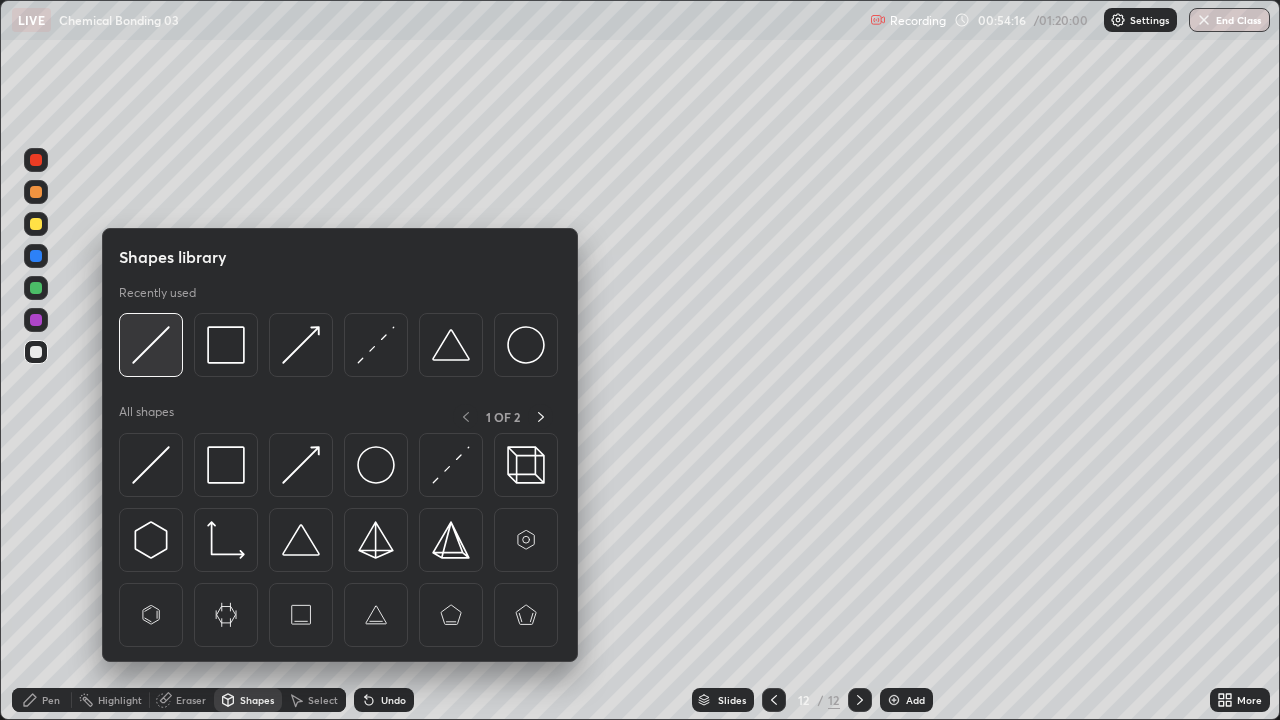 click at bounding box center [151, 345] 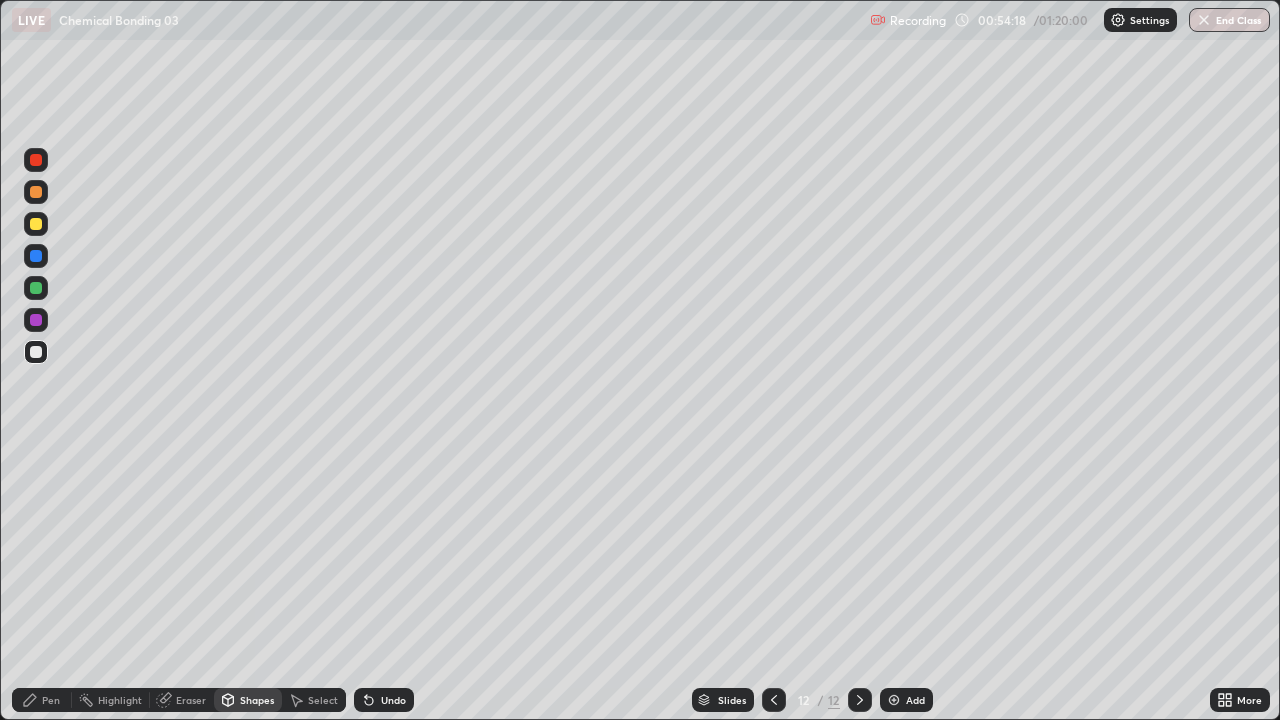 click on "Pen" at bounding box center [51, 700] 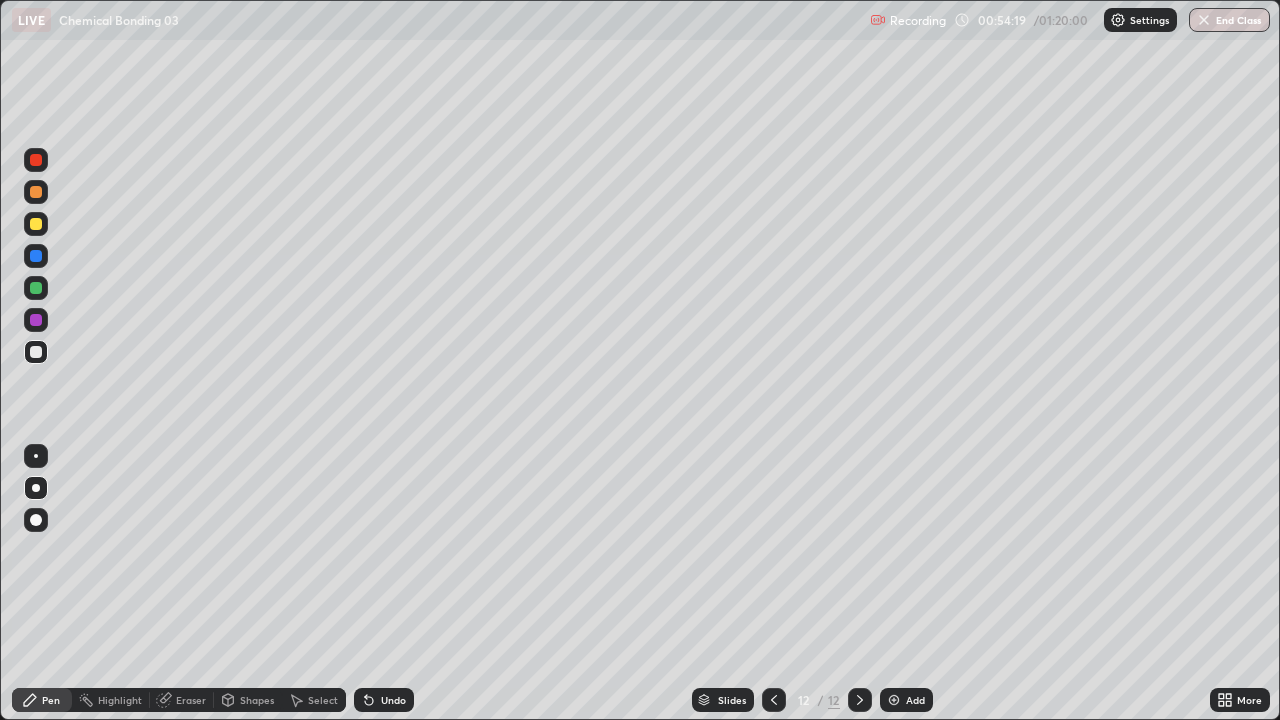 click at bounding box center (36, 224) 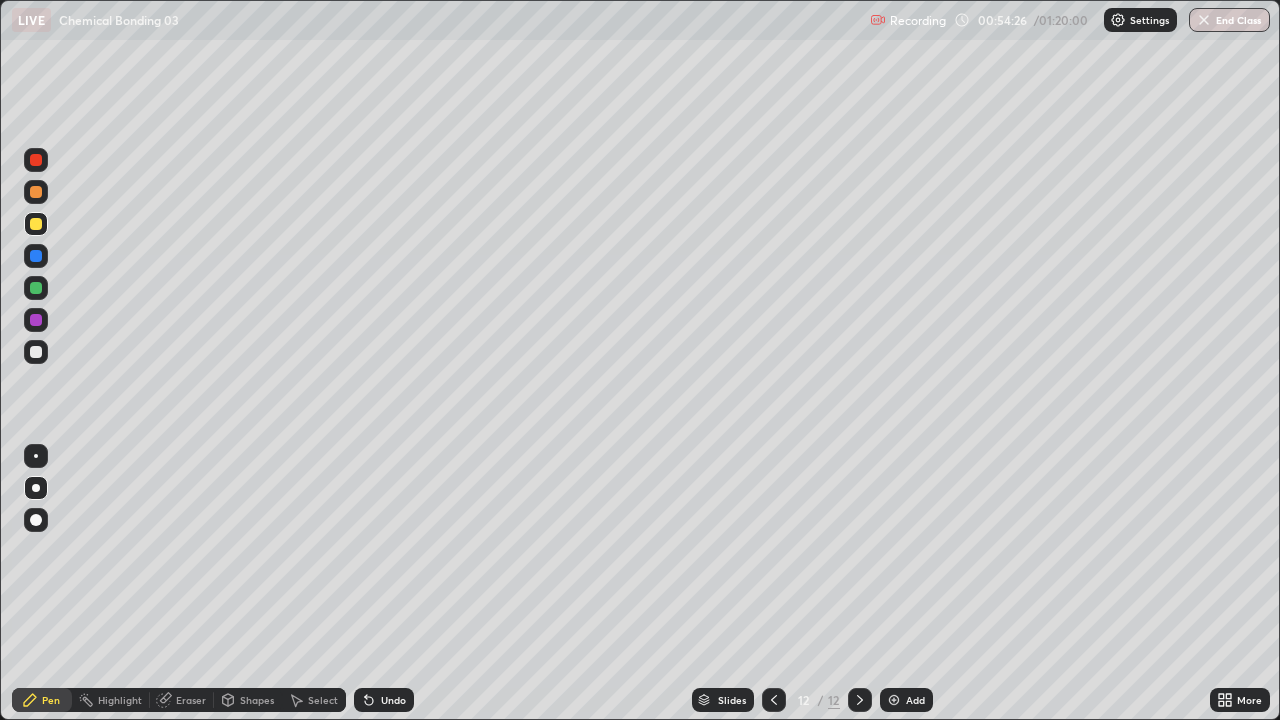 click at bounding box center (36, 288) 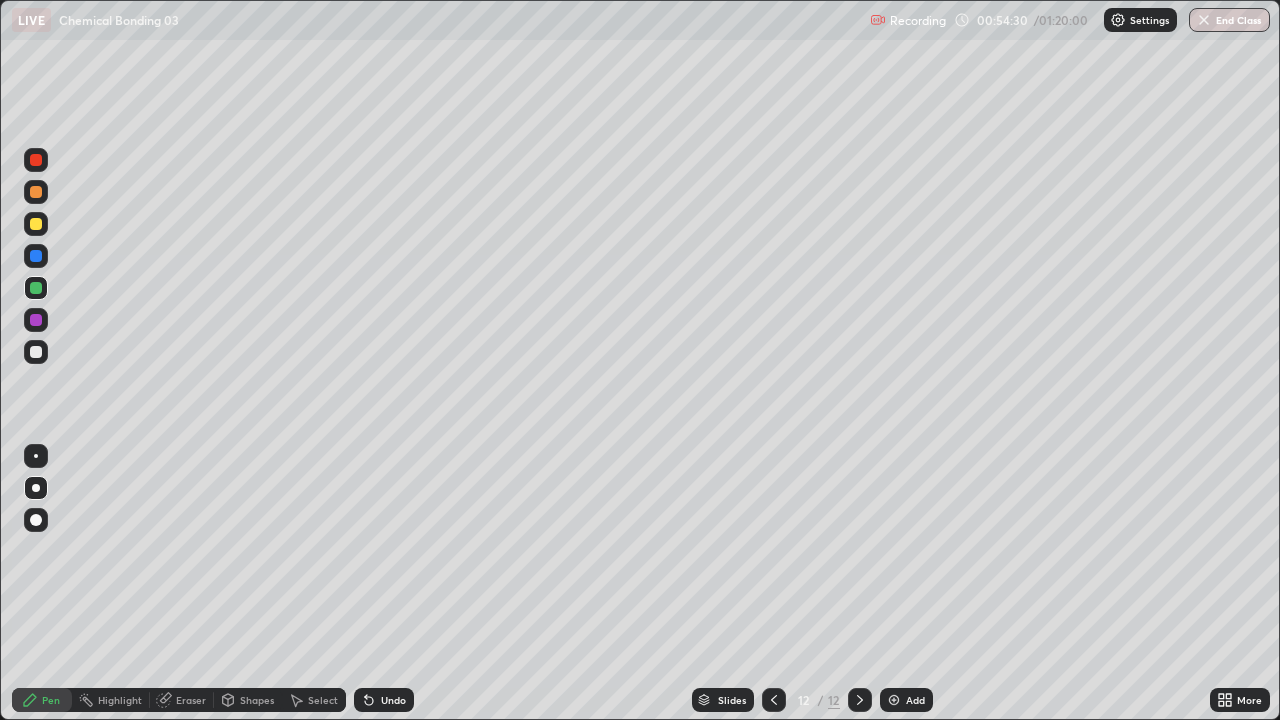click at bounding box center [36, 352] 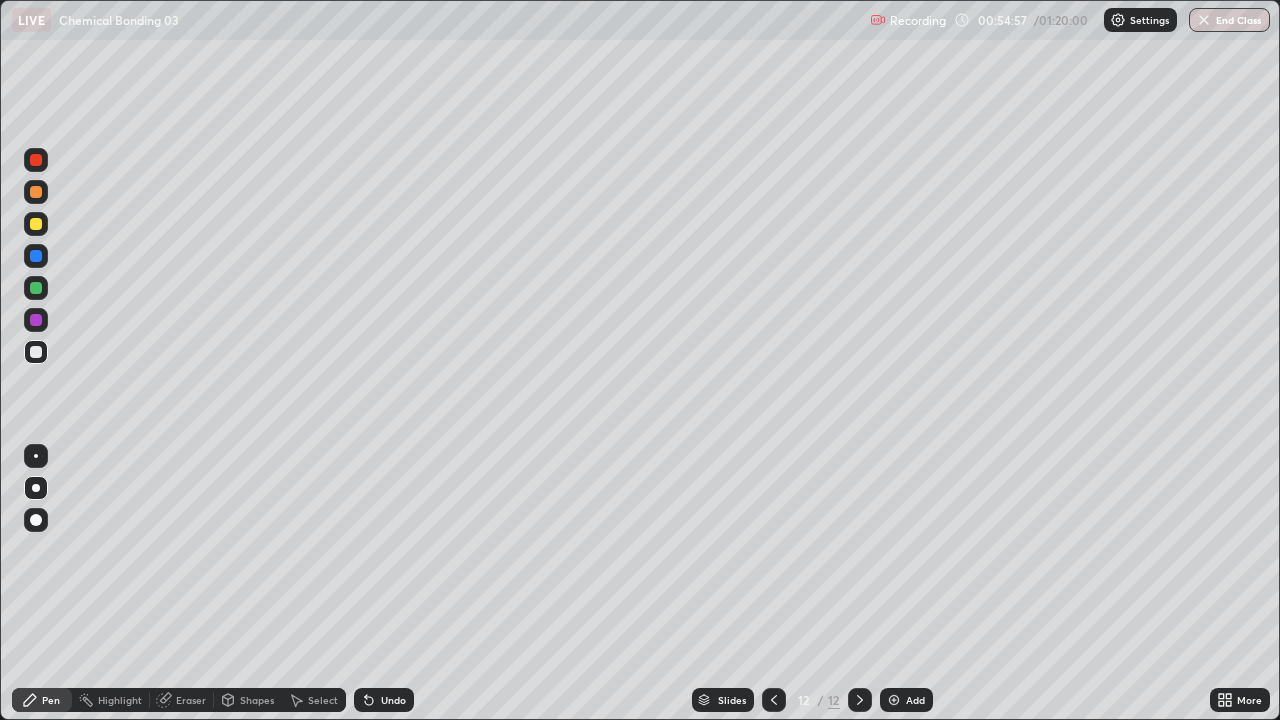 click at bounding box center (36, 224) 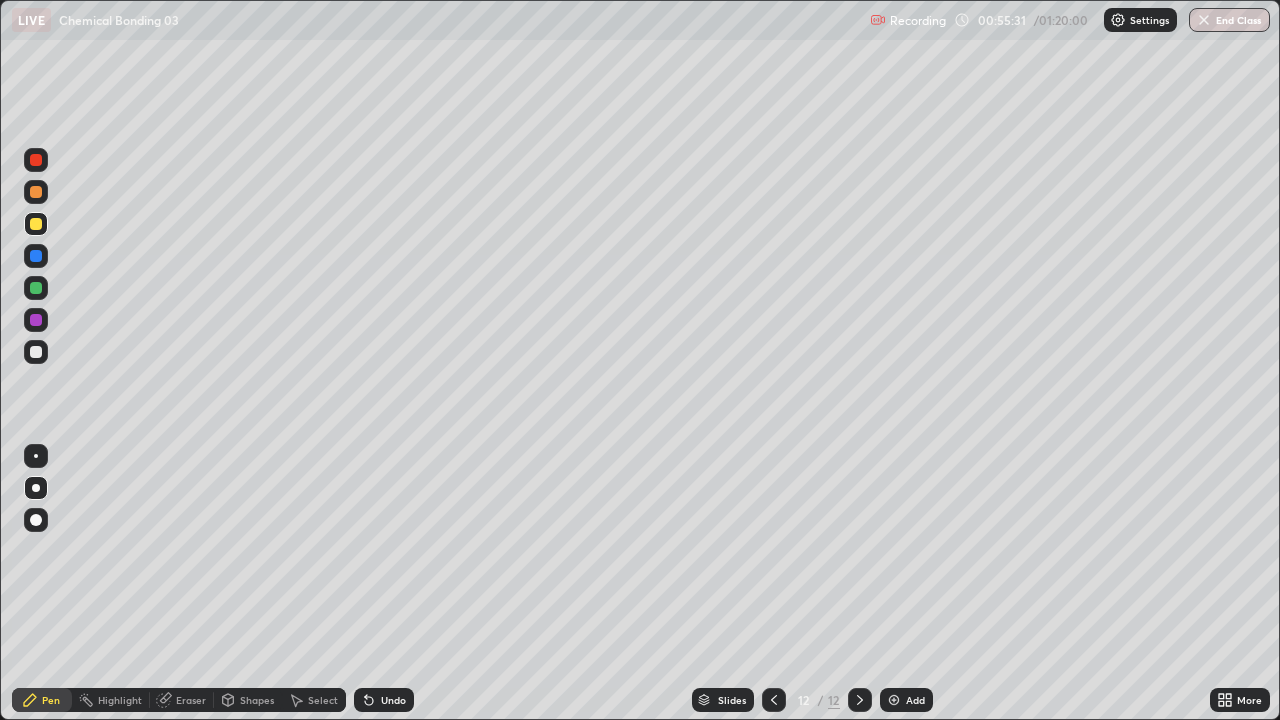 click on "Eraser" at bounding box center (191, 700) 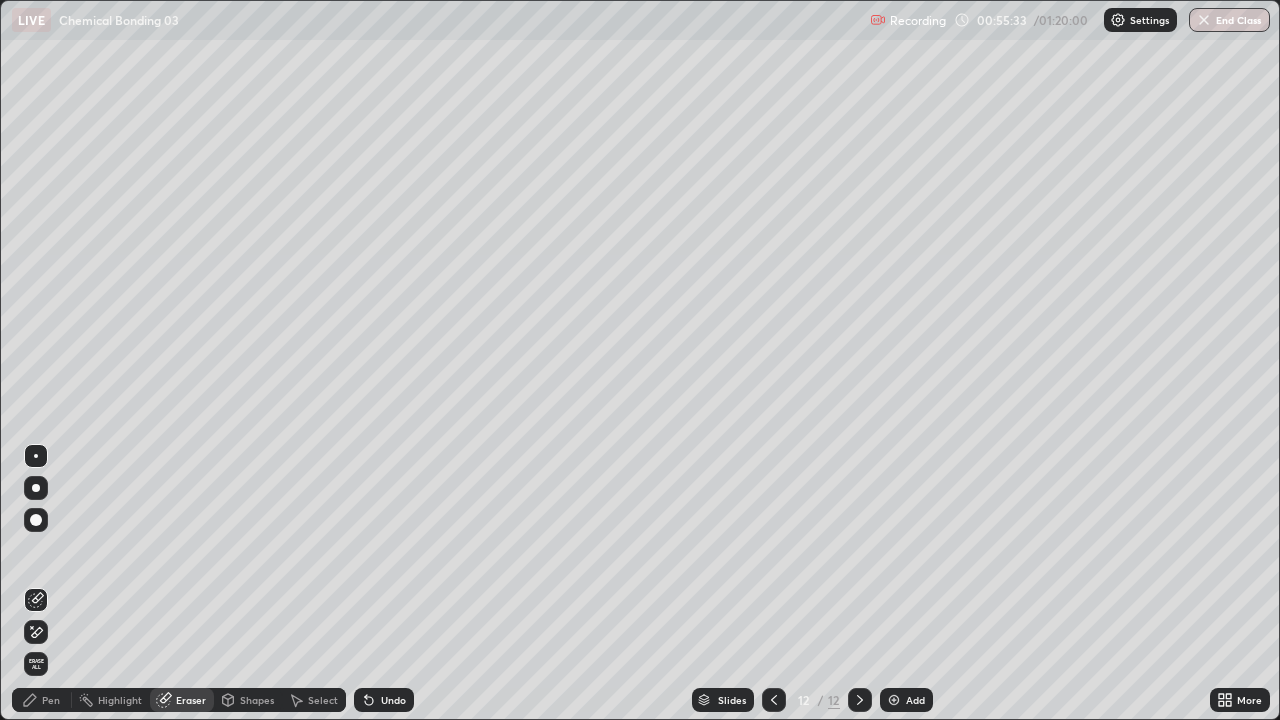 click on "Pen" at bounding box center [42, 700] 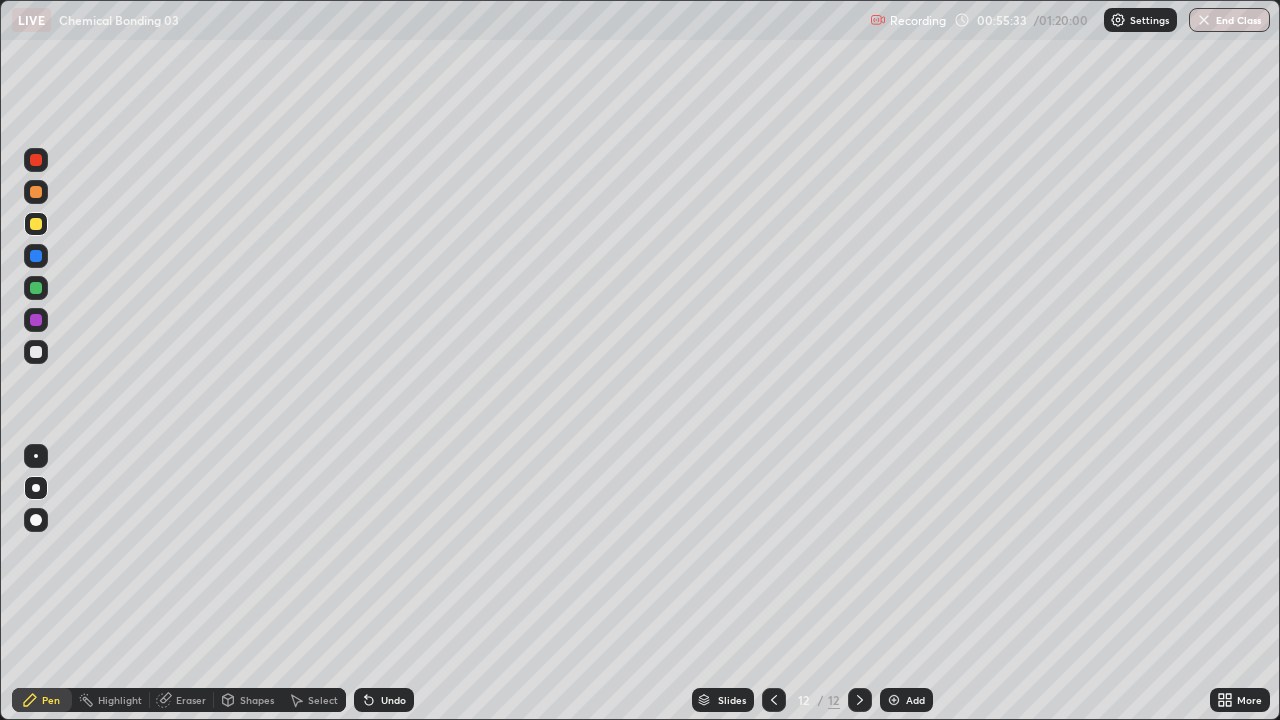 click at bounding box center (36, 352) 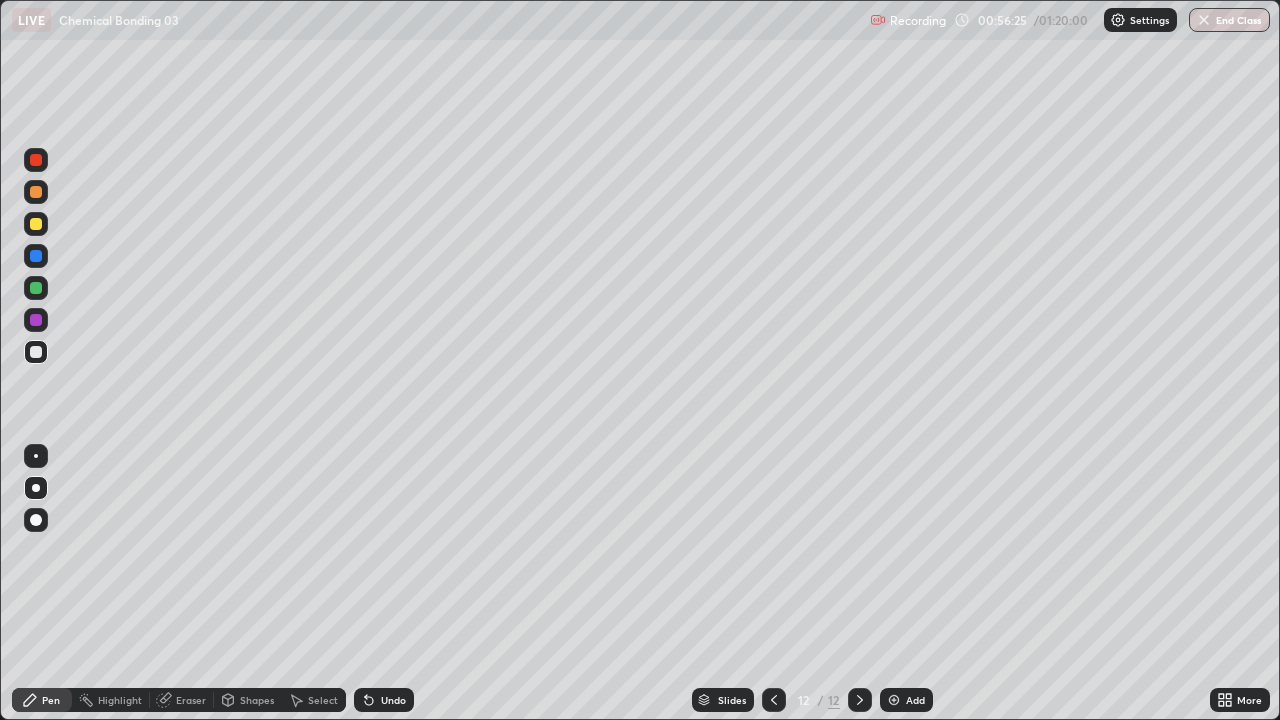 click at bounding box center [36, 288] 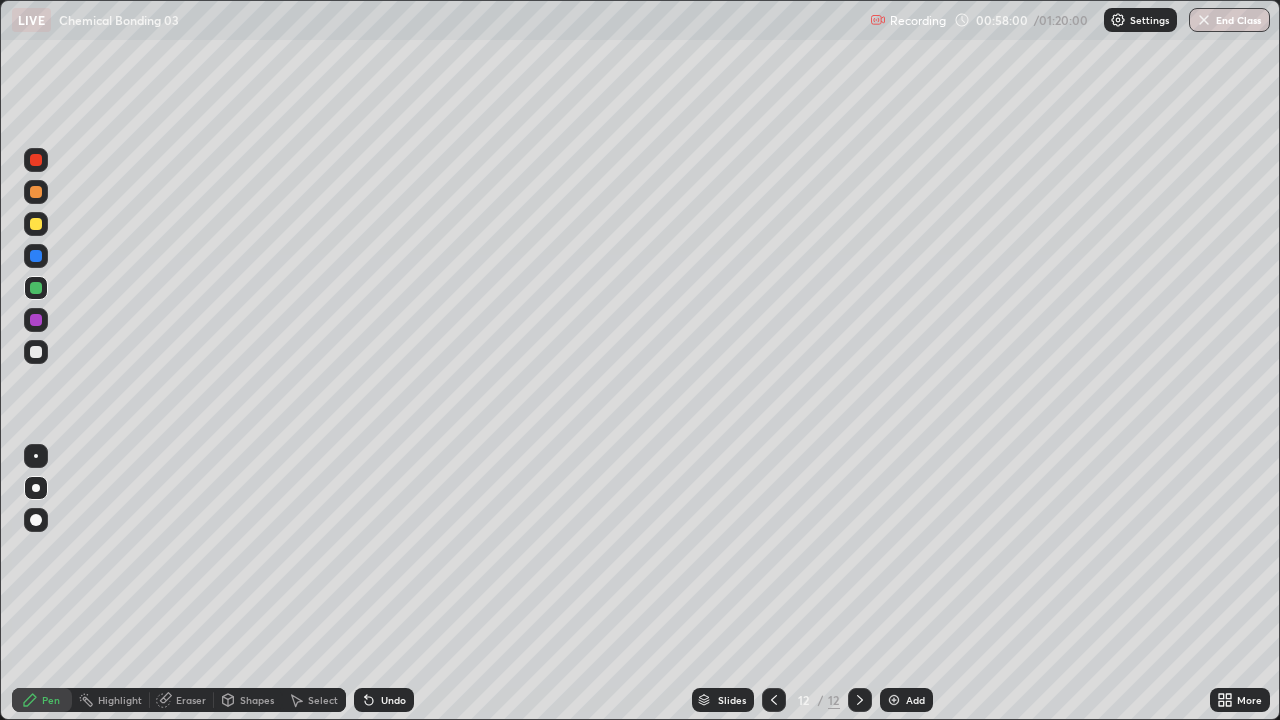 click at bounding box center [894, 700] 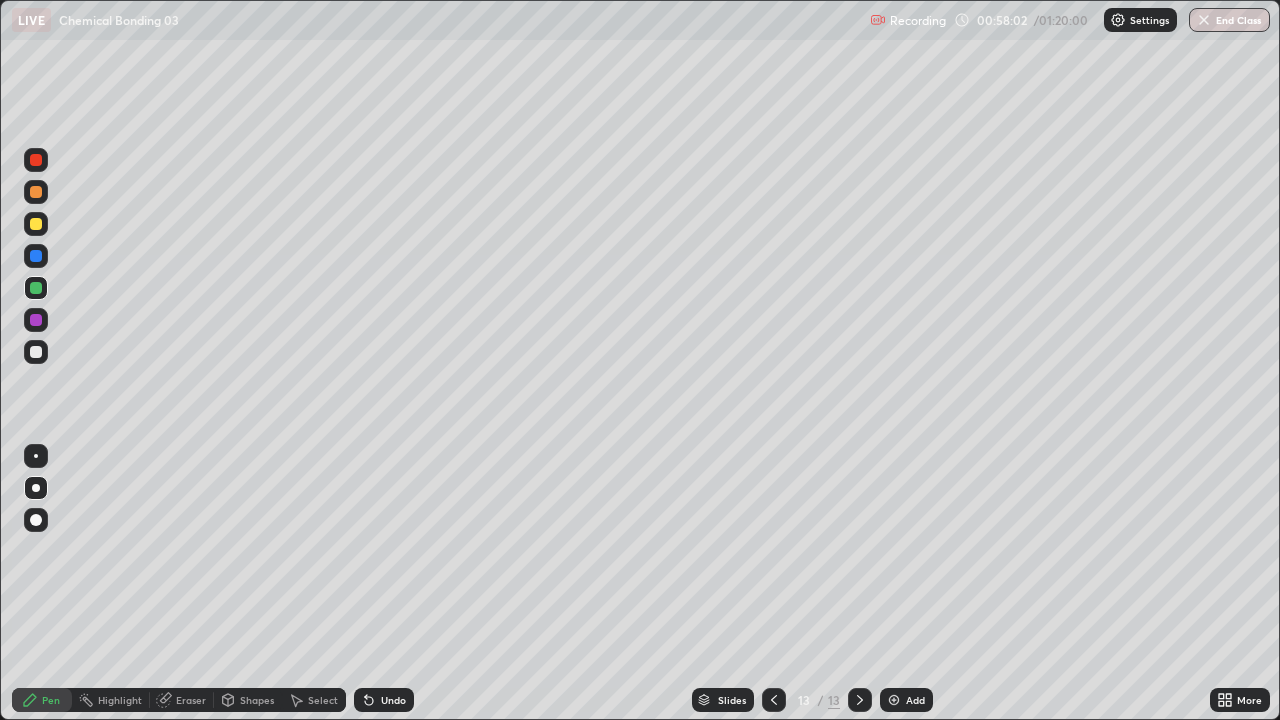 click at bounding box center (36, 192) 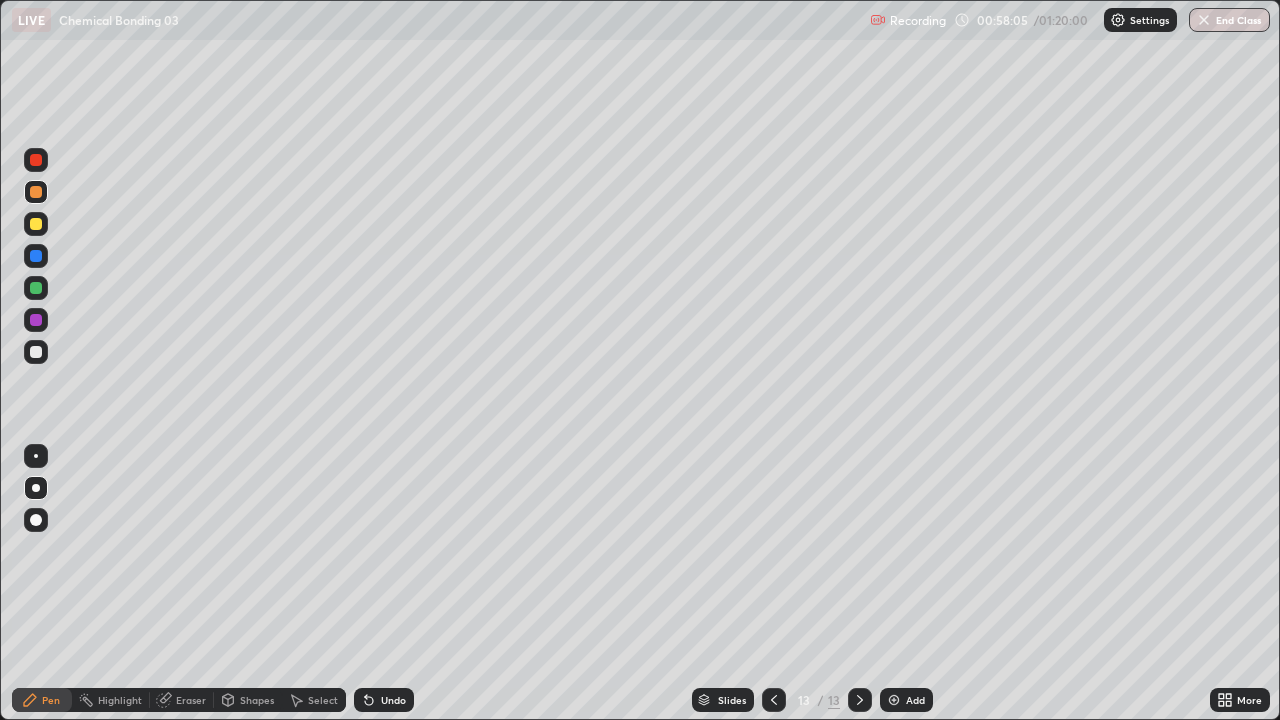 click 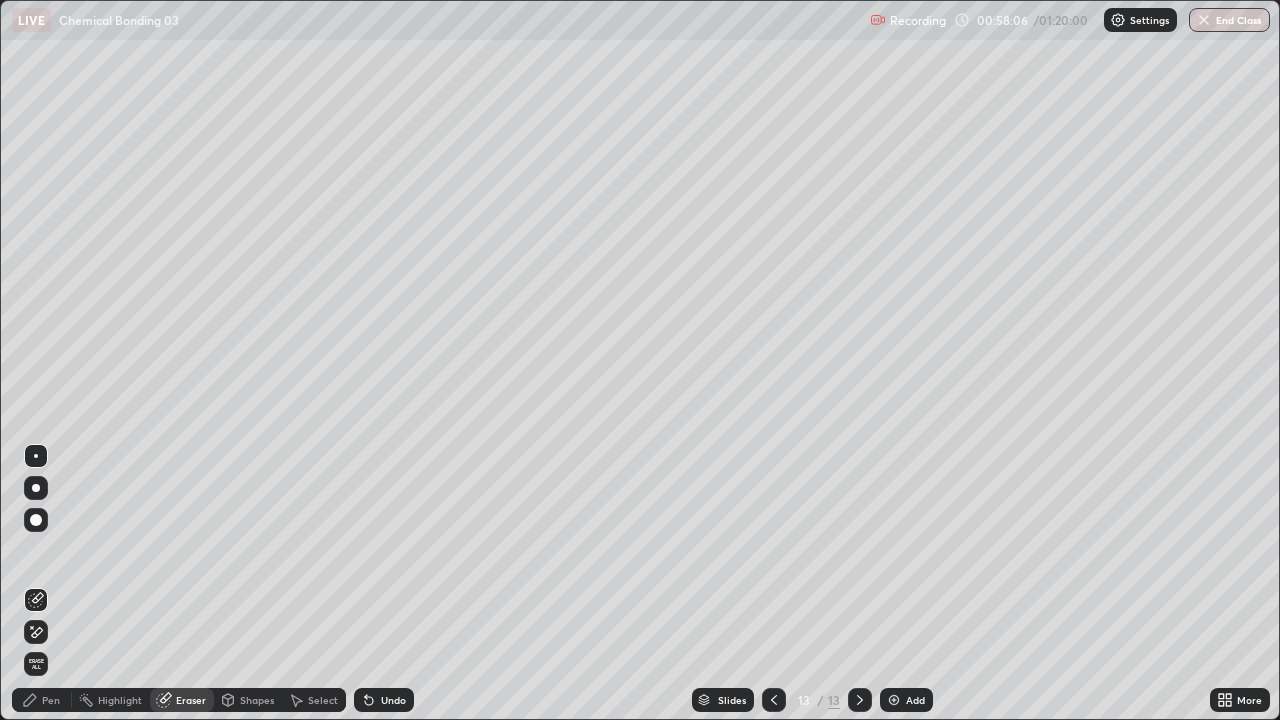 click on "Pen" at bounding box center (42, 700) 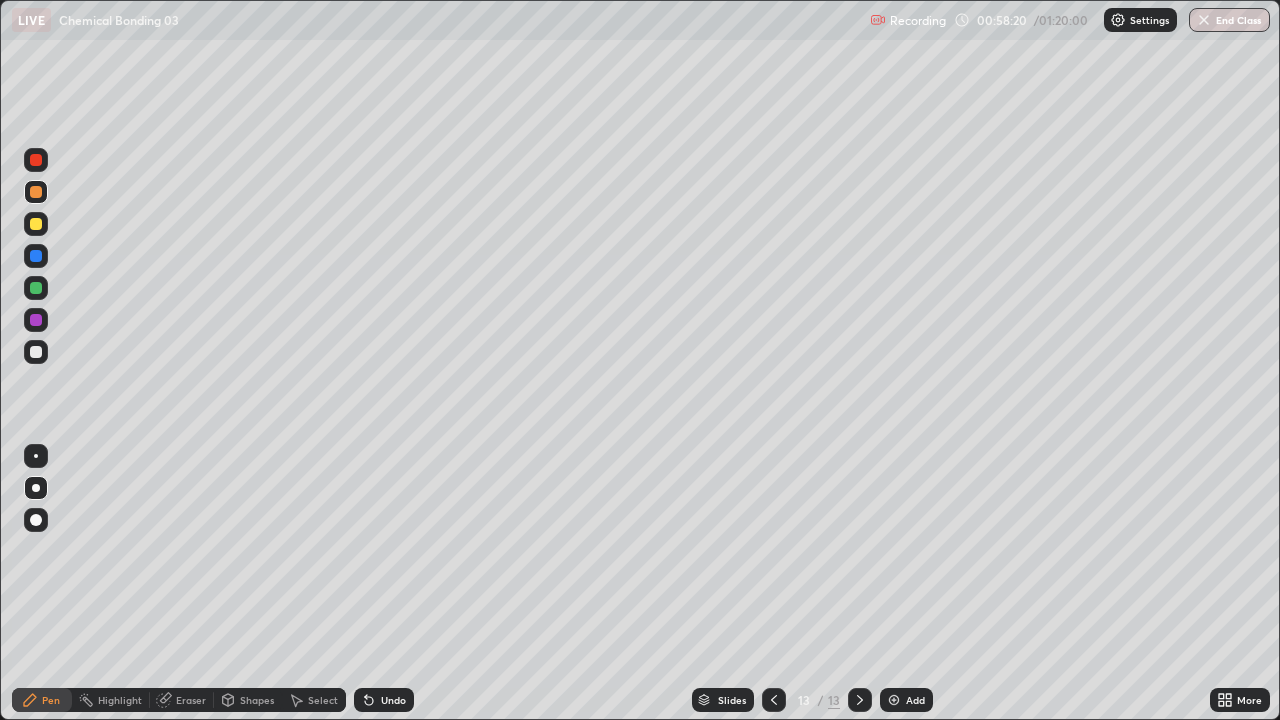 click at bounding box center (36, 352) 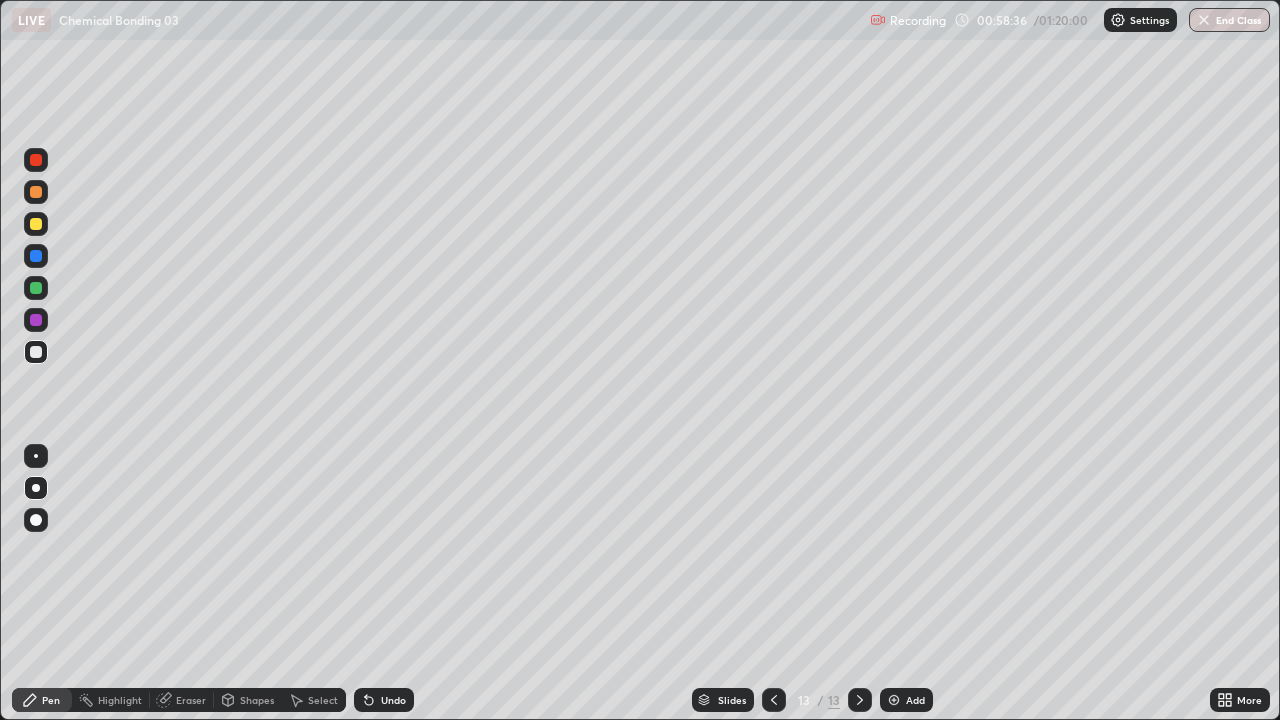 click at bounding box center (36, 224) 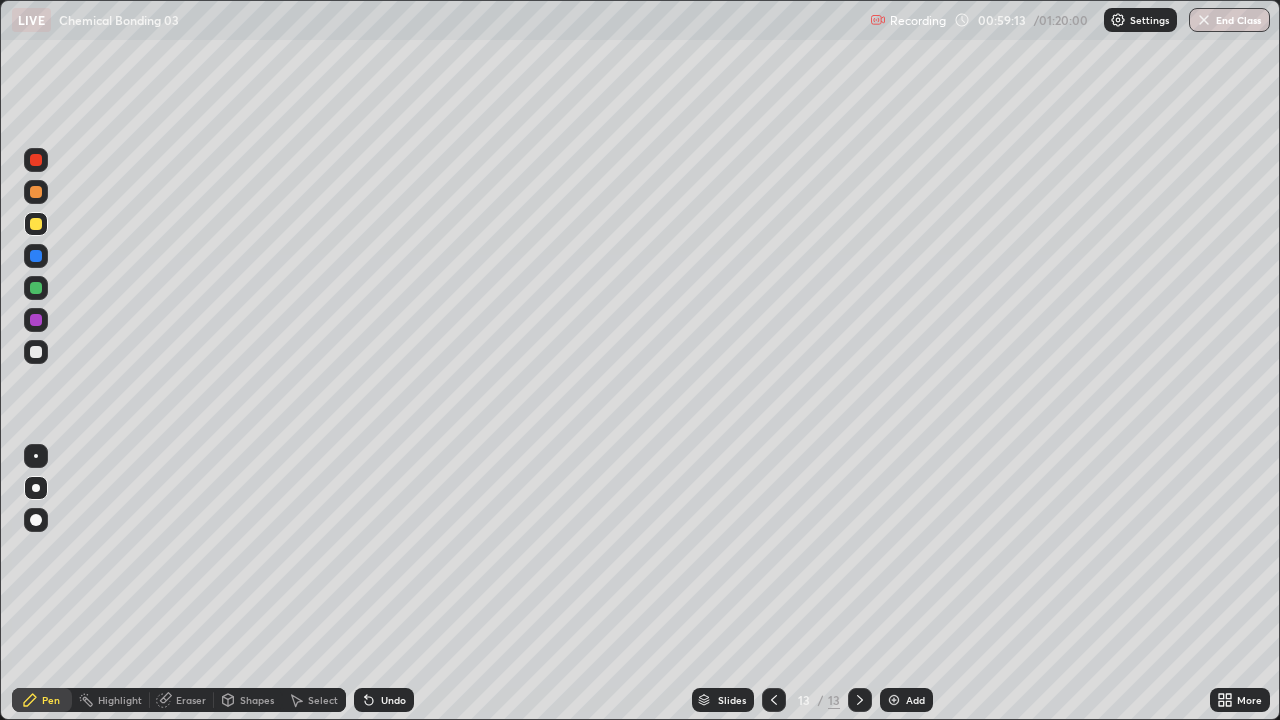 click at bounding box center [36, 352] 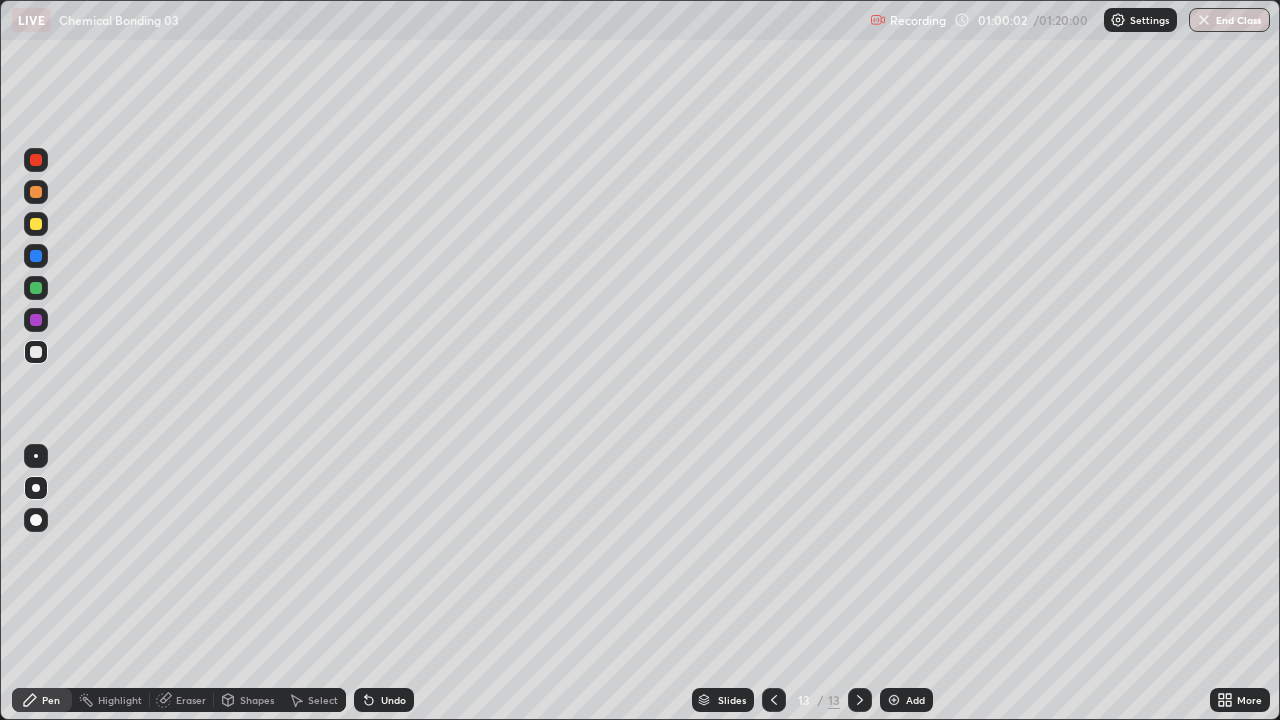 click at bounding box center (36, 224) 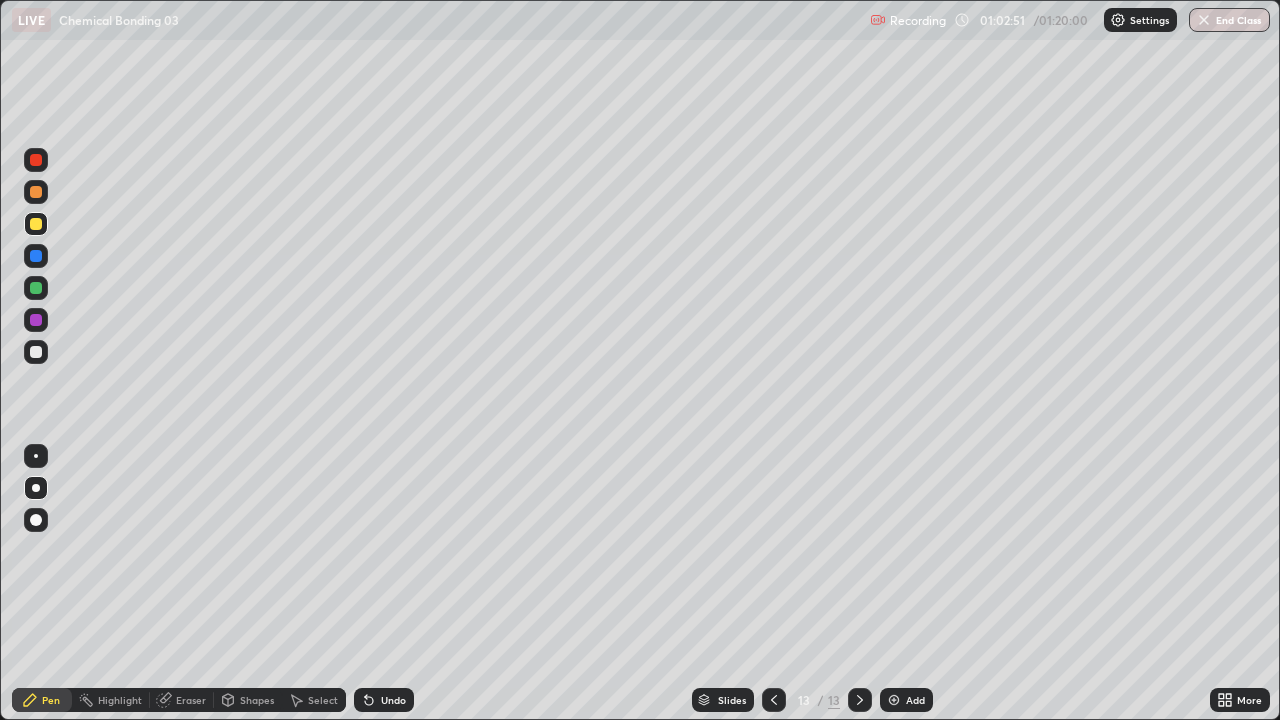 click at bounding box center [894, 700] 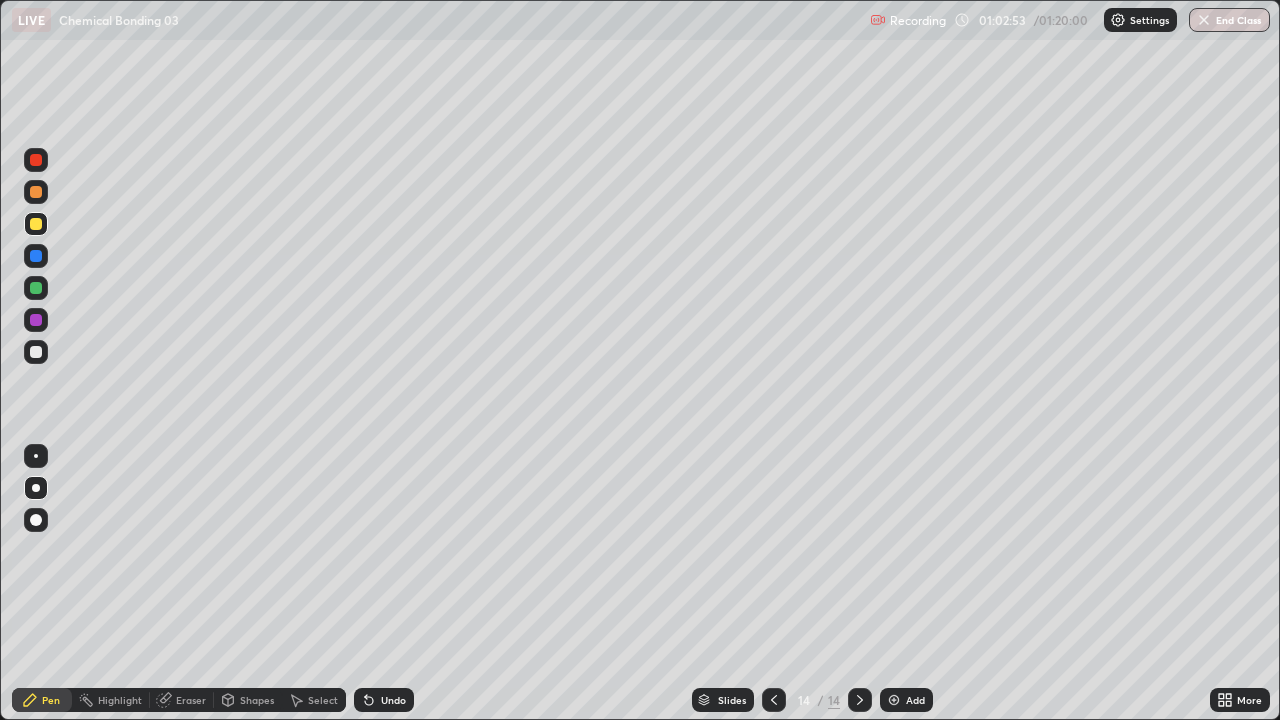 click at bounding box center (36, 192) 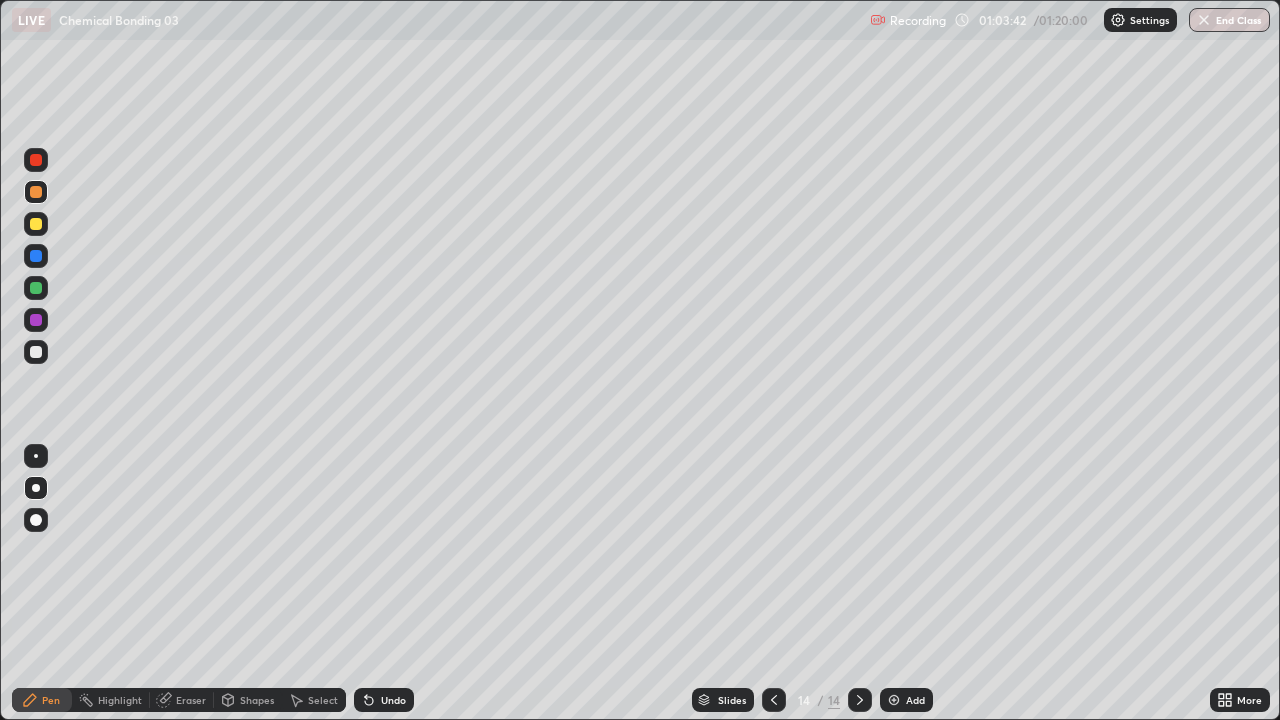 click at bounding box center [36, 352] 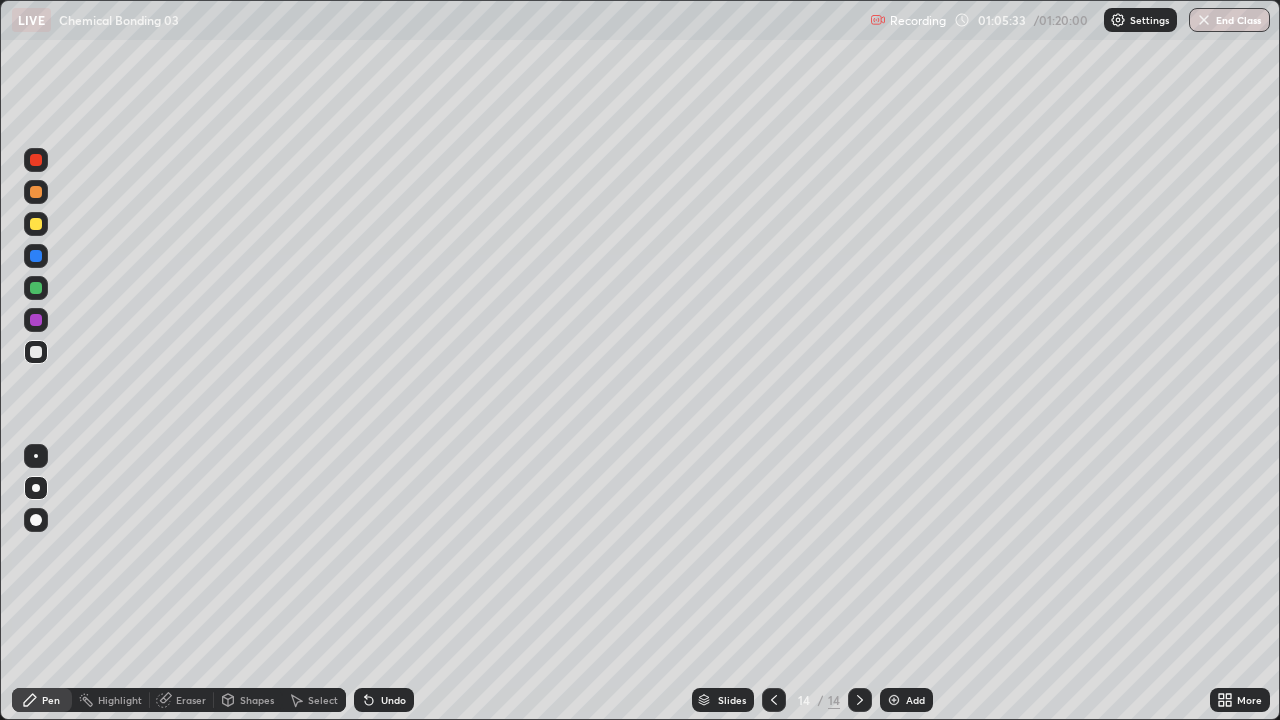 click at bounding box center [36, 224] 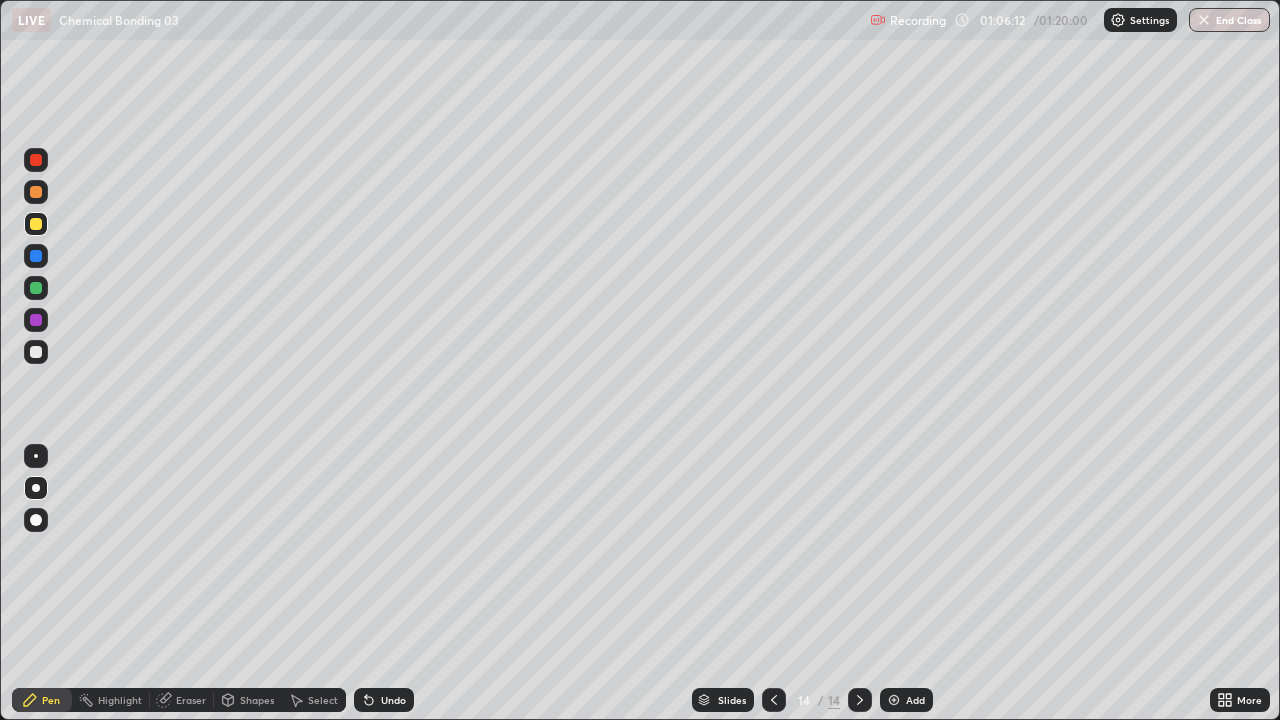 click at bounding box center [36, 352] 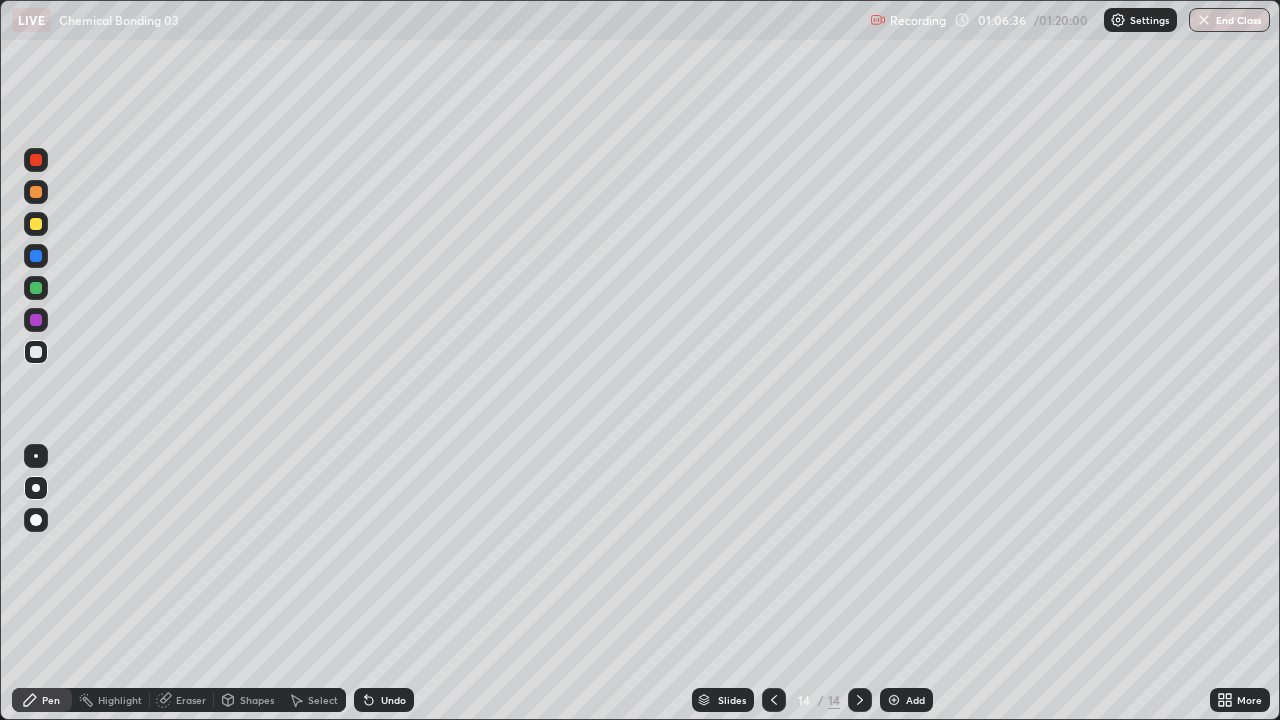 click at bounding box center [36, 224] 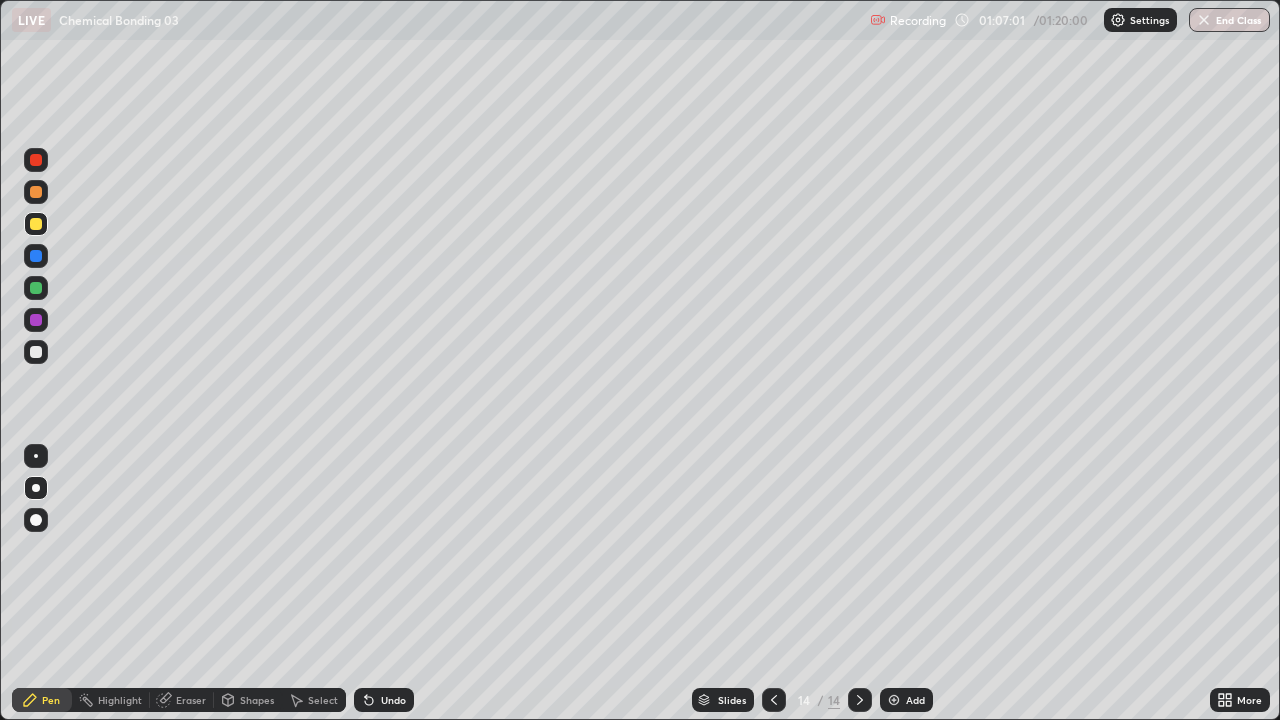 click at bounding box center [36, 352] 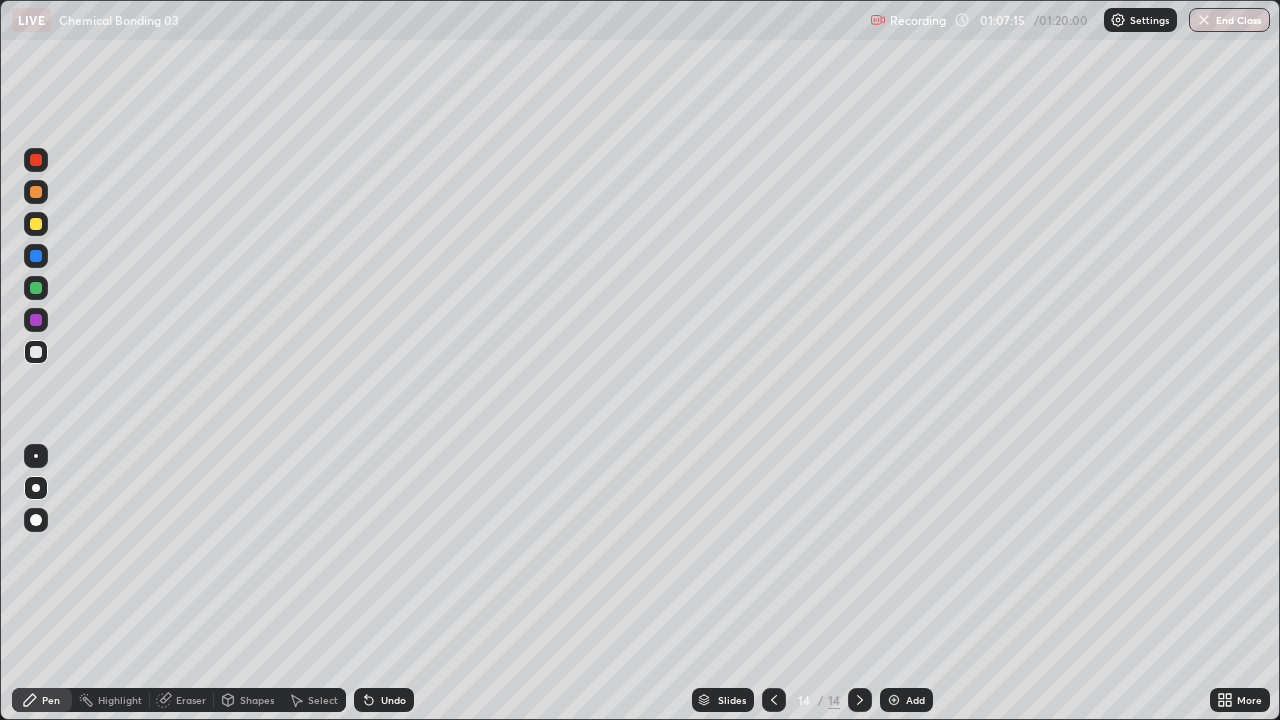 click at bounding box center (36, 288) 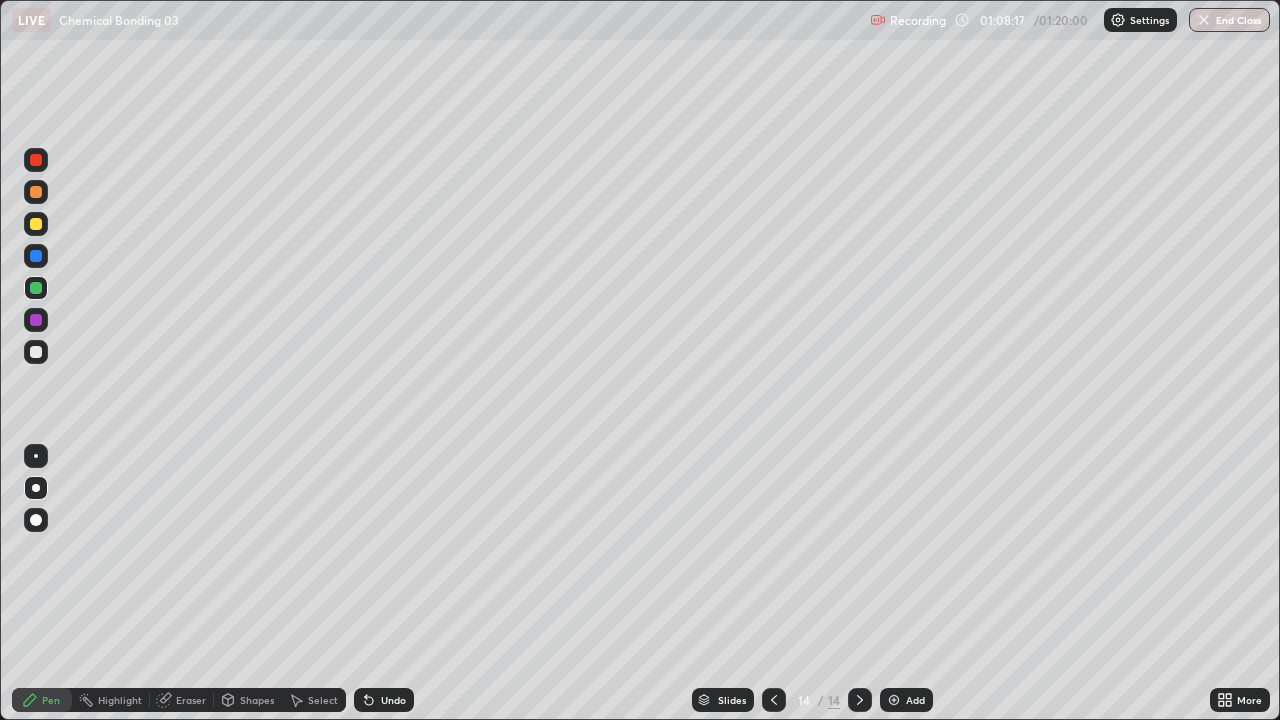 click on "Undo" at bounding box center (384, 700) 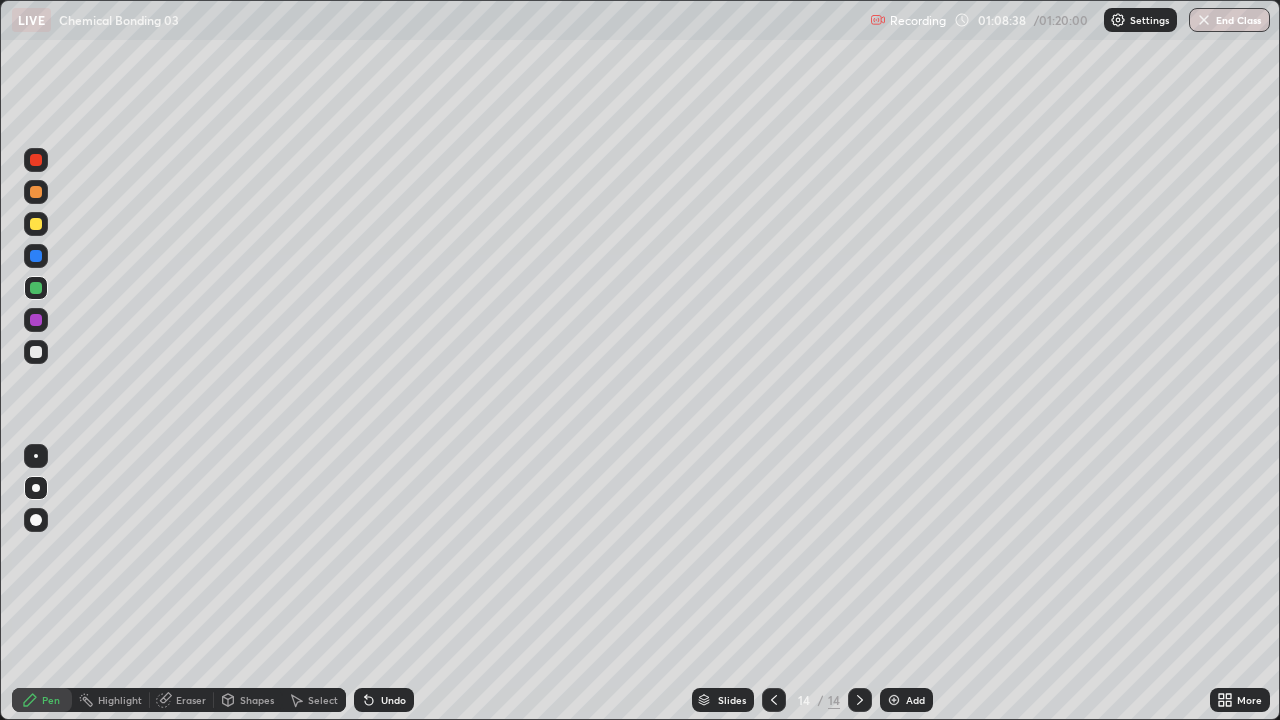 click at bounding box center (894, 700) 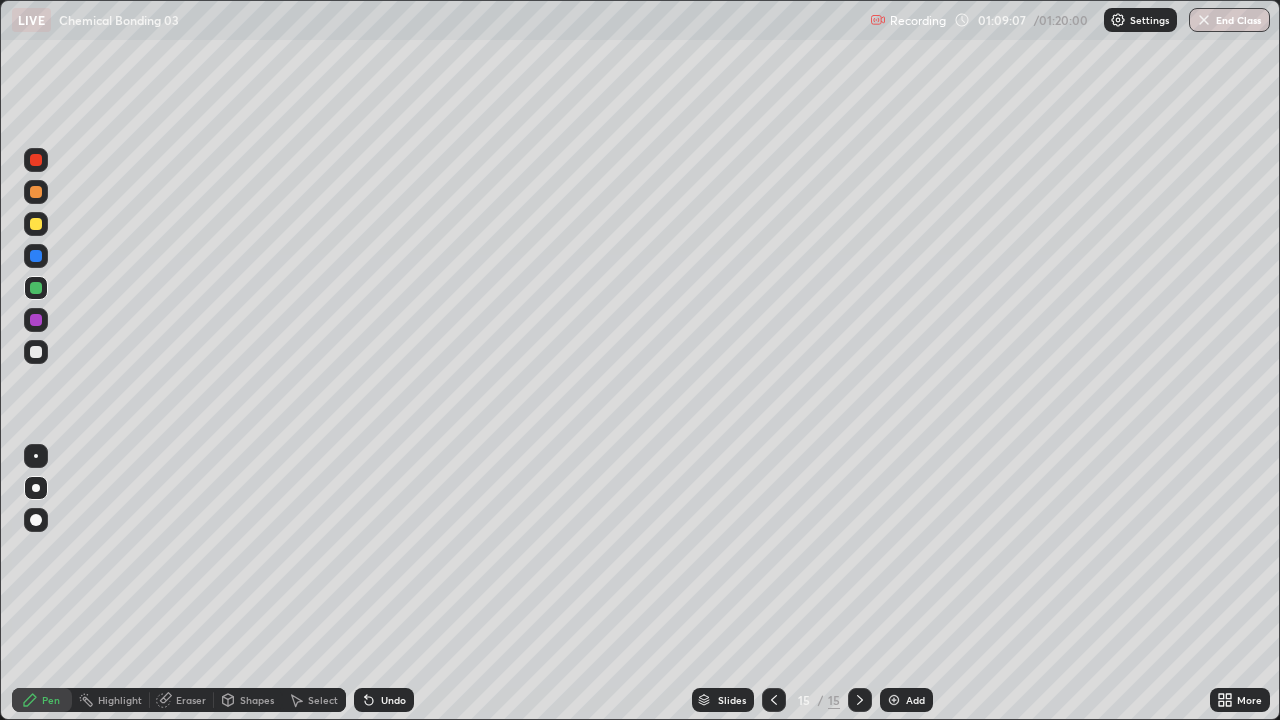 click at bounding box center (36, 352) 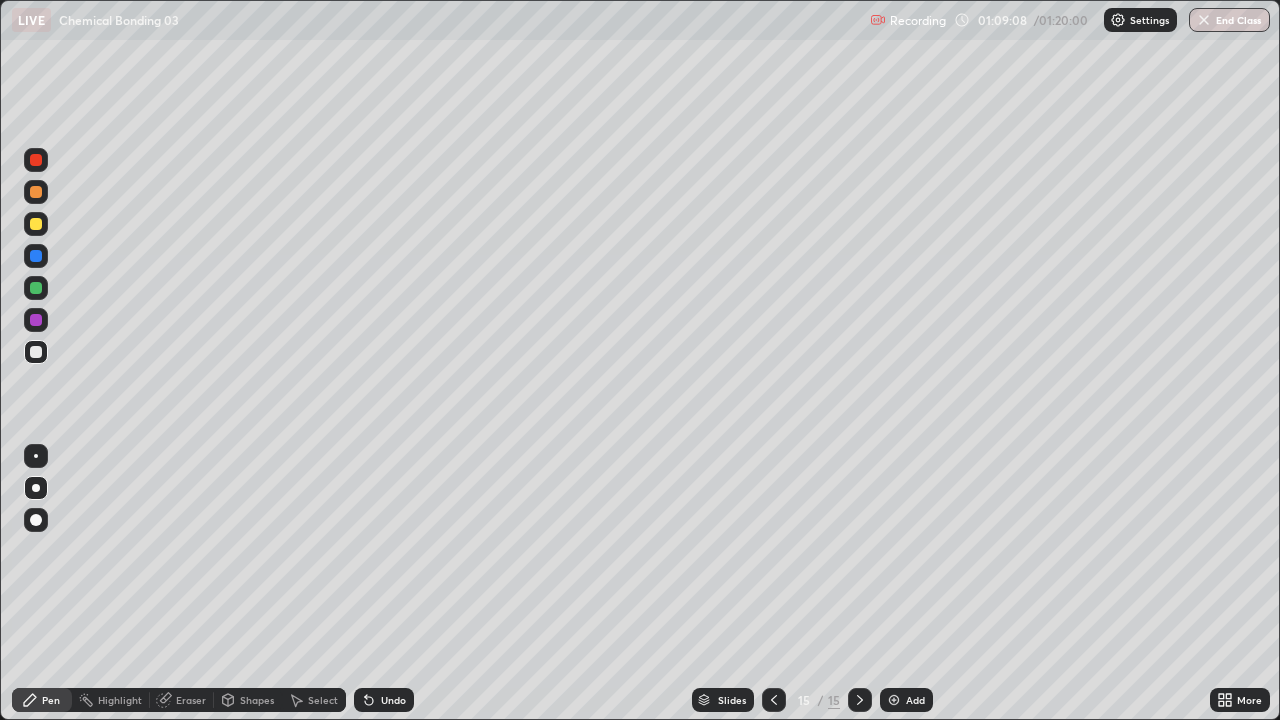 click at bounding box center (36, 288) 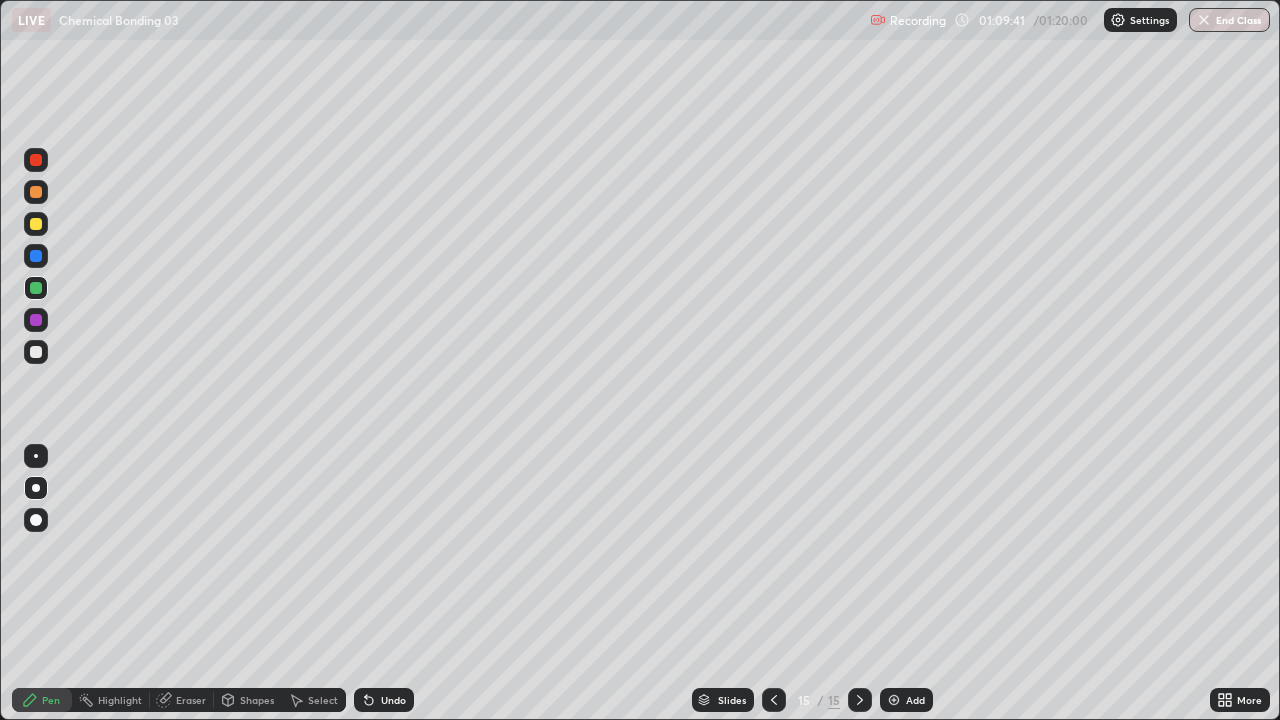 click on "Shapes" at bounding box center [257, 700] 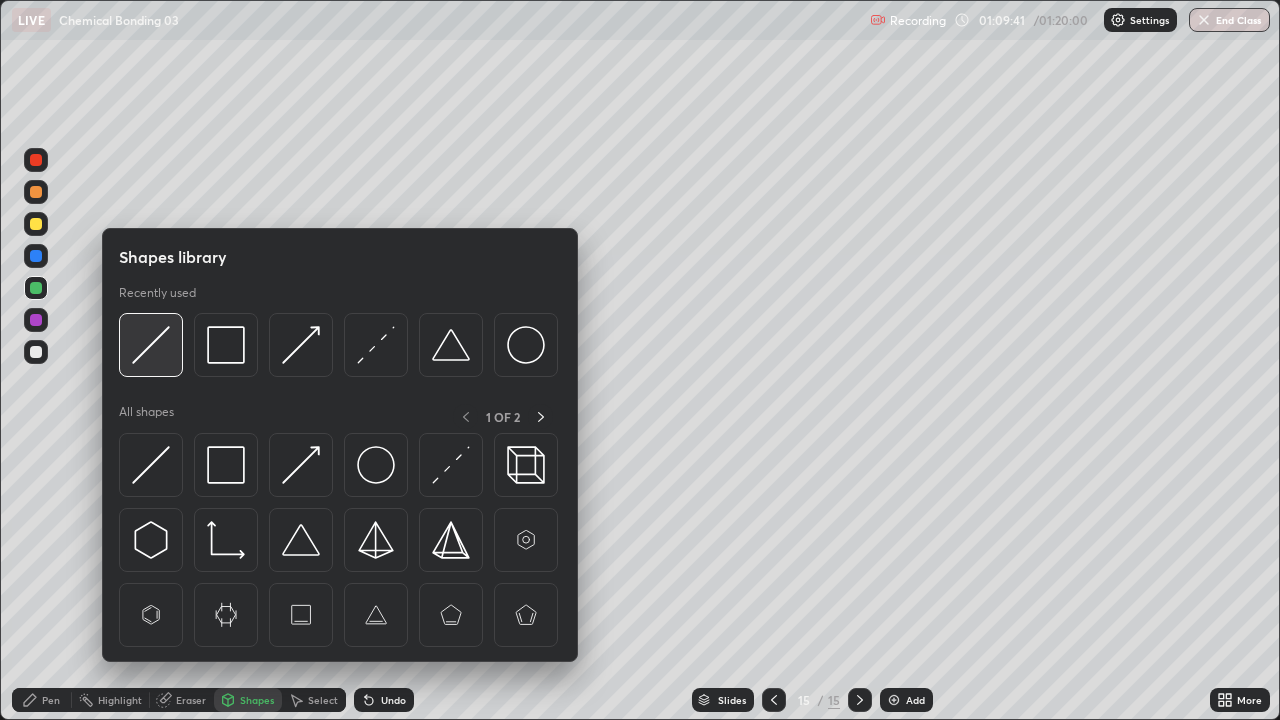 click at bounding box center [151, 345] 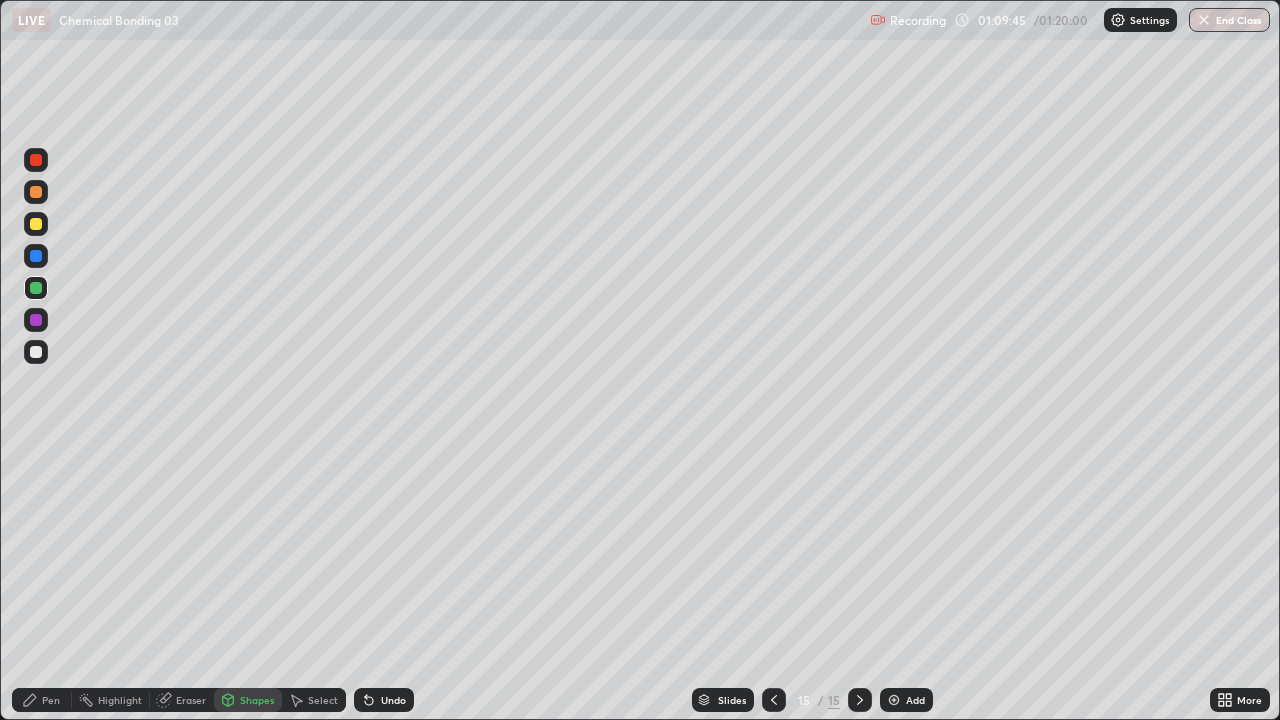 click on "Pen" at bounding box center (42, 700) 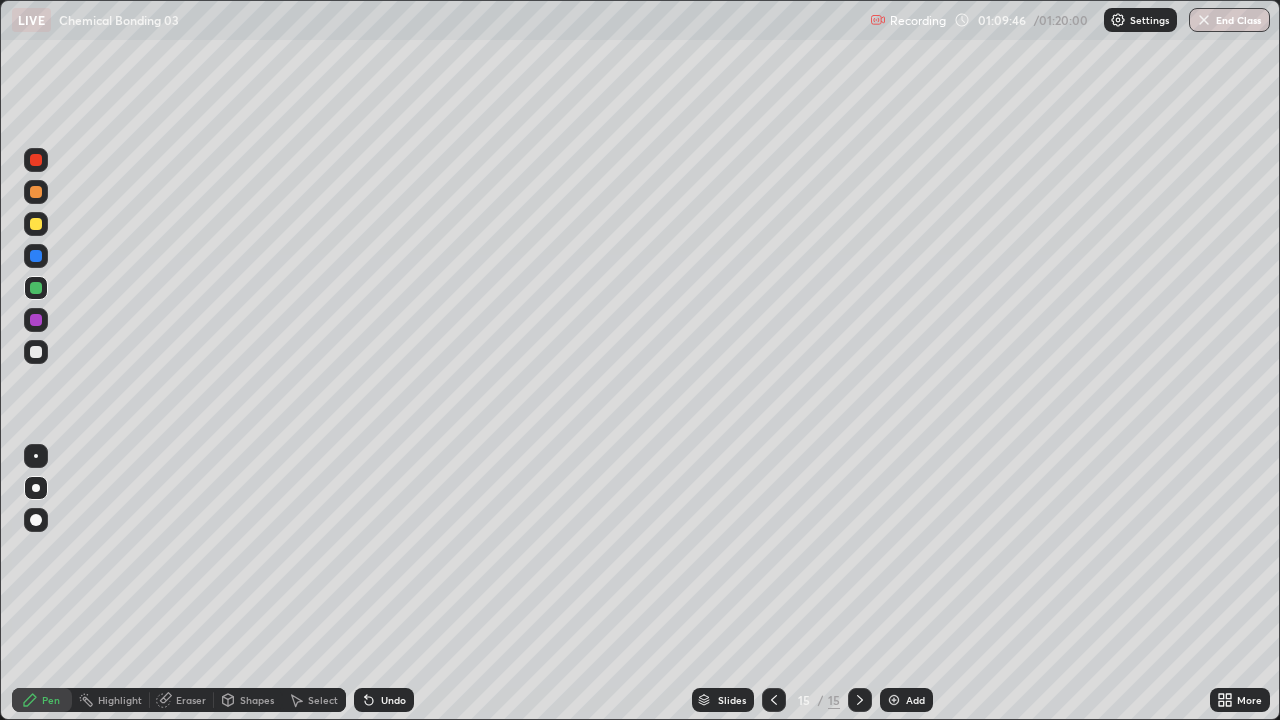 click at bounding box center (36, 352) 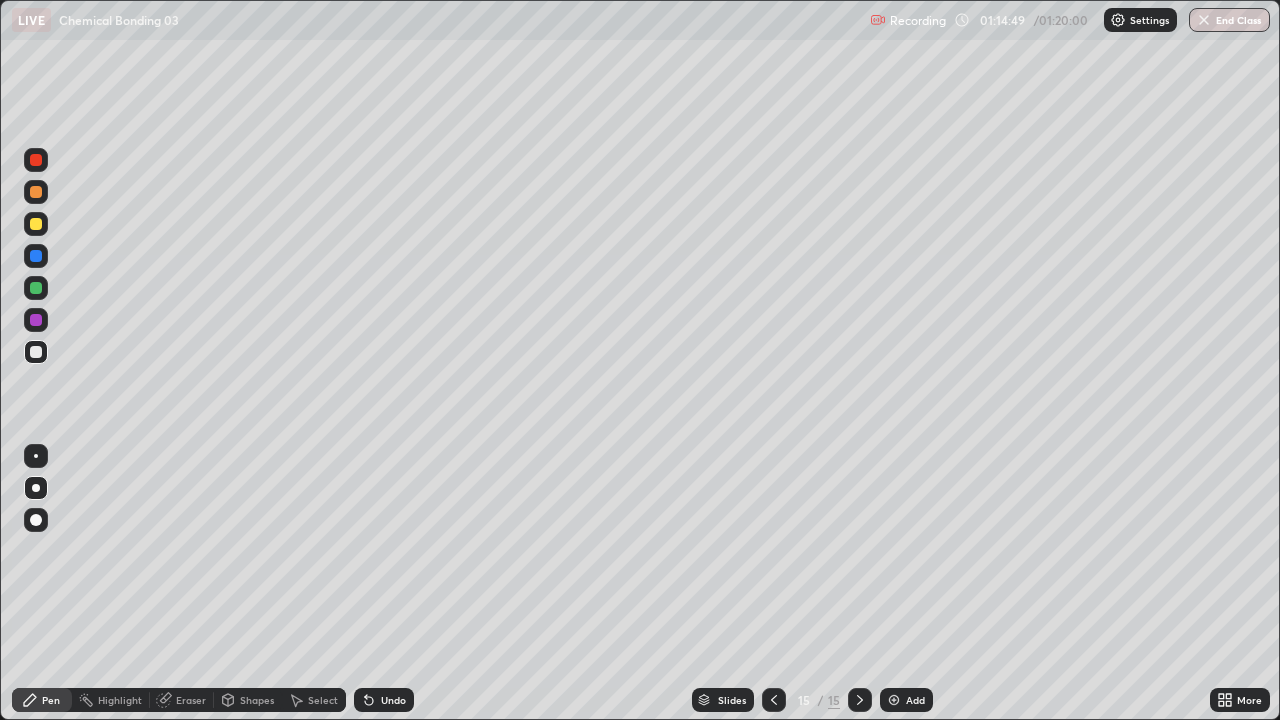 click at bounding box center (36, 224) 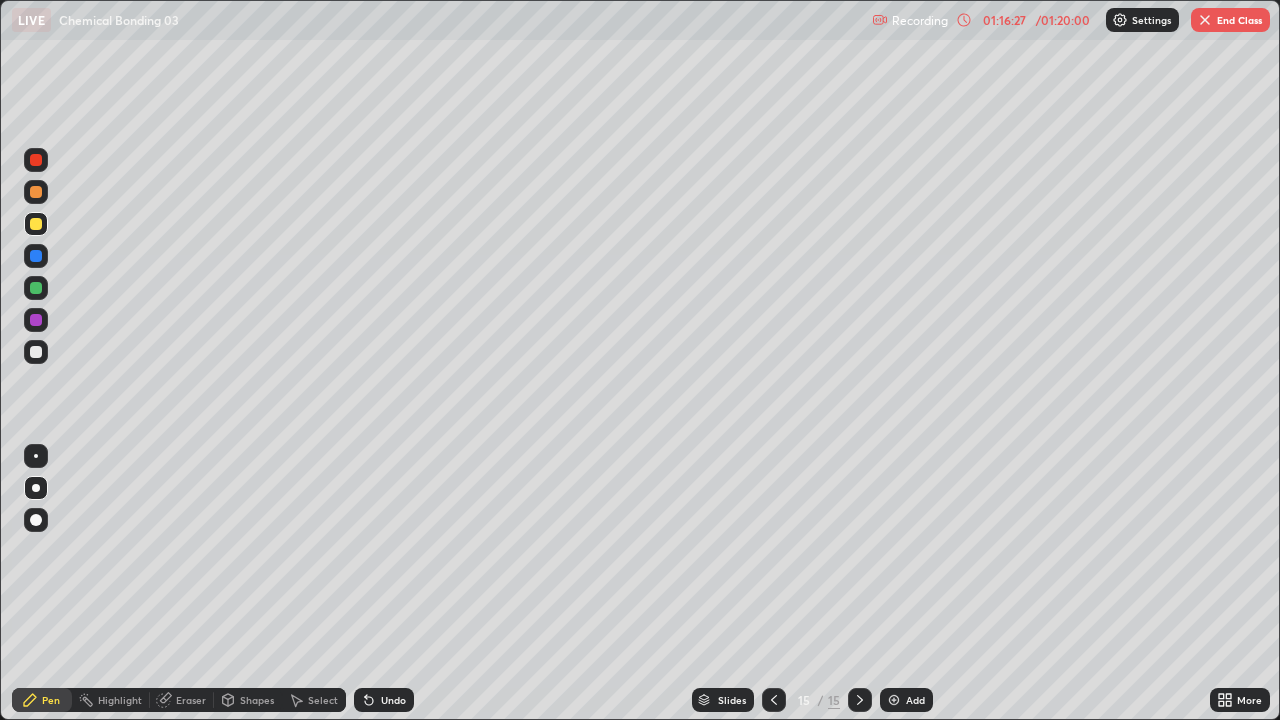 click 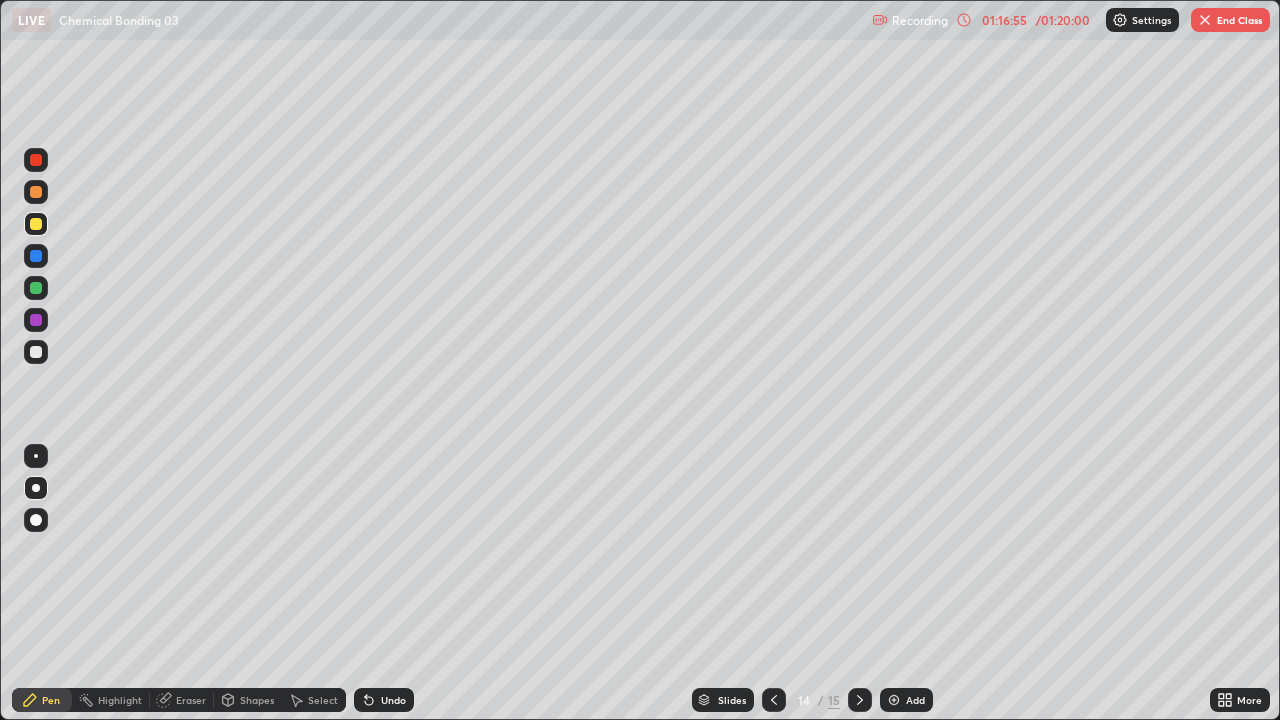 click on "End Class" at bounding box center [1230, 20] 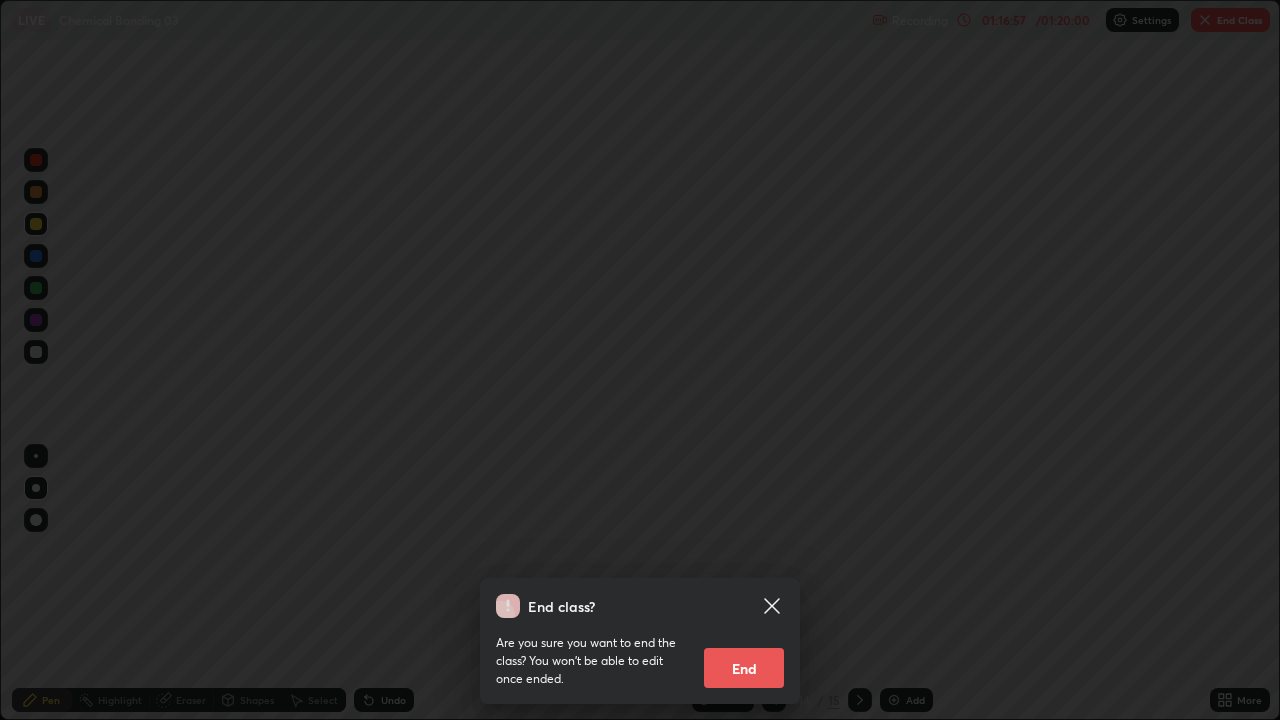 click on "End" at bounding box center [744, 668] 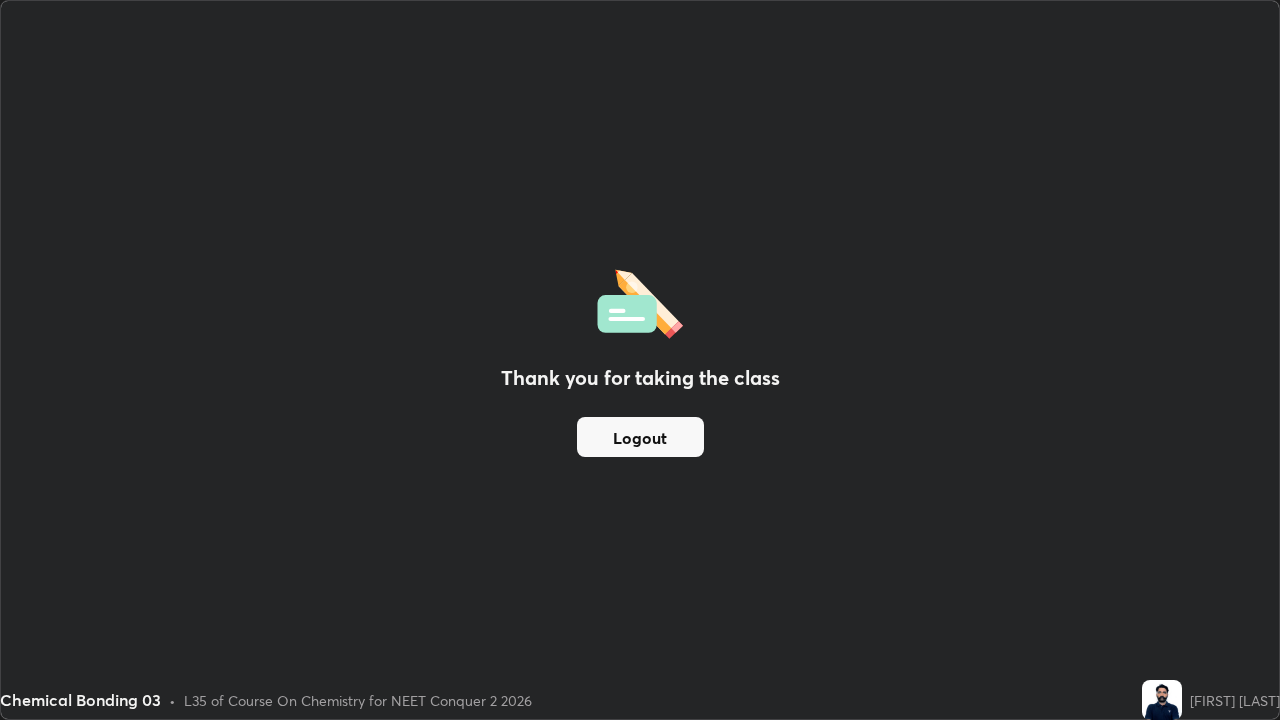 click on "Logout" at bounding box center (640, 437) 